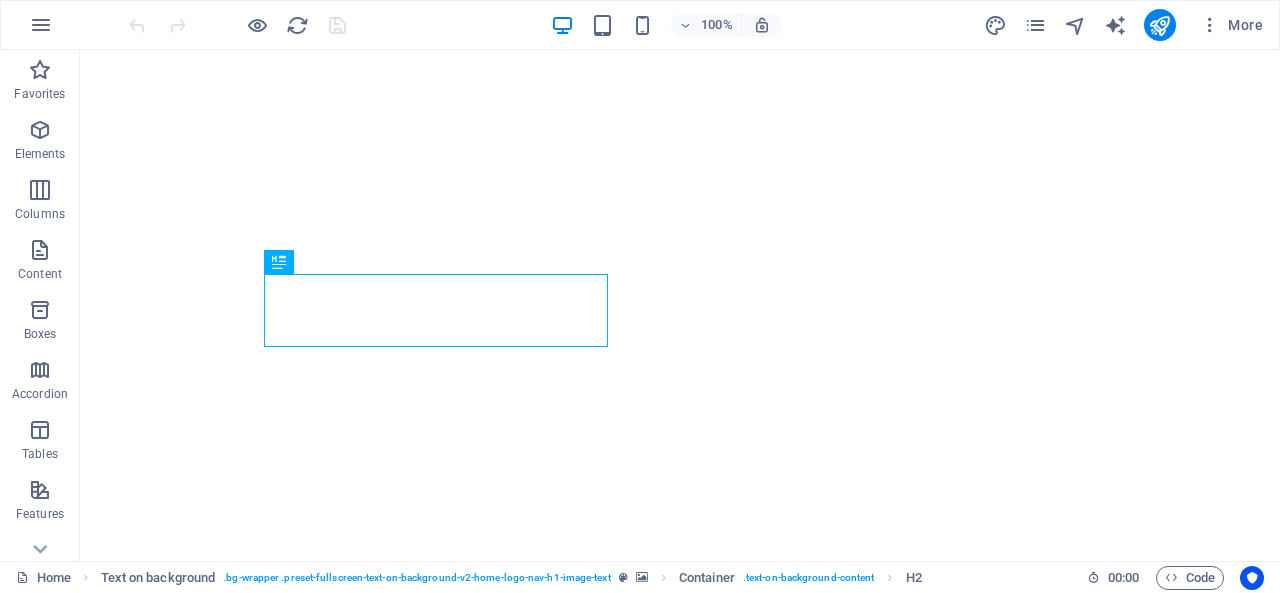 scroll, scrollTop: 0, scrollLeft: 0, axis: both 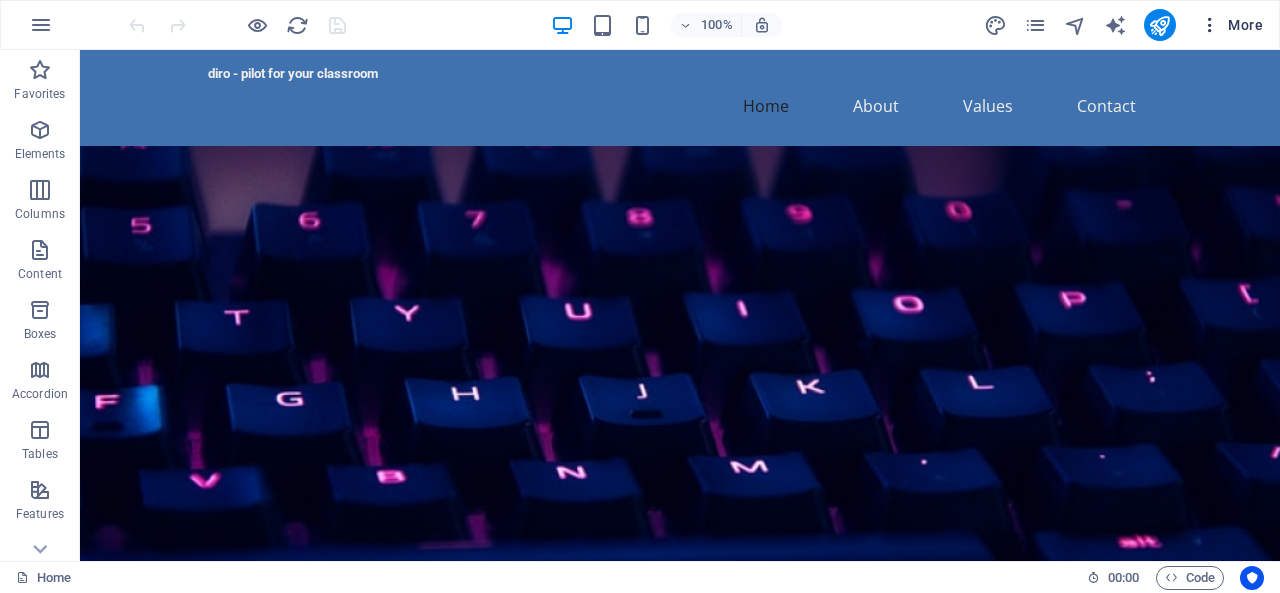 click at bounding box center (1210, 25) 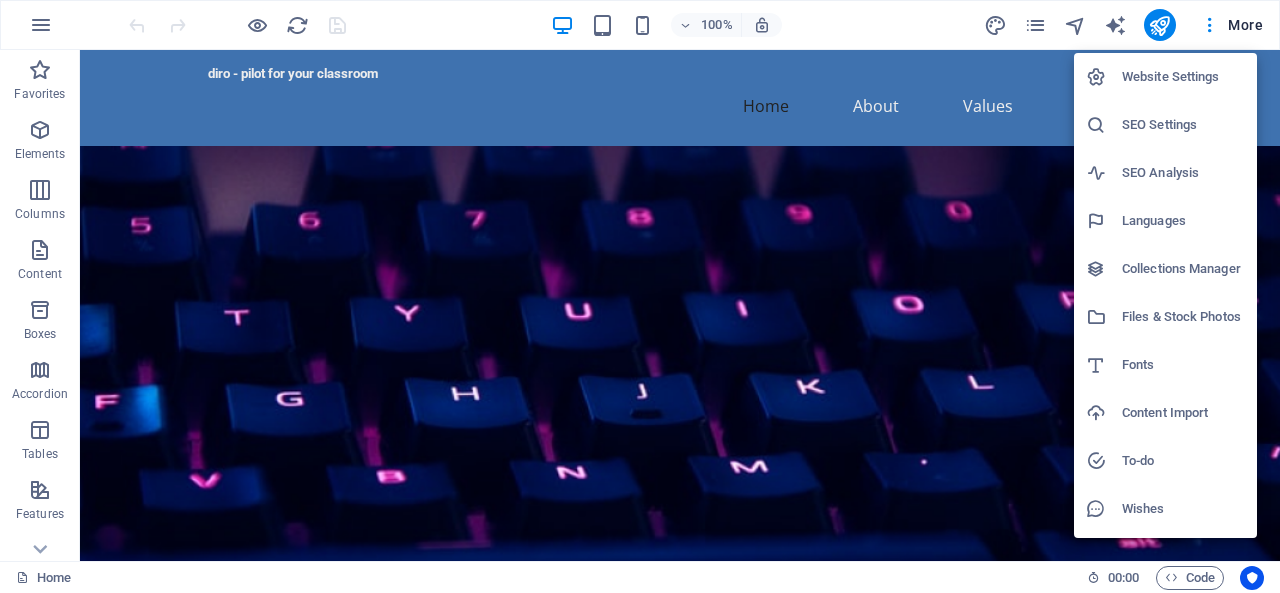 click at bounding box center (640, 296) 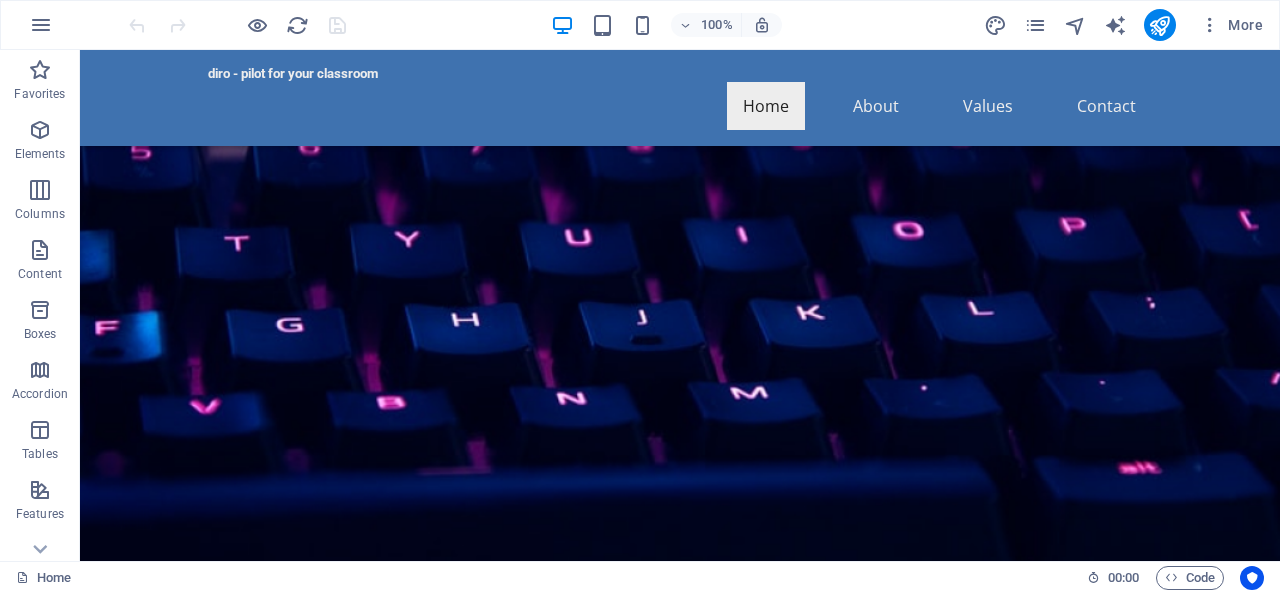 scroll, scrollTop: 0, scrollLeft: 0, axis: both 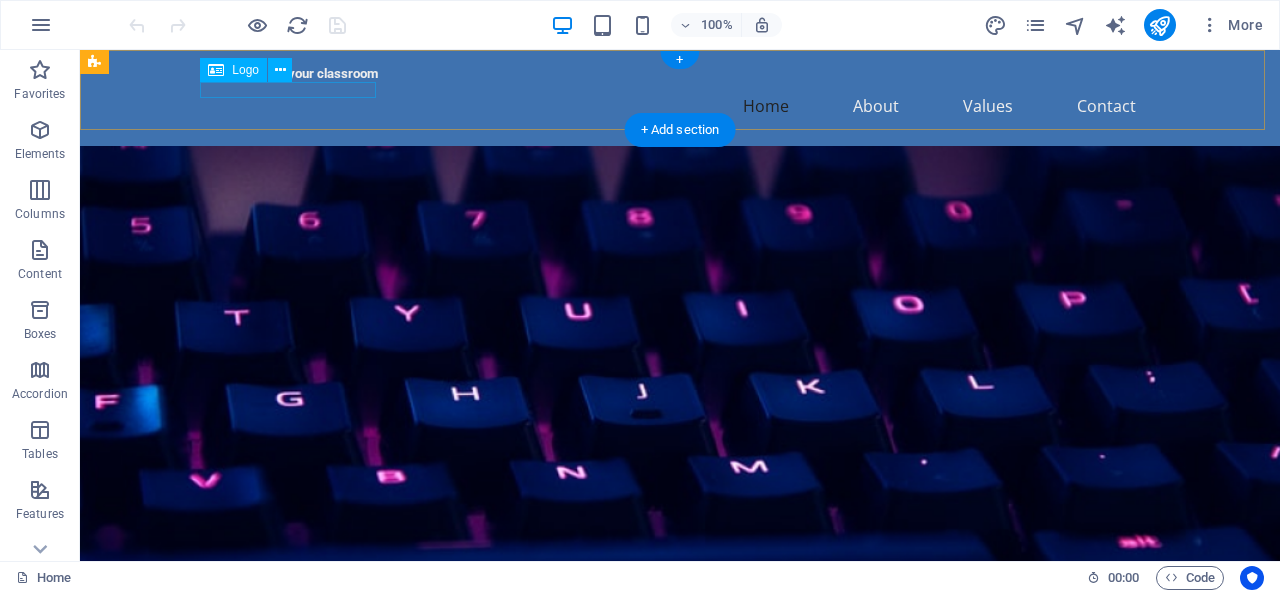 click on "diro - pilot for your classroom" at bounding box center (680, 74) 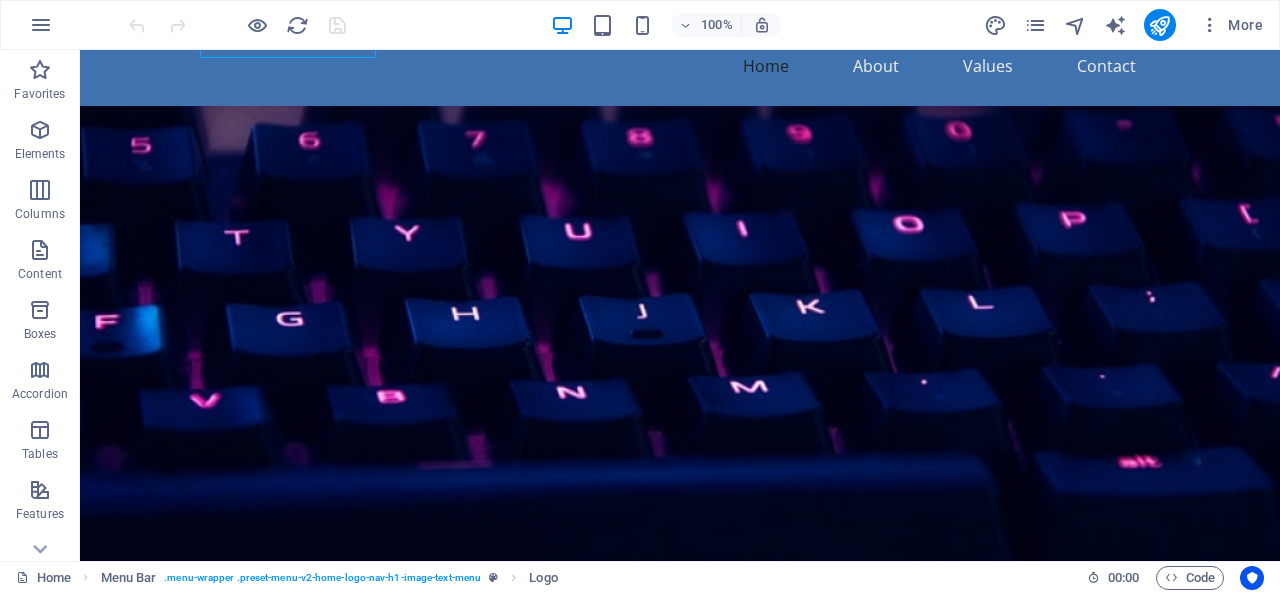 scroll, scrollTop: 15, scrollLeft: 0, axis: vertical 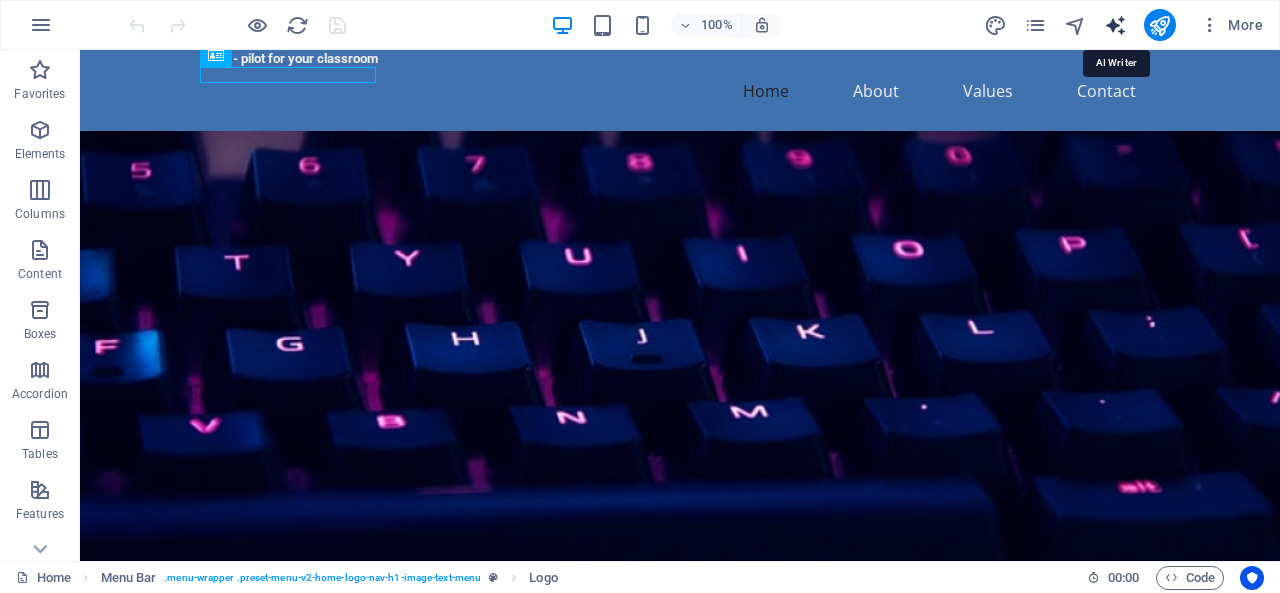 click at bounding box center (1115, 25) 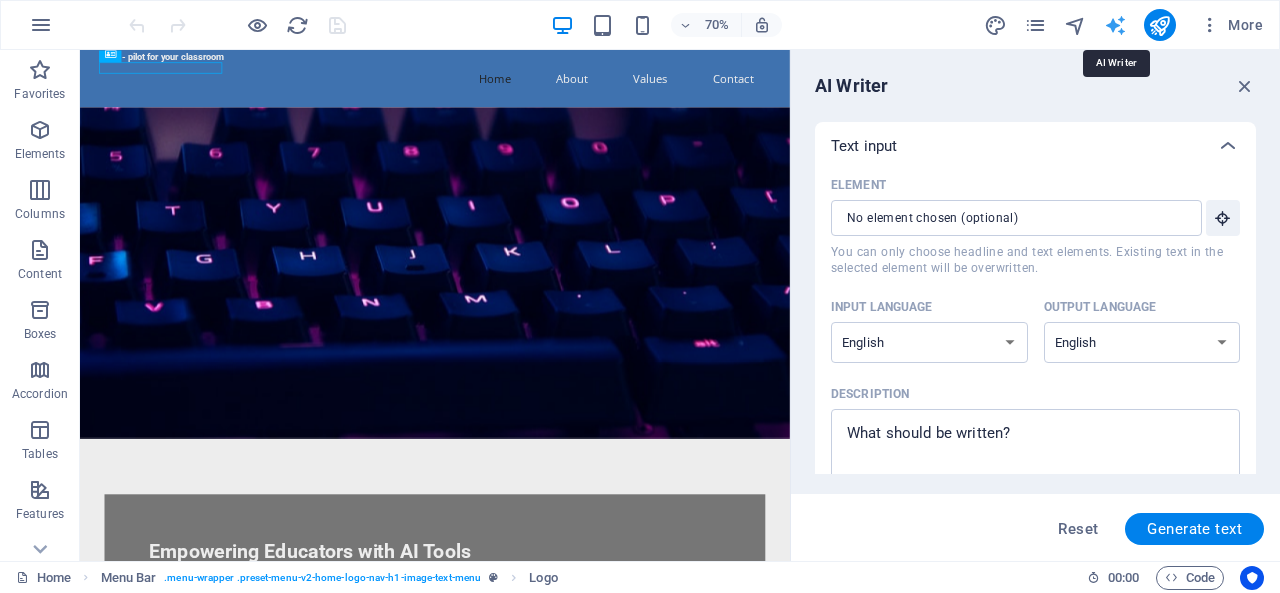 scroll, scrollTop: 0, scrollLeft: 0, axis: both 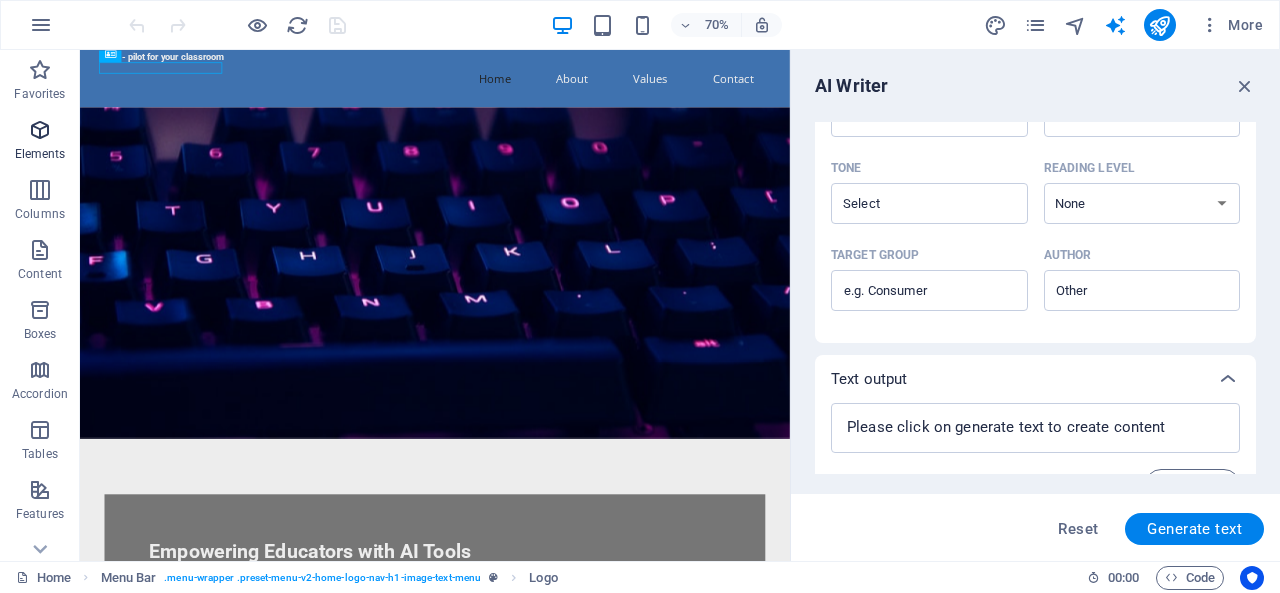 click at bounding box center [40, 130] 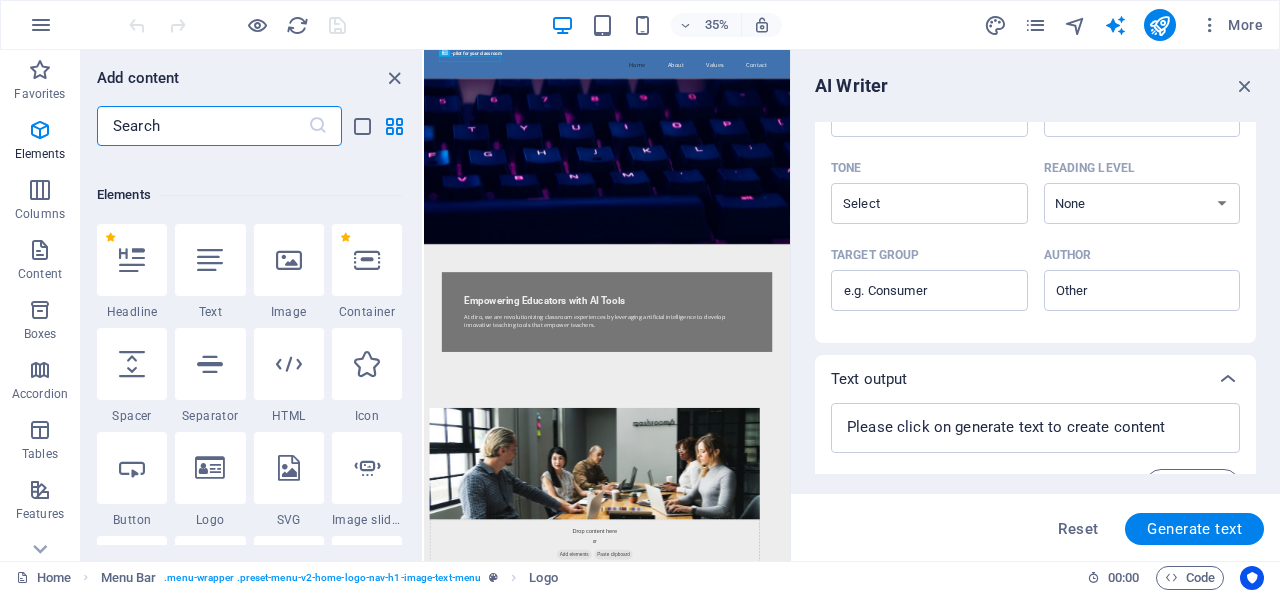 scroll, scrollTop: 213, scrollLeft: 0, axis: vertical 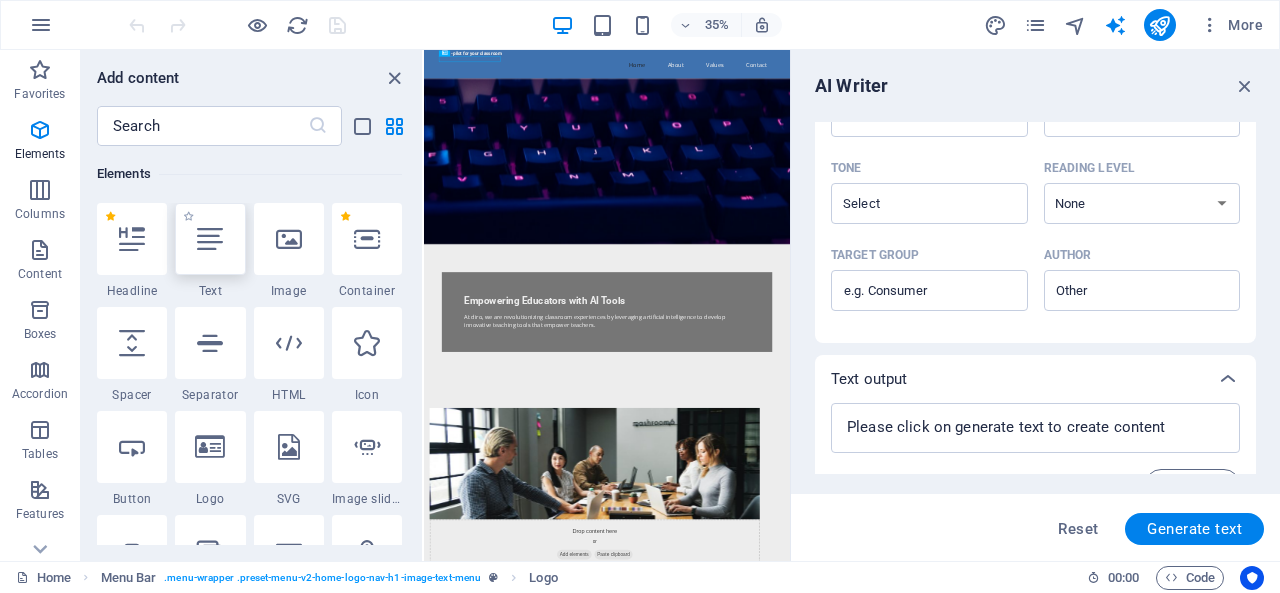 click at bounding box center (210, 239) 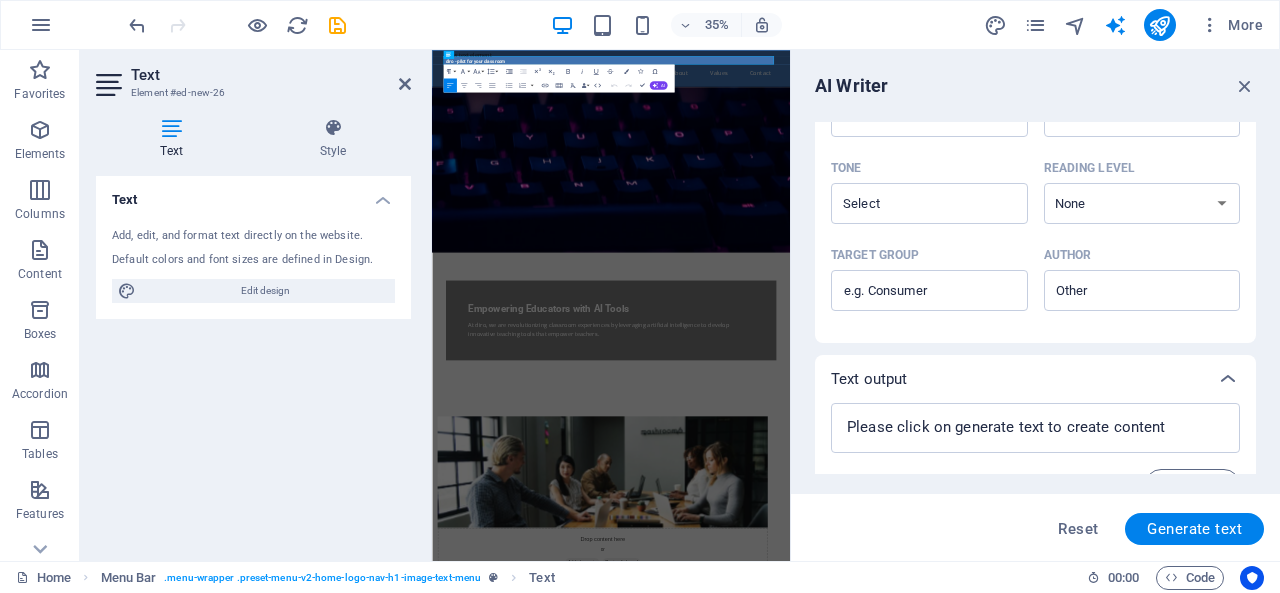 scroll, scrollTop: 0, scrollLeft: 0, axis: both 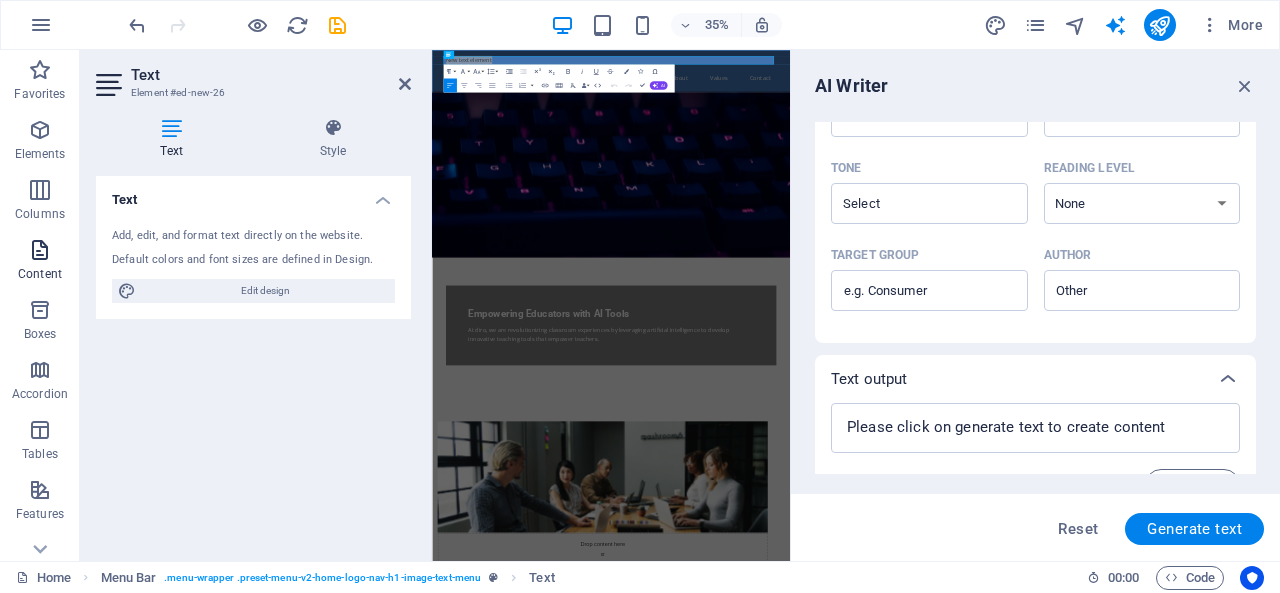 click on "Content" at bounding box center (40, 262) 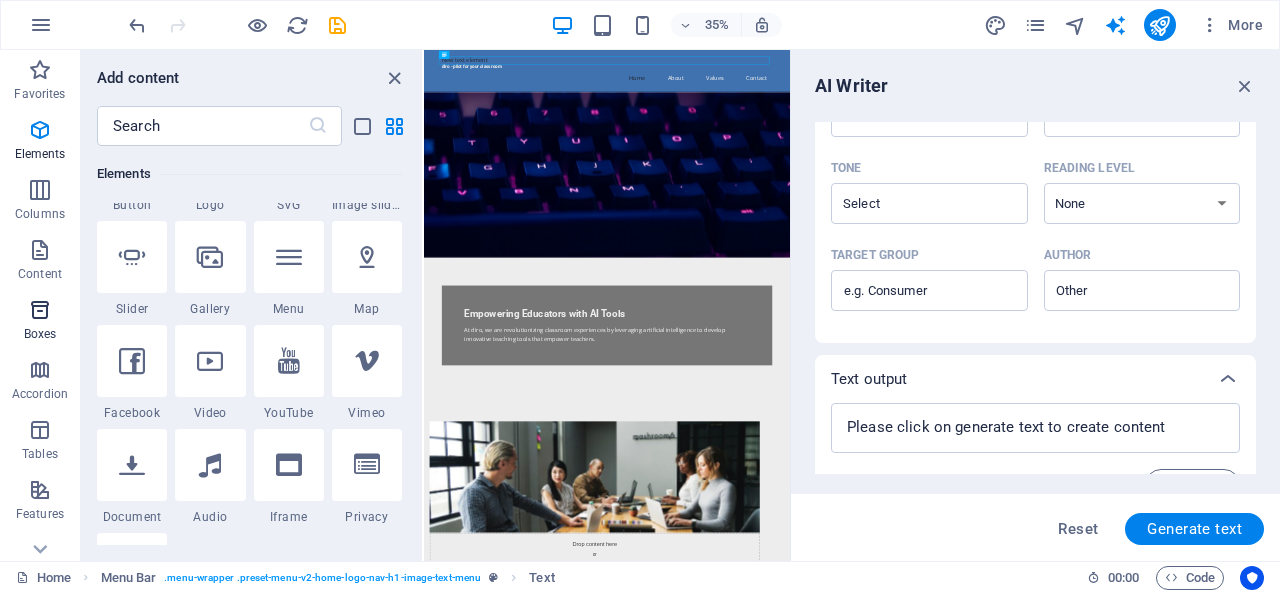 click on "Boxes" at bounding box center [40, 334] 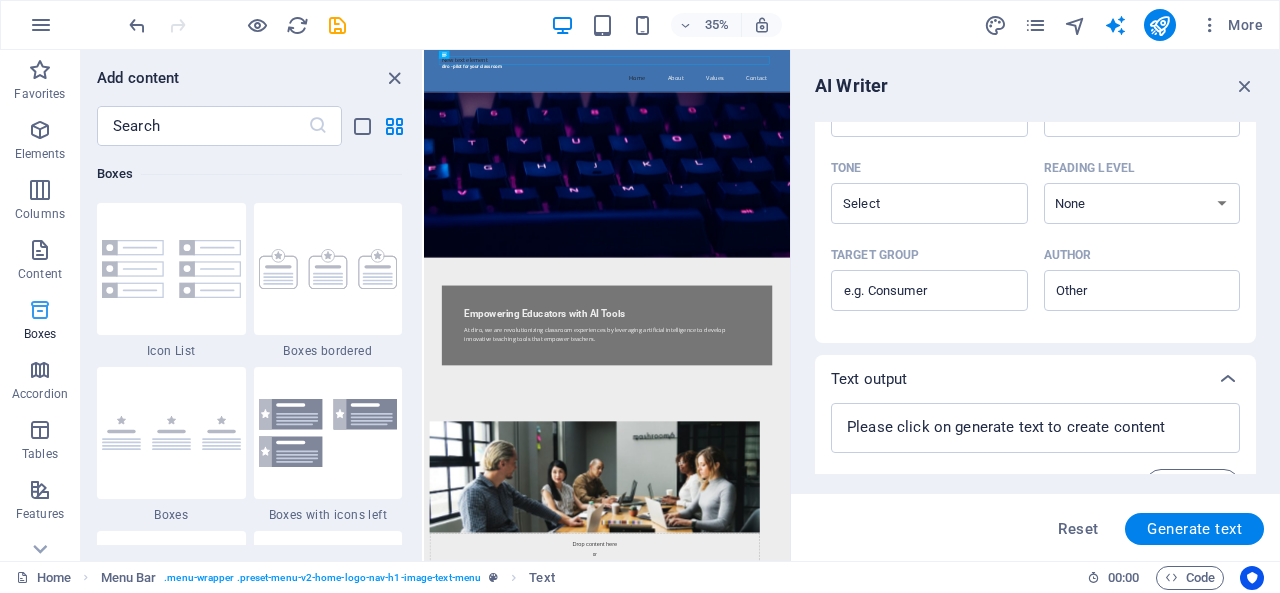 scroll, scrollTop: 5516, scrollLeft: 0, axis: vertical 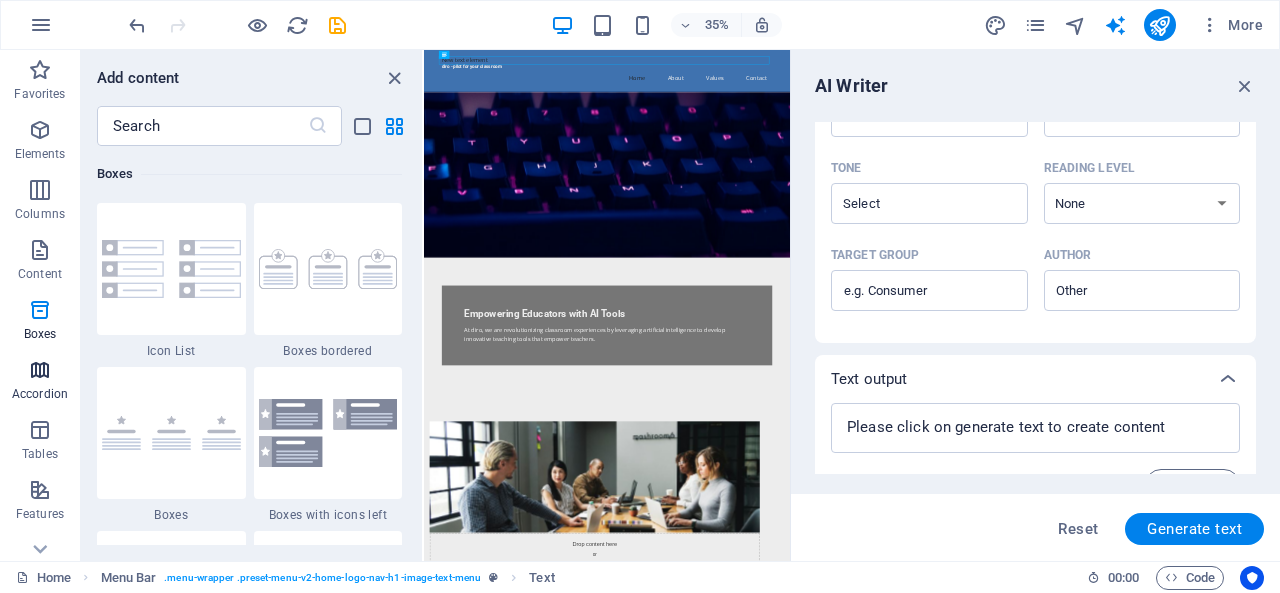 click on "Accordion" at bounding box center (40, 394) 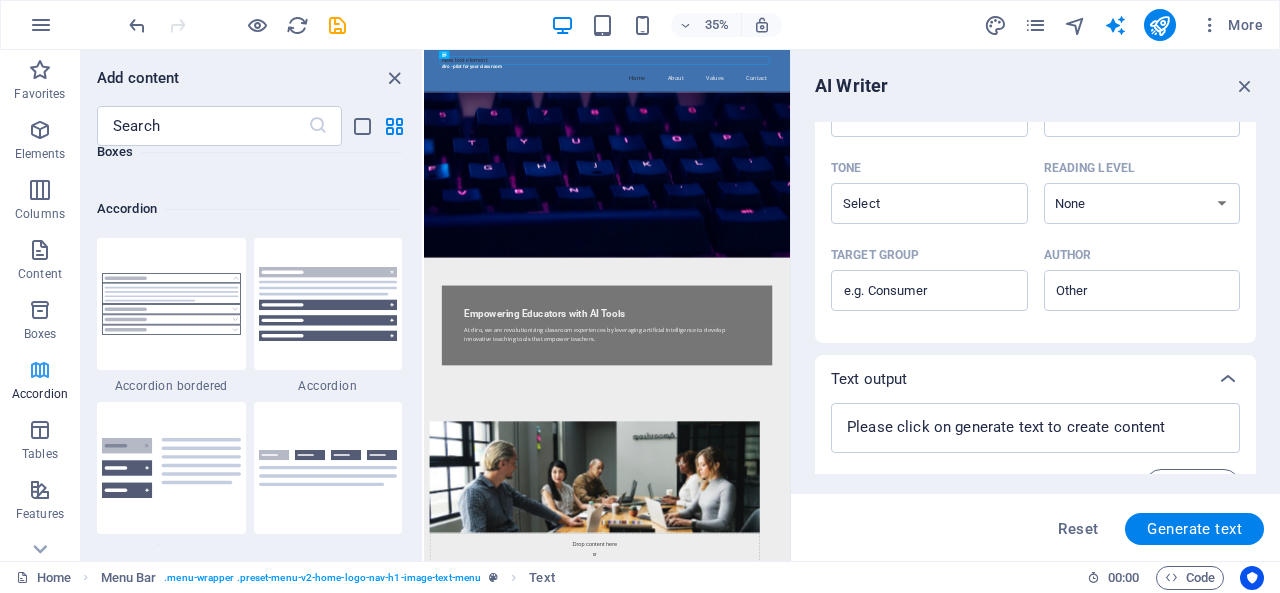 scroll, scrollTop: 6384, scrollLeft: 0, axis: vertical 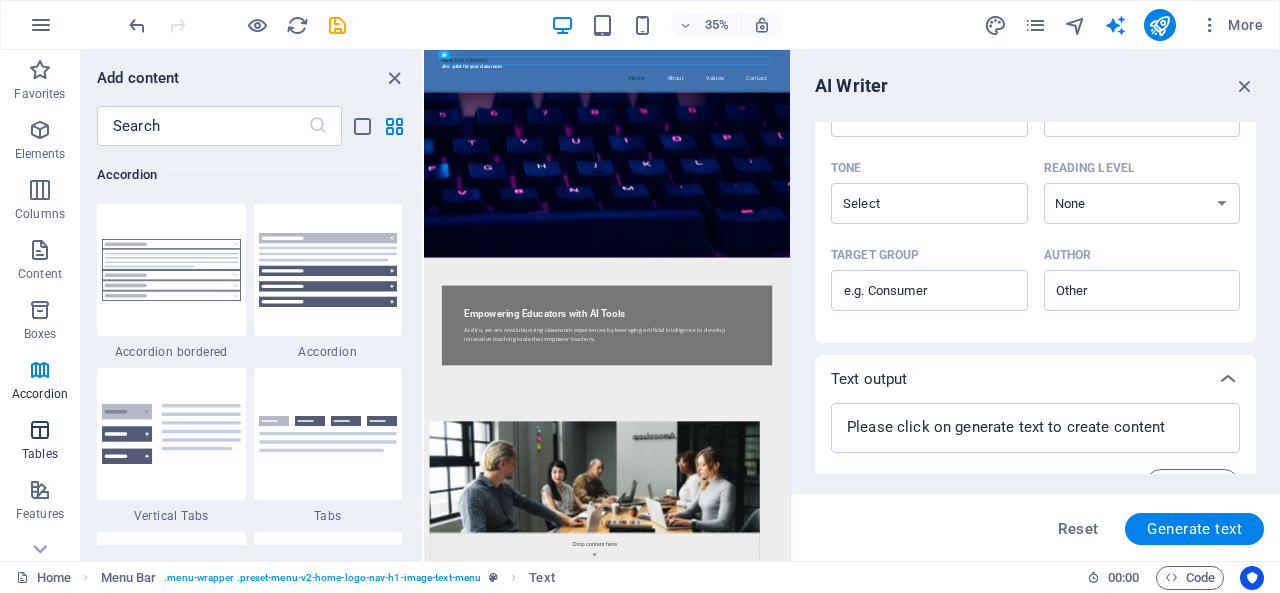 click on "Tables" at bounding box center (40, 442) 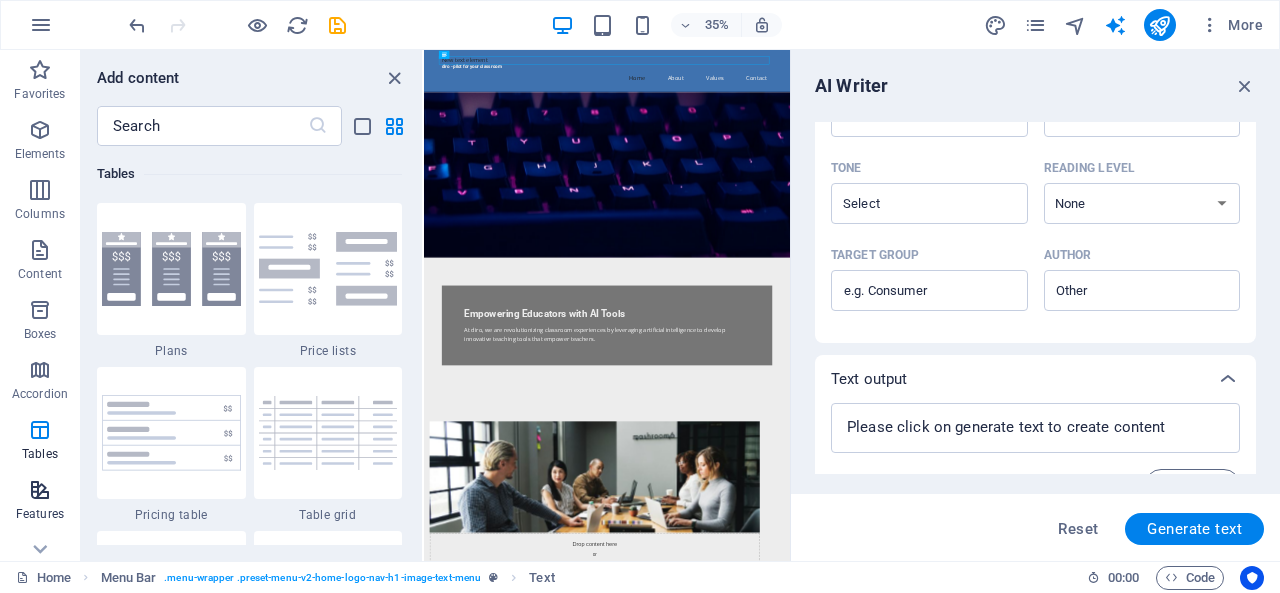 click on "Features" at bounding box center [40, 514] 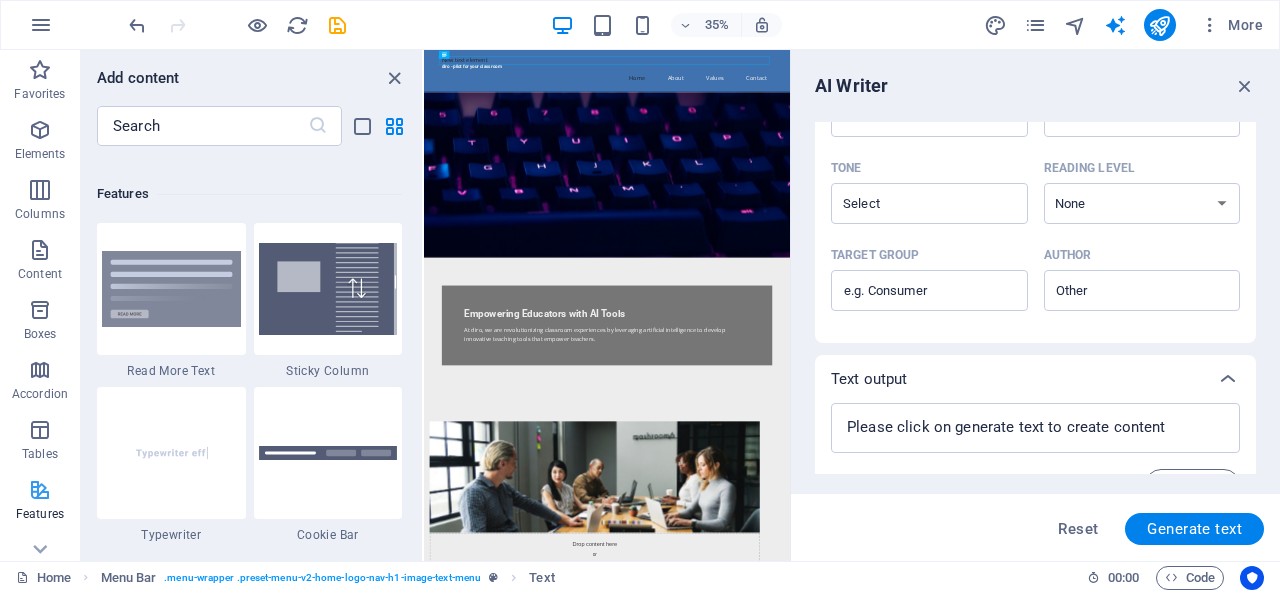 scroll, scrollTop: 7795, scrollLeft: 0, axis: vertical 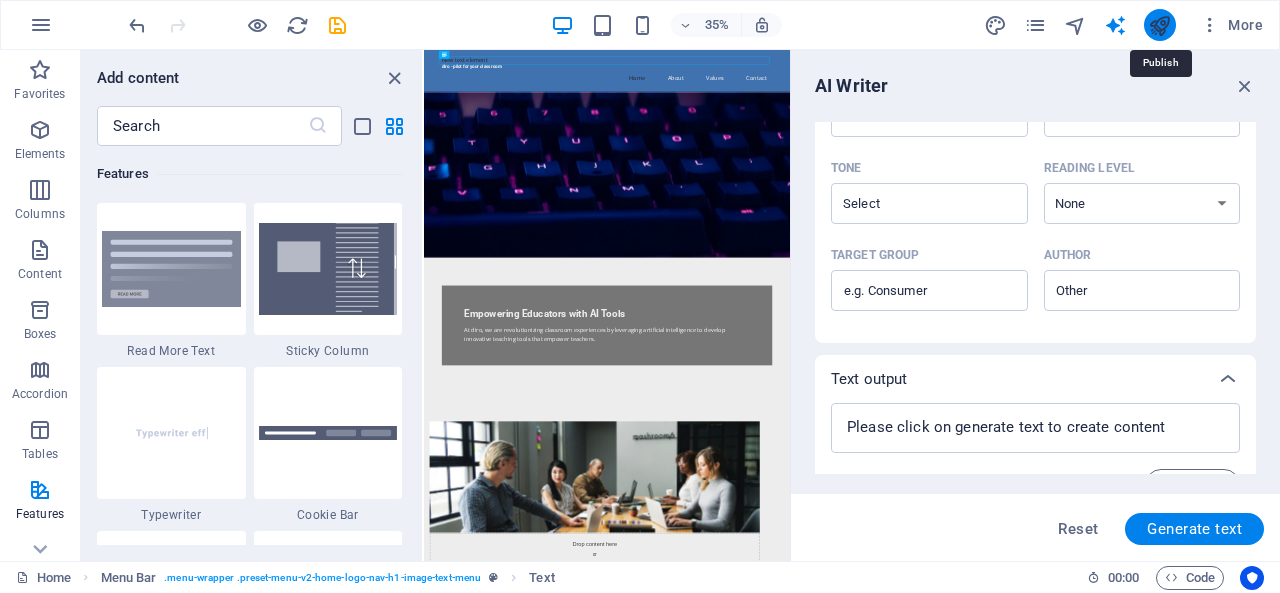 click at bounding box center (1159, 25) 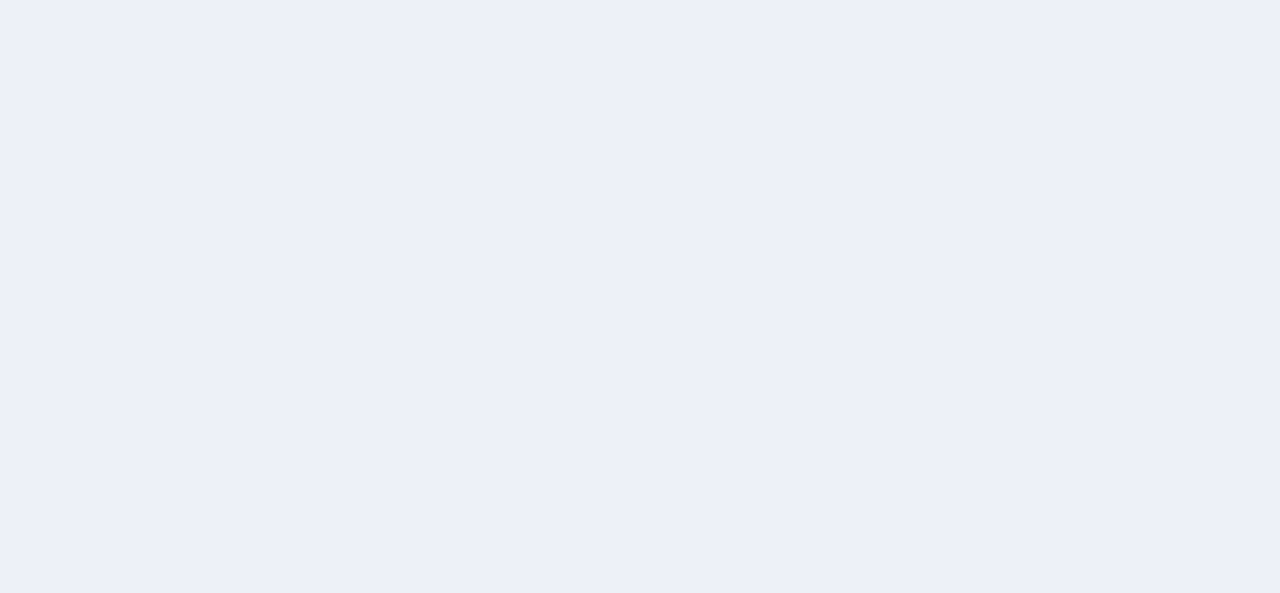 scroll, scrollTop: 0, scrollLeft: 0, axis: both 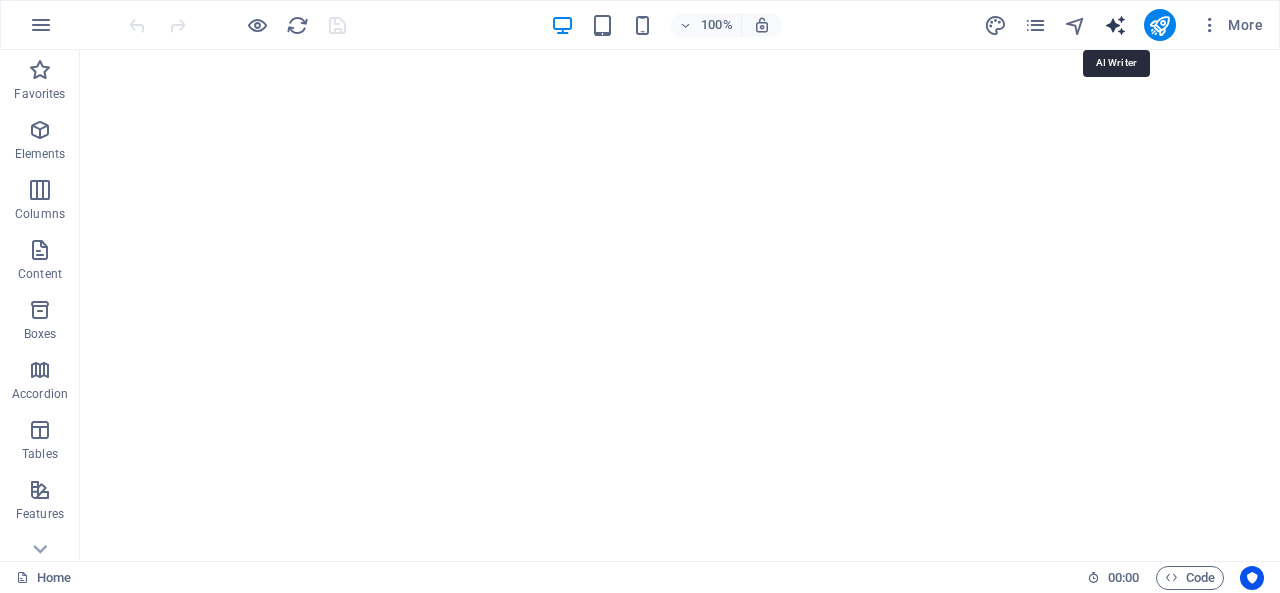 click at bounding box center [1115, 25] 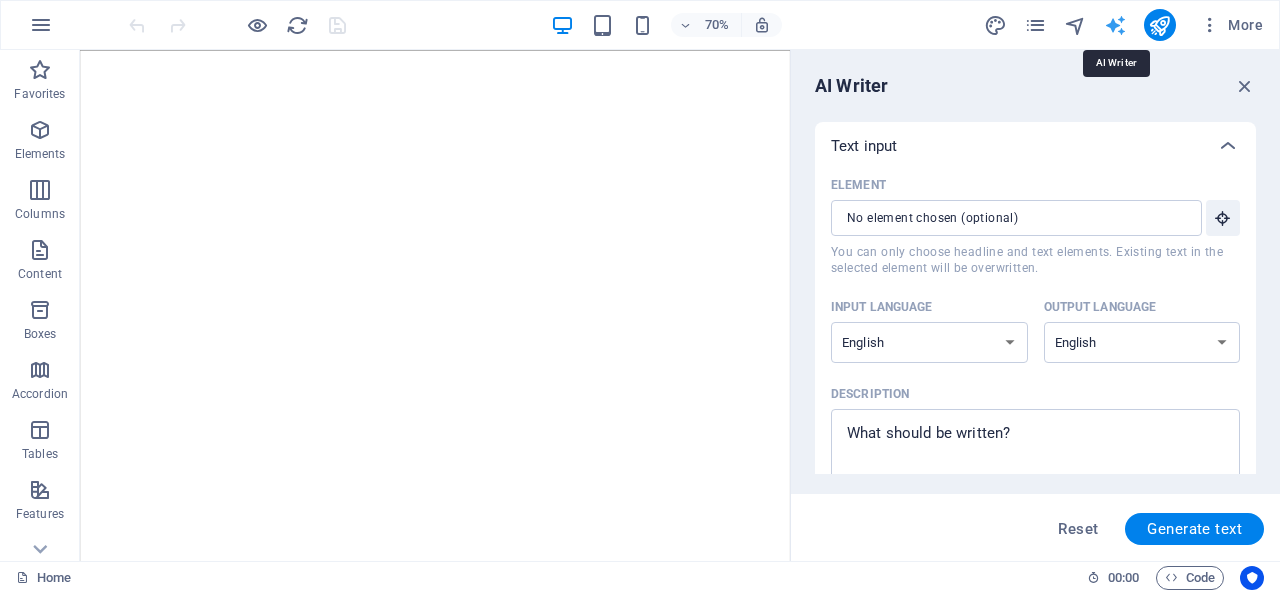 scroll, scrollTop: 0, scrollLeft: 0, axis: both 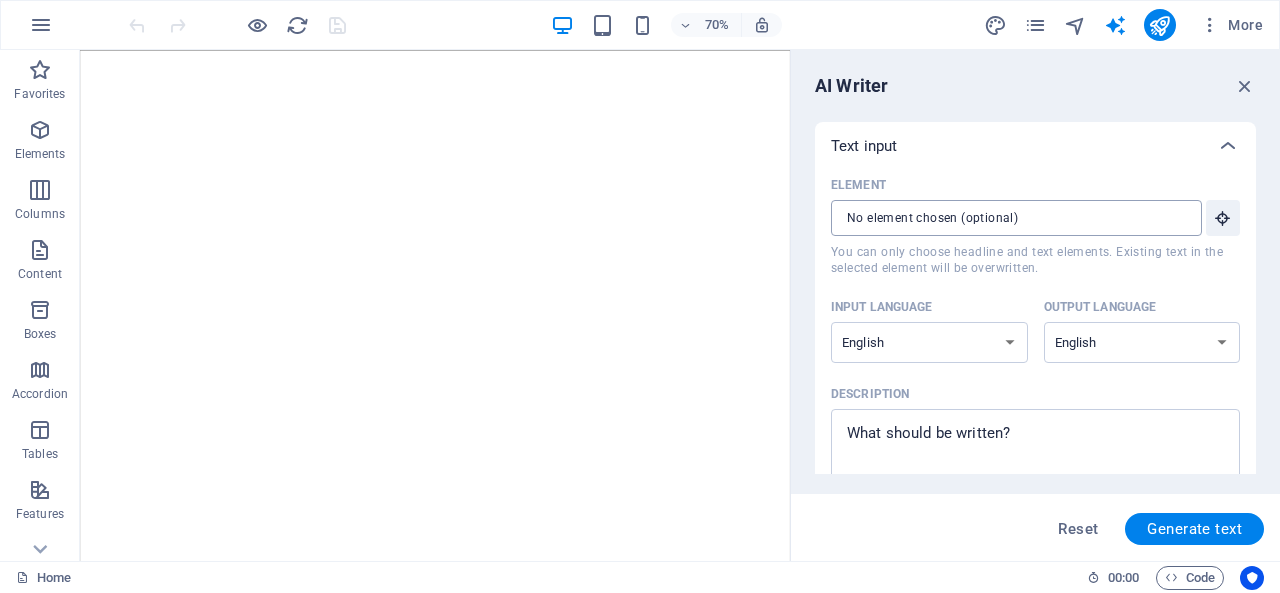 click on "​" at bounding box center (1016, 218) 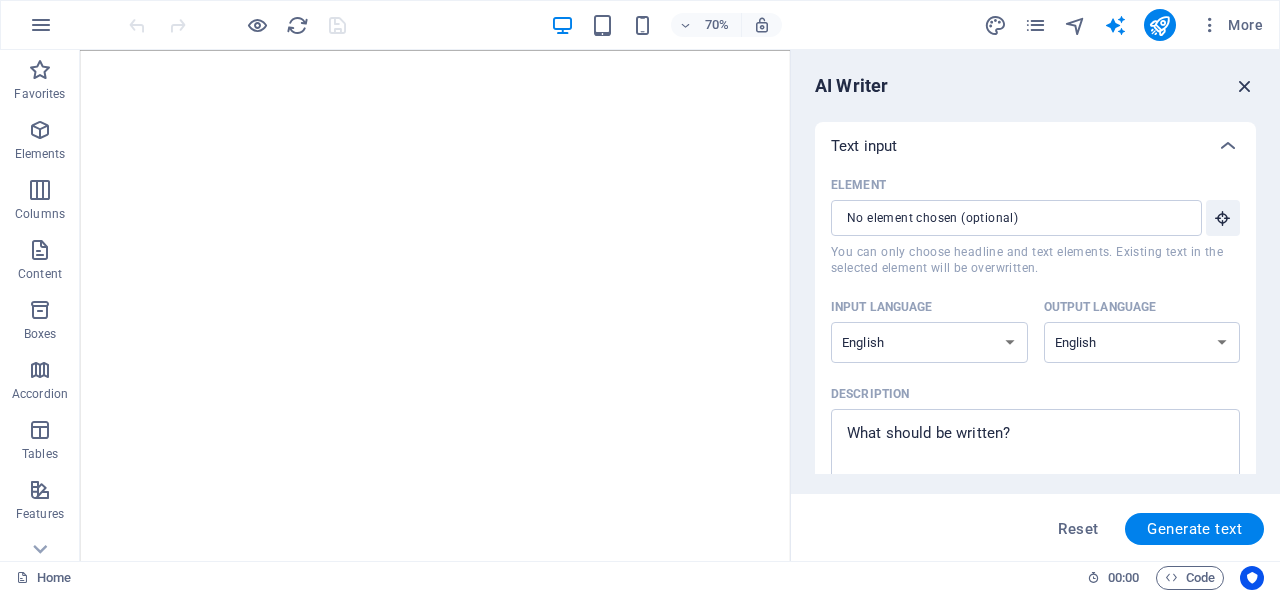 click at bounding box center [1245, 86] 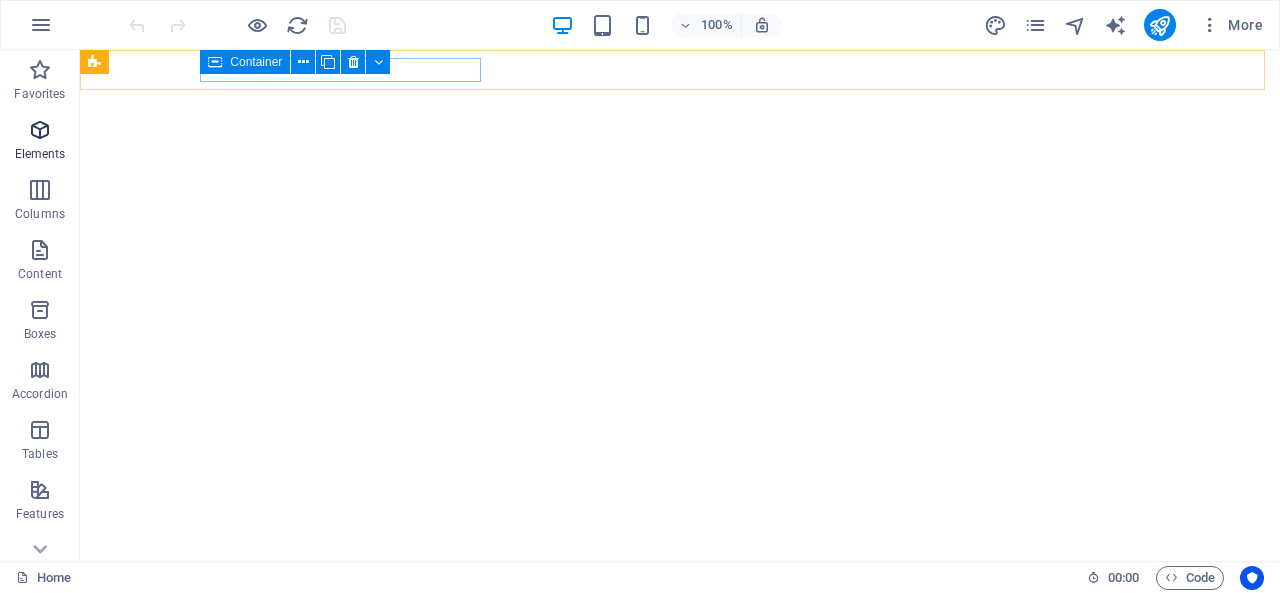 click at bounding box center (40, 130) 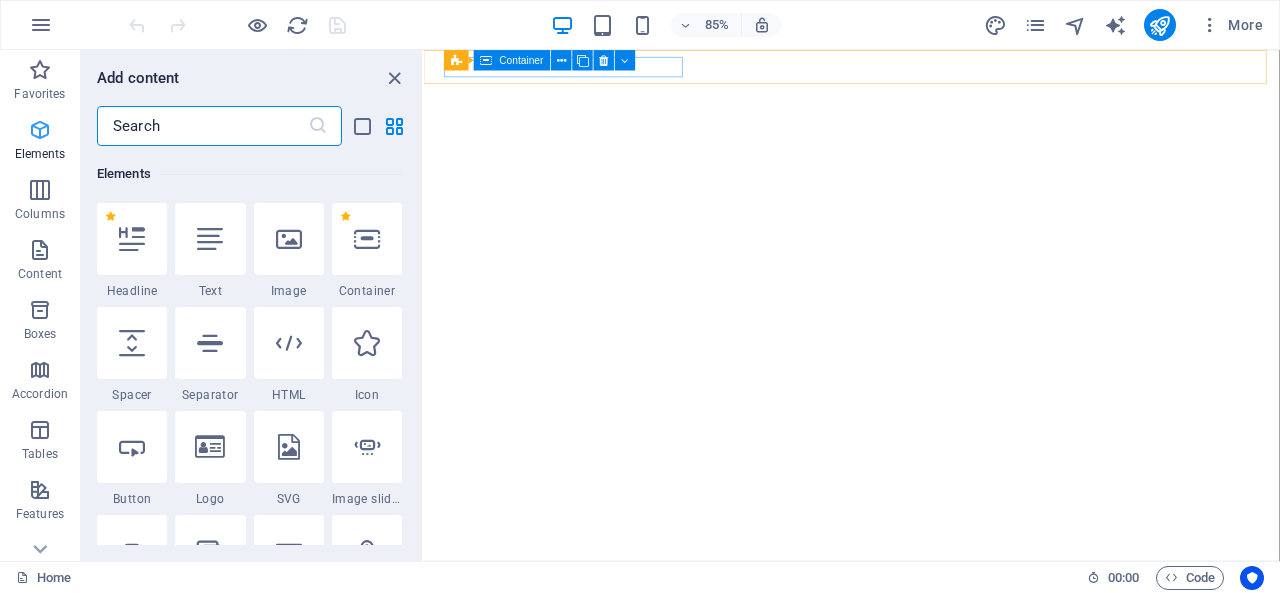 scroll, scrollTop: 213, scrollLeft: 0, axis: vertical 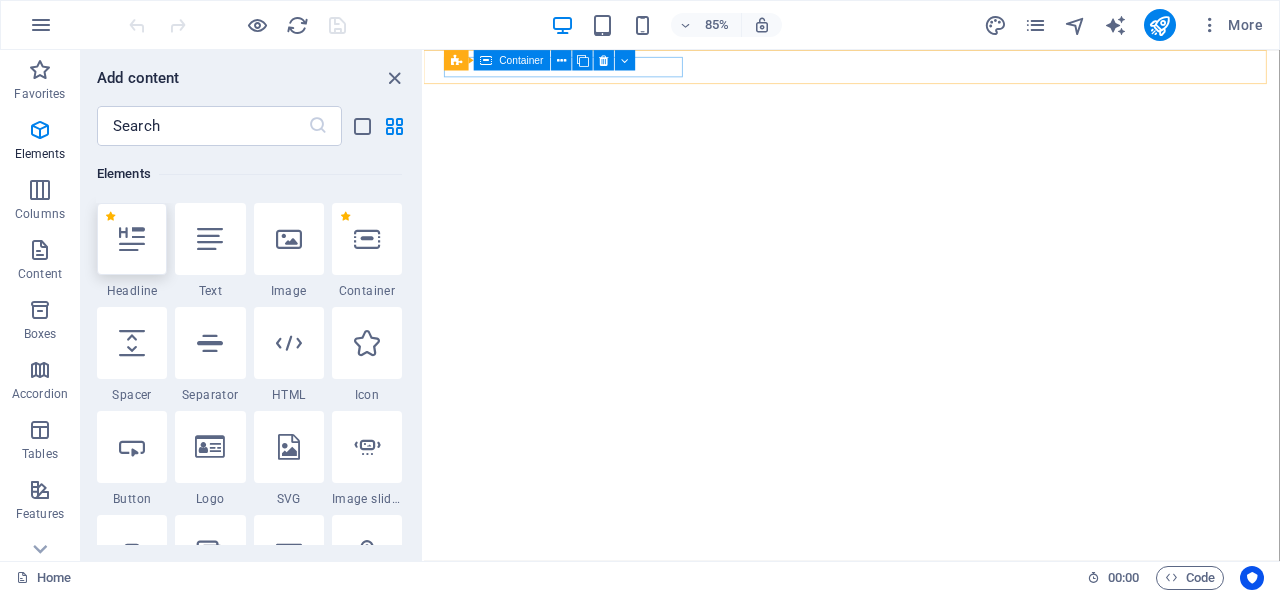 click at bounding box center [132, 239] 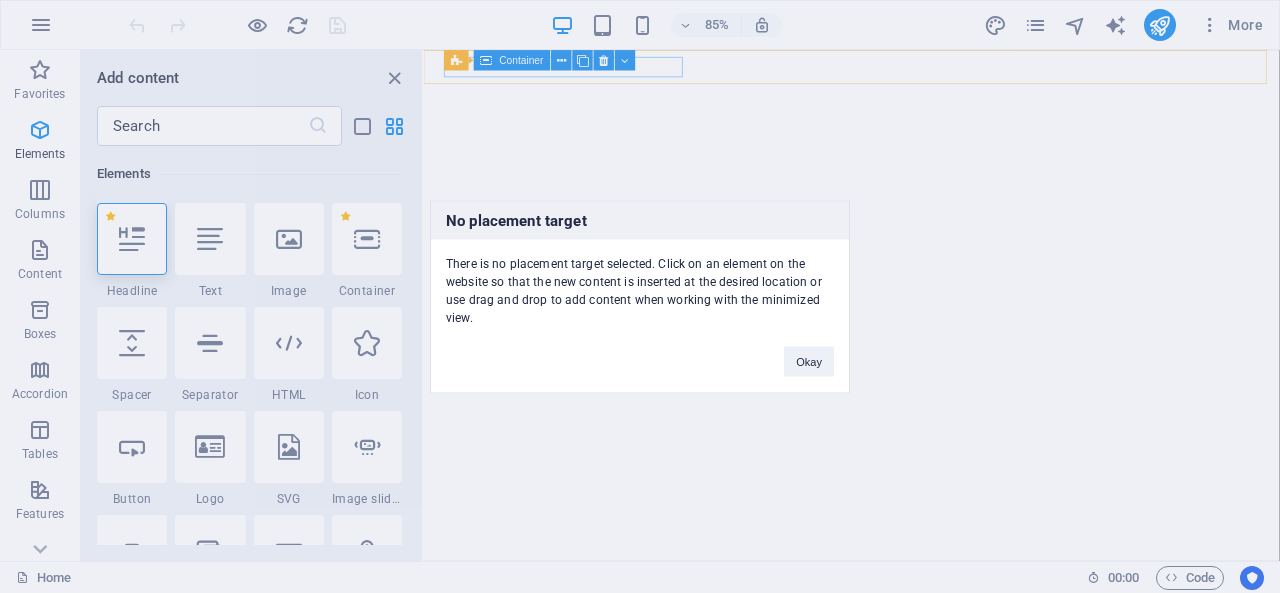 click on "No placement target There is no placement target selected. Click on an element on the website so that the new content is inserted at the desired location or use drag and drop to add content when working with the minimized view. Okay" at bounding box center (640, 296) 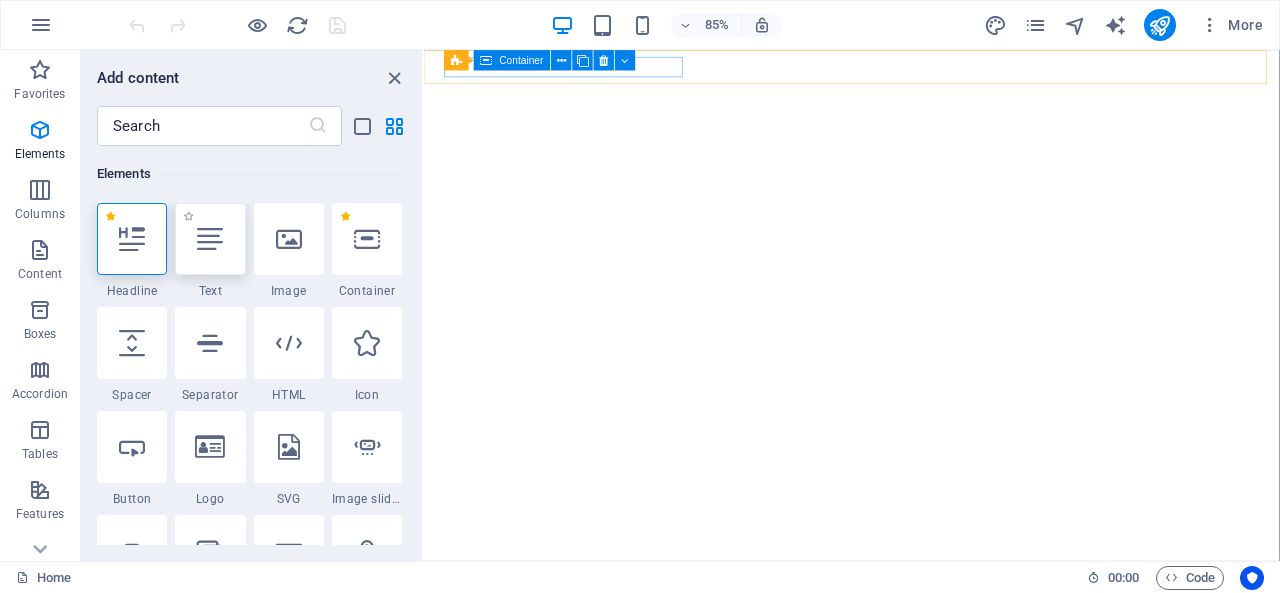 drag, startPoint x: 129, startPoint y: 232, endPoint x: 201, endPoint y: 247, distance: 73.545906 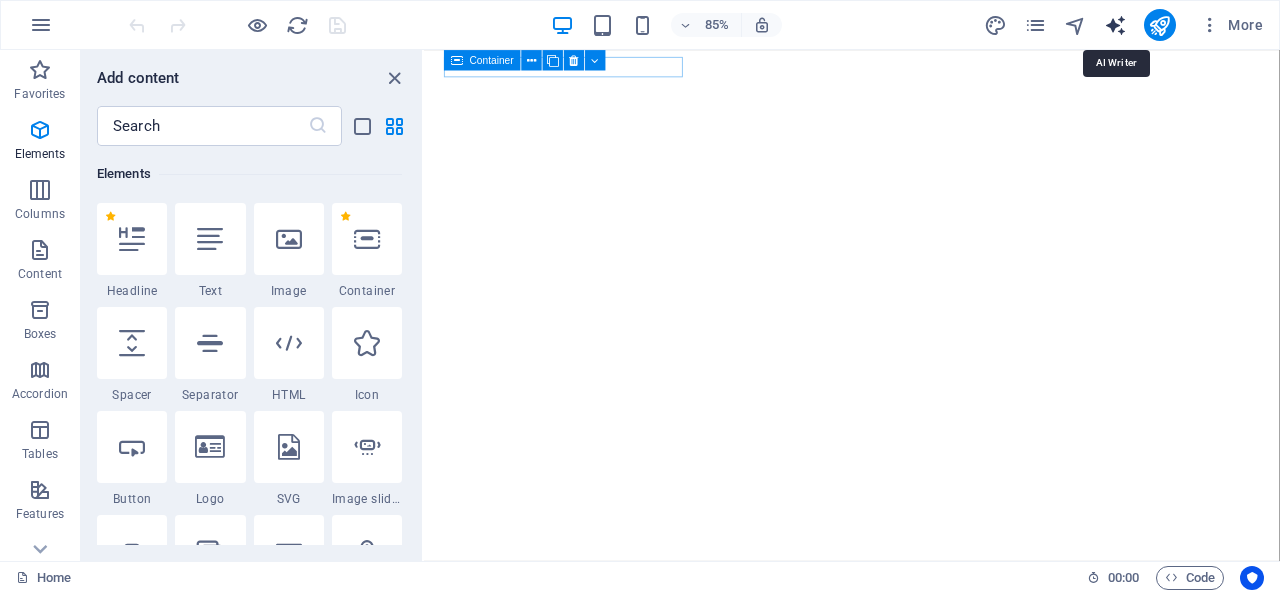 click at bounding box center (1115, 25) 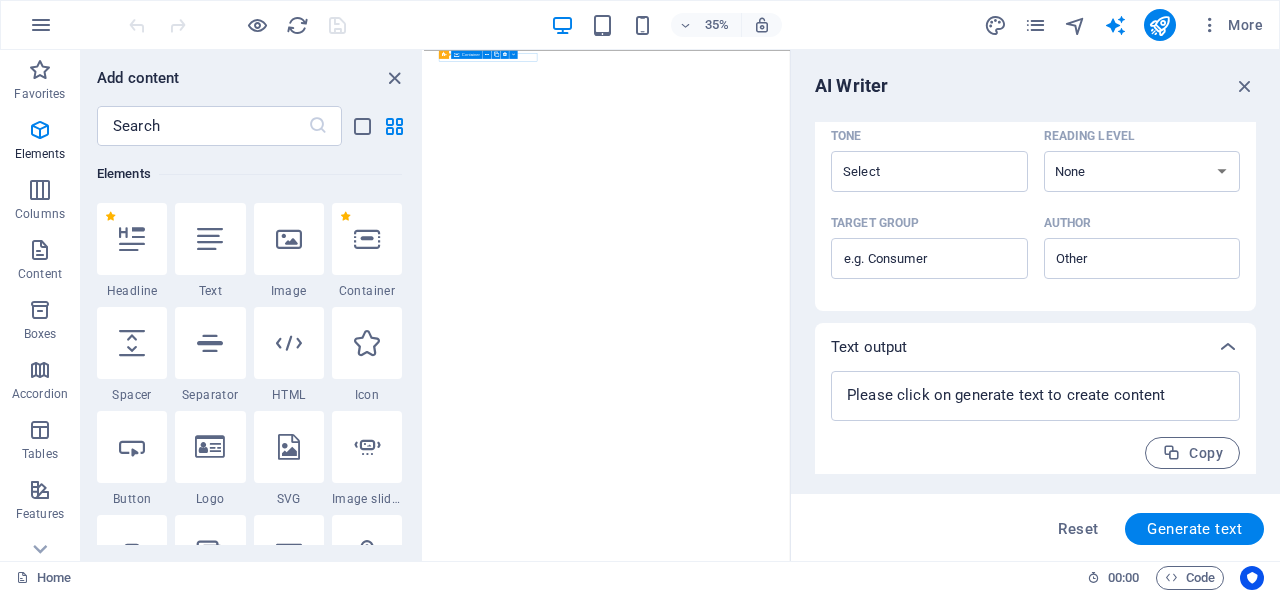 scroll, scrollTop: 562, scrollLeft: 0, axis: vertical 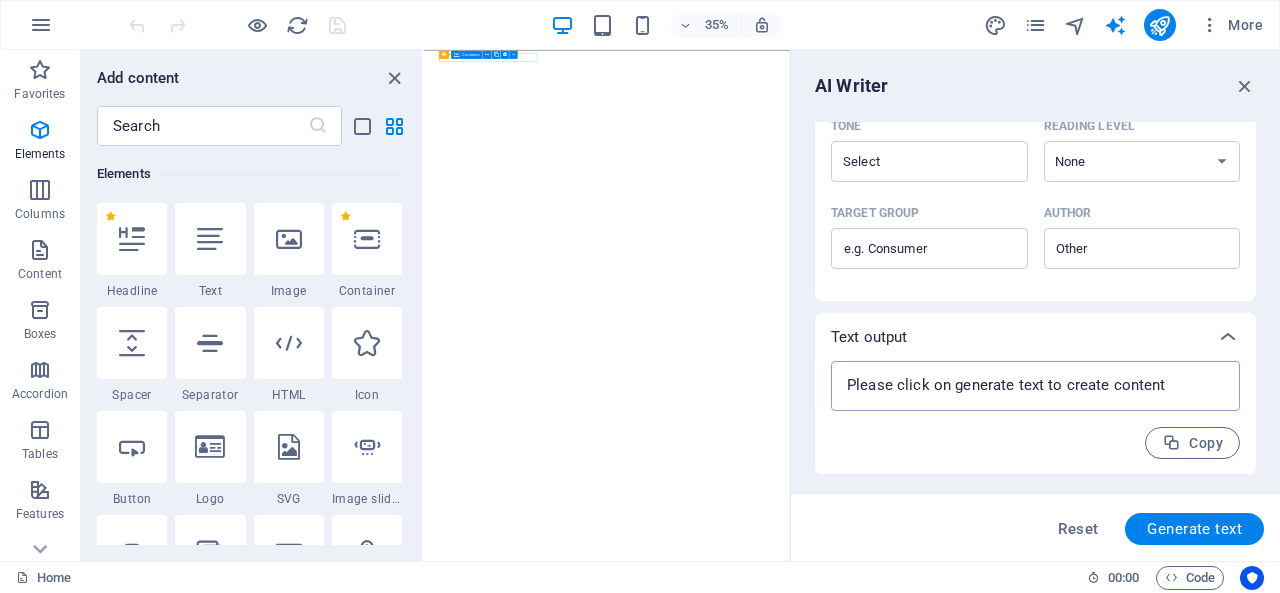 click at bounding box center (1035, 386) 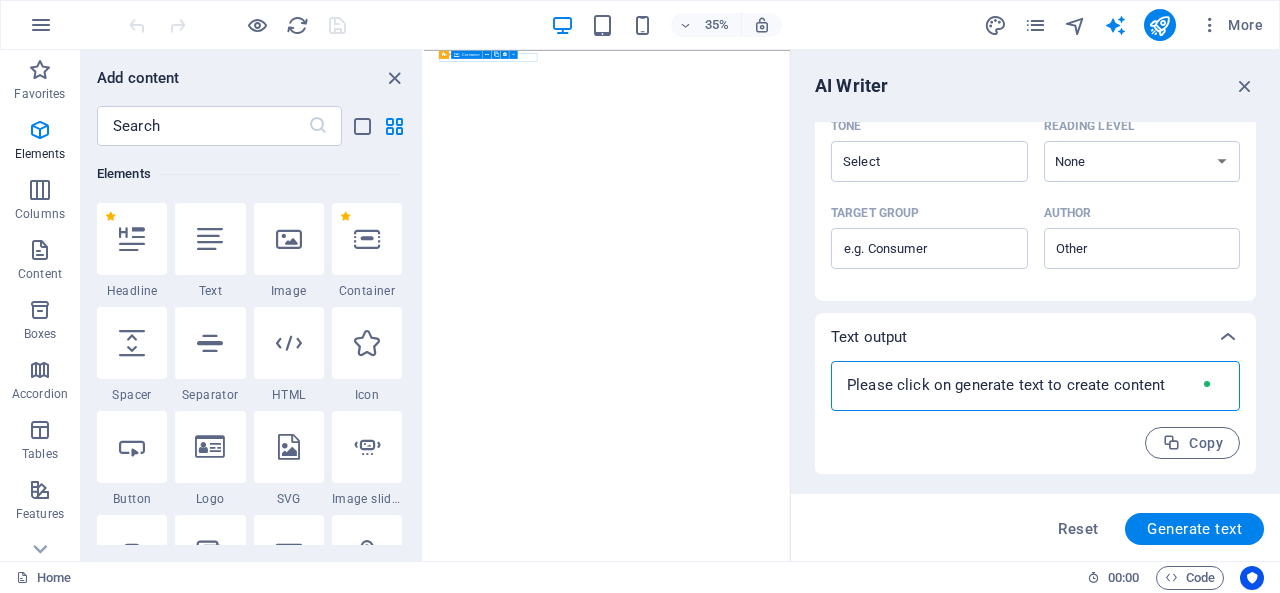 type on "x" 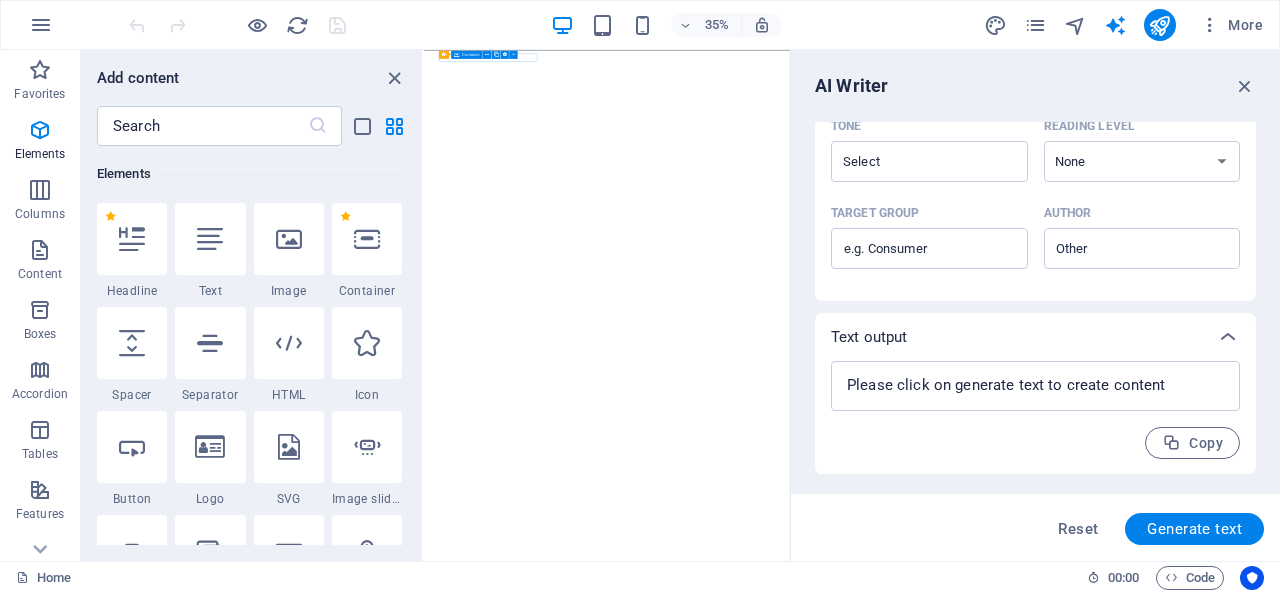 drag, startPoint x: 1246, startPoint y: 388, endPoint x: 1250, endPoint y: 357, distance: 31.257 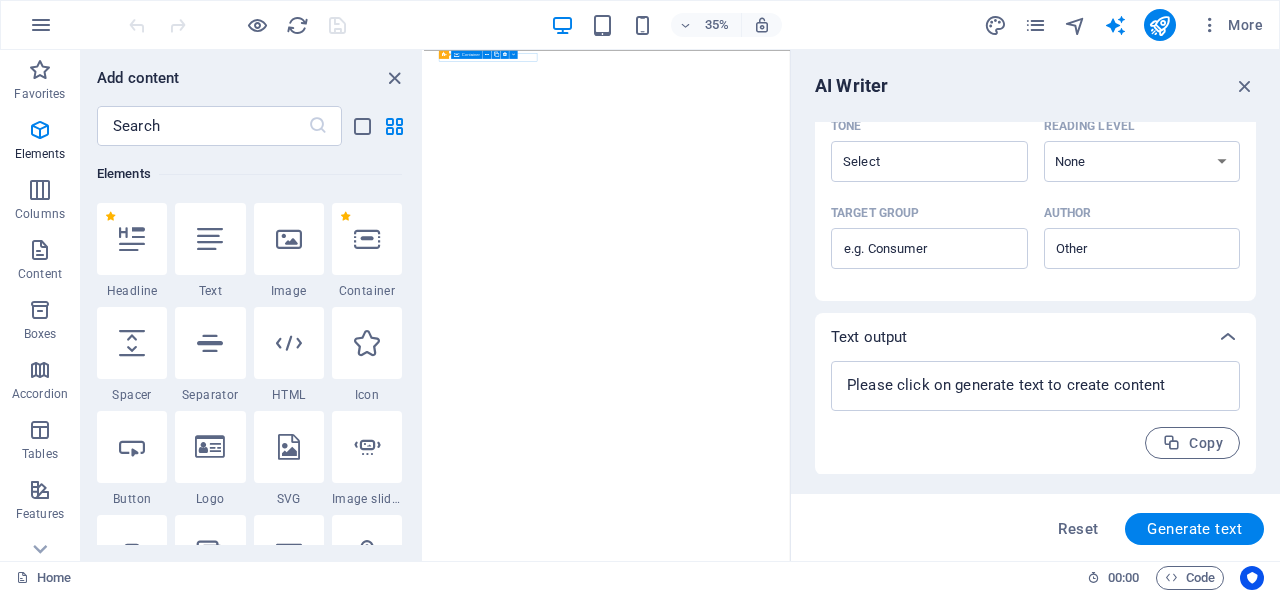 click on "Text output x ​ Copy" at bounding box center (1035, 394) 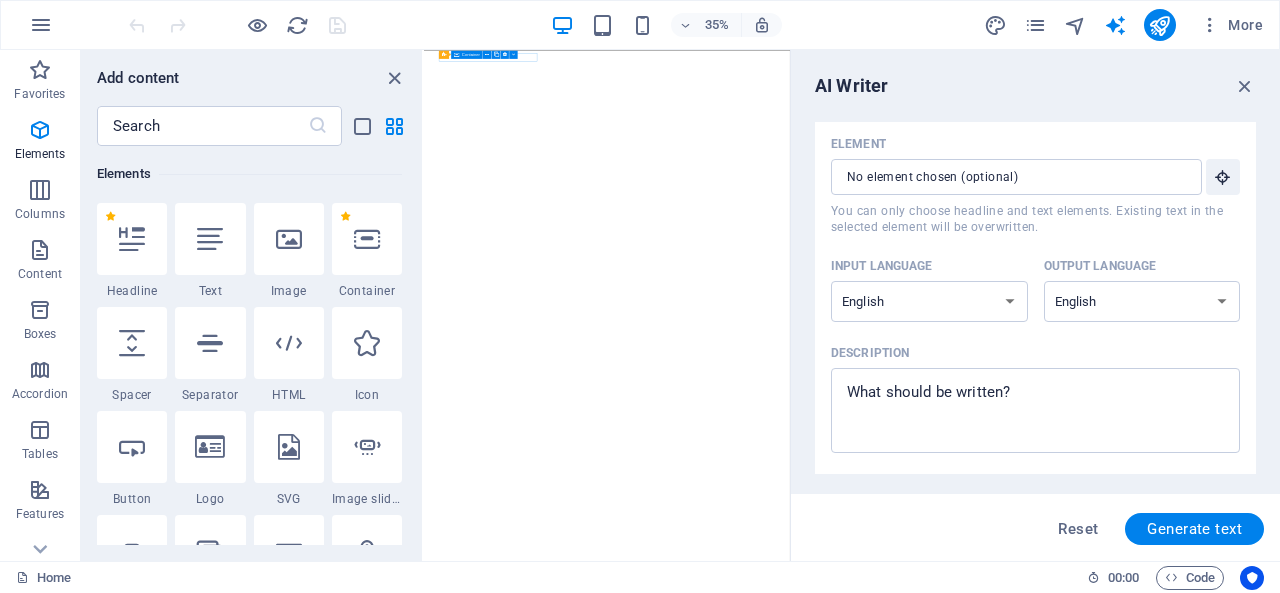 scroll, scrollTop: 0, scrollLeft: 0, axis: both 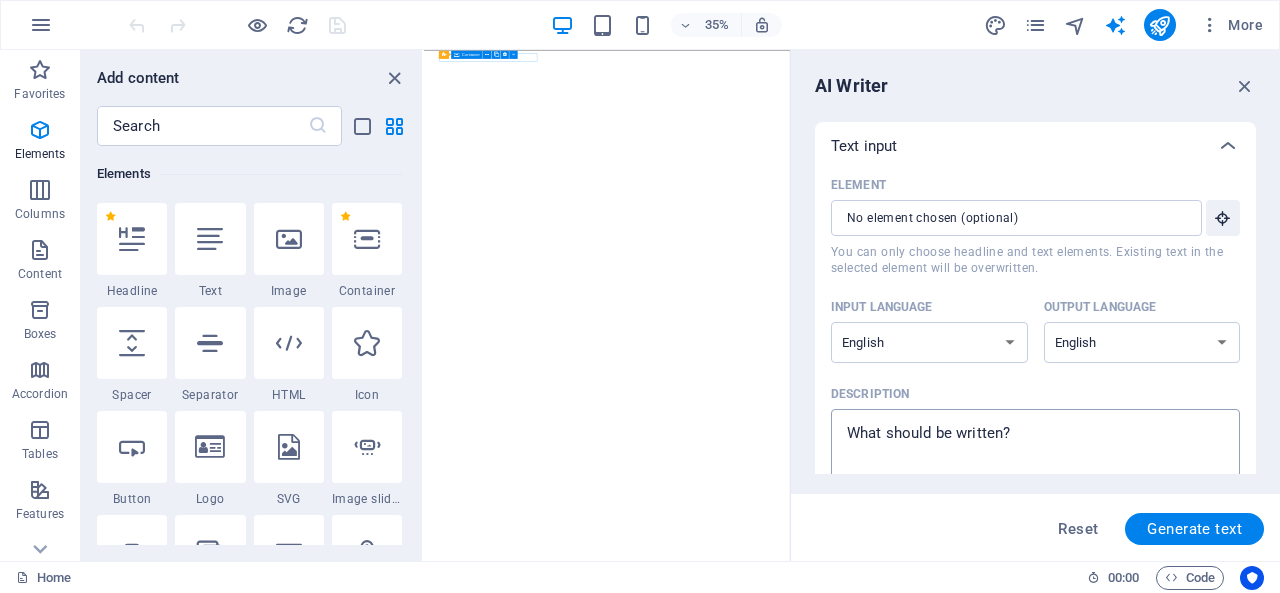 click on "Description x ​" at bounding box center (1035, 451) 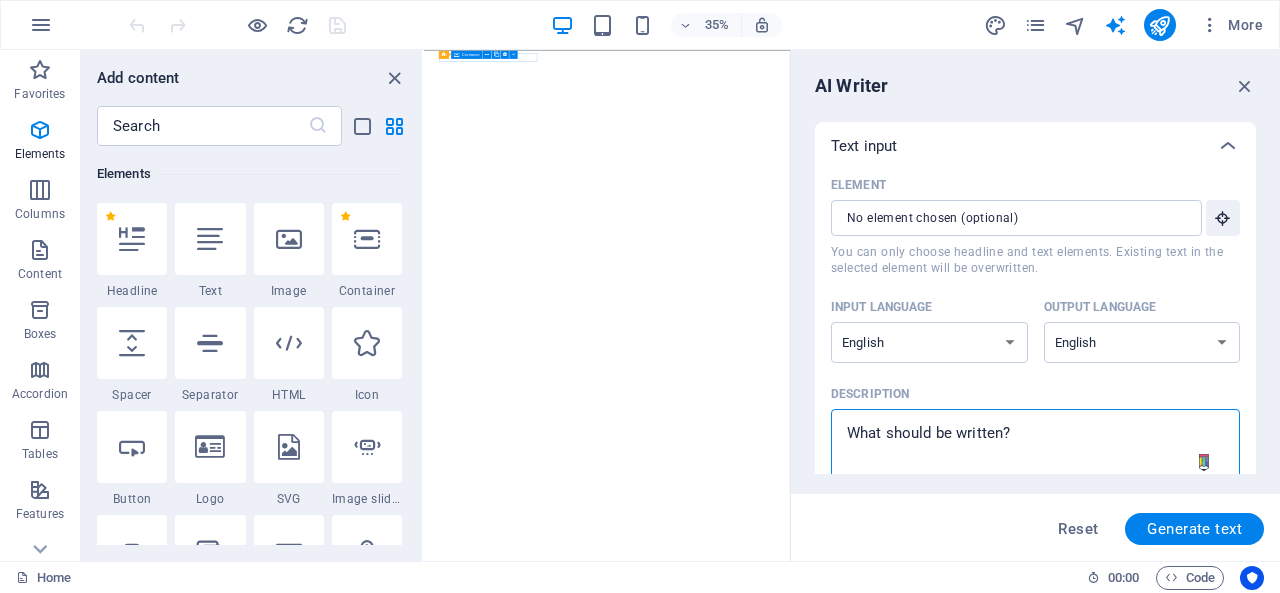 type on "e" 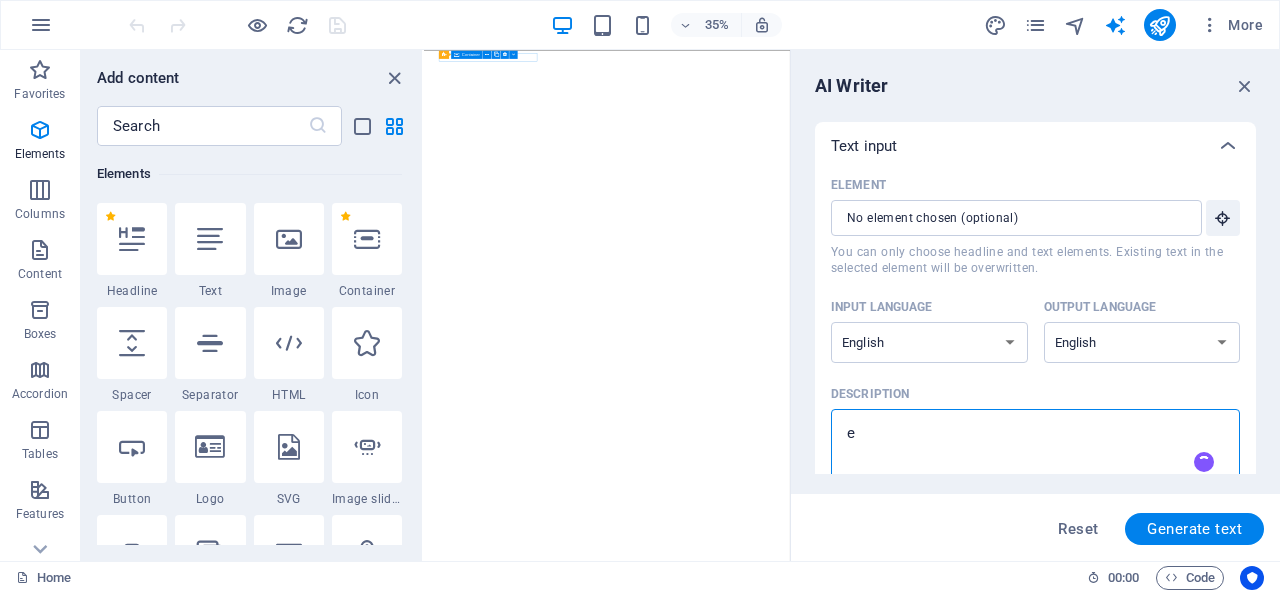 type on "ek" 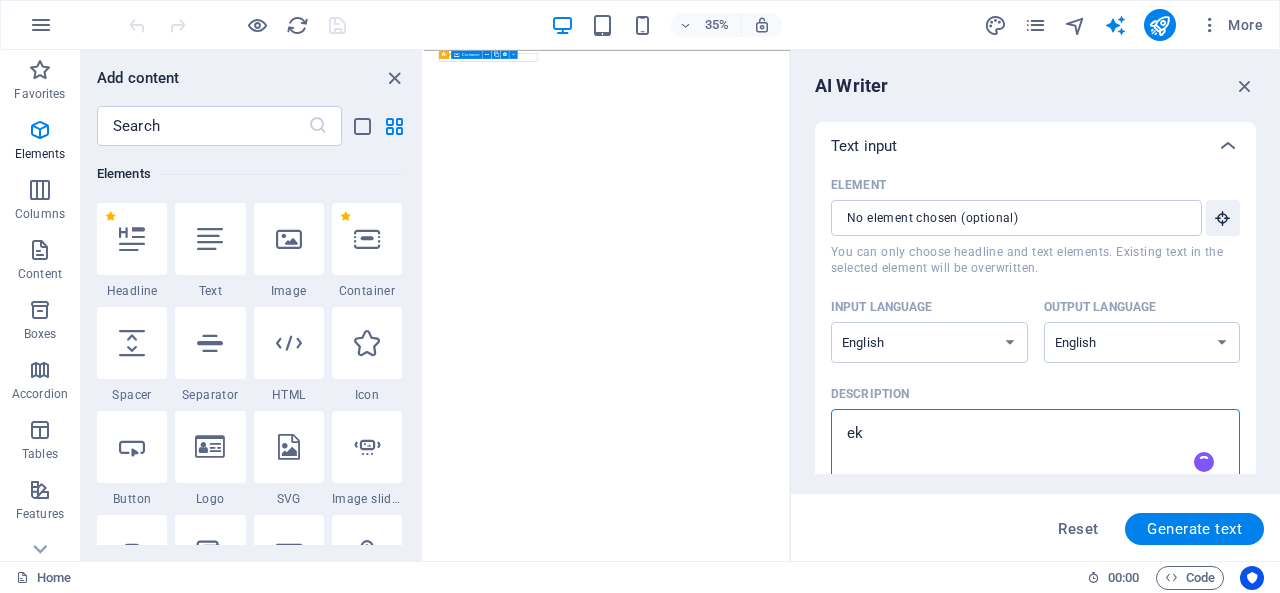 type on "ekl" 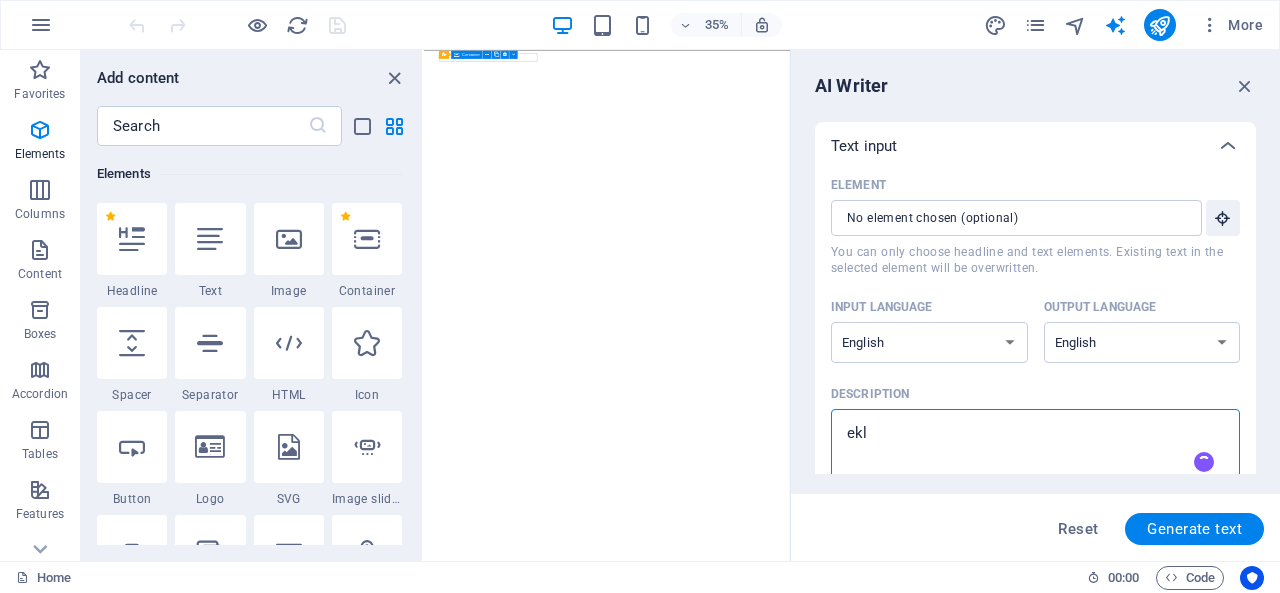 type on "ekla" 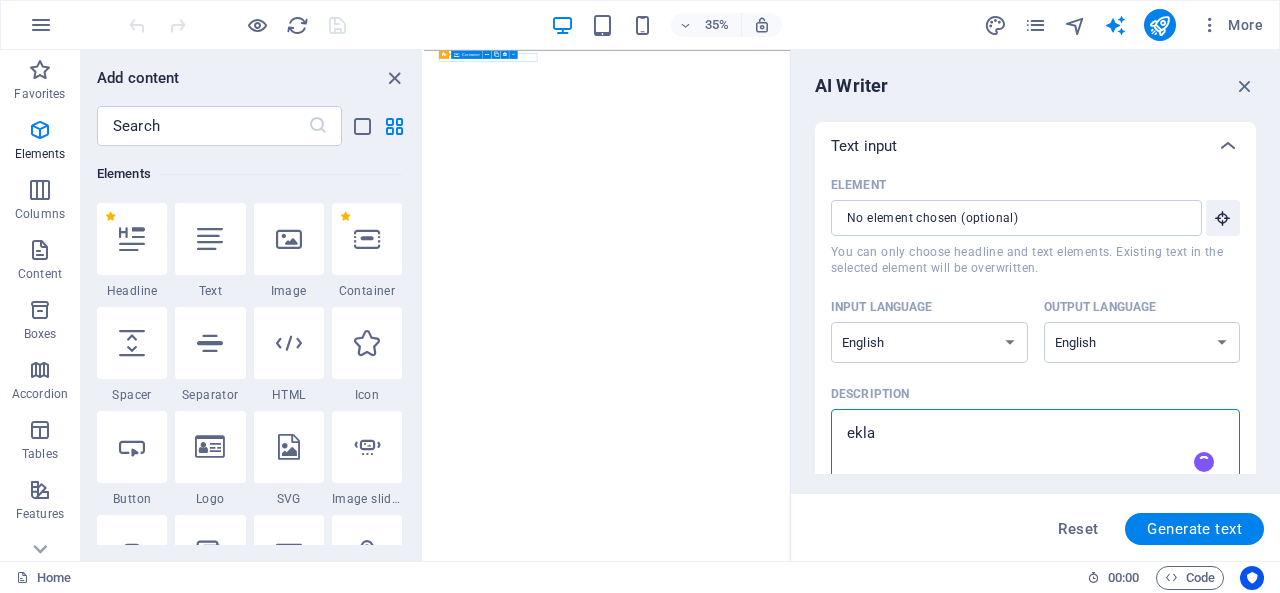 type on "eklav" 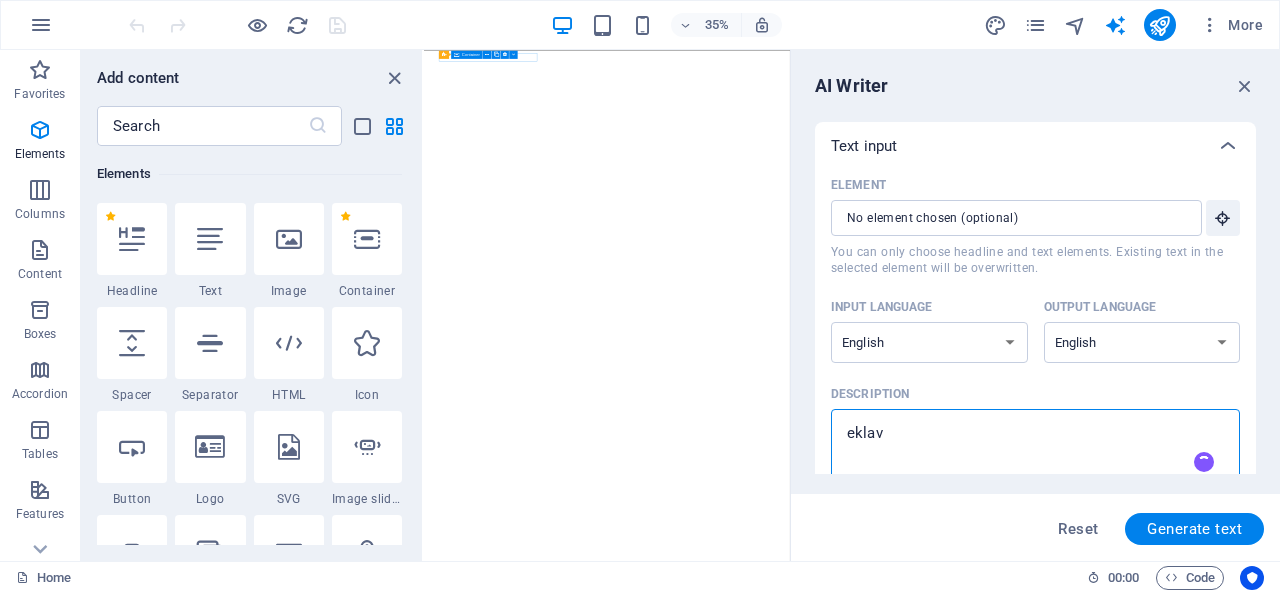 type on "eklavy" 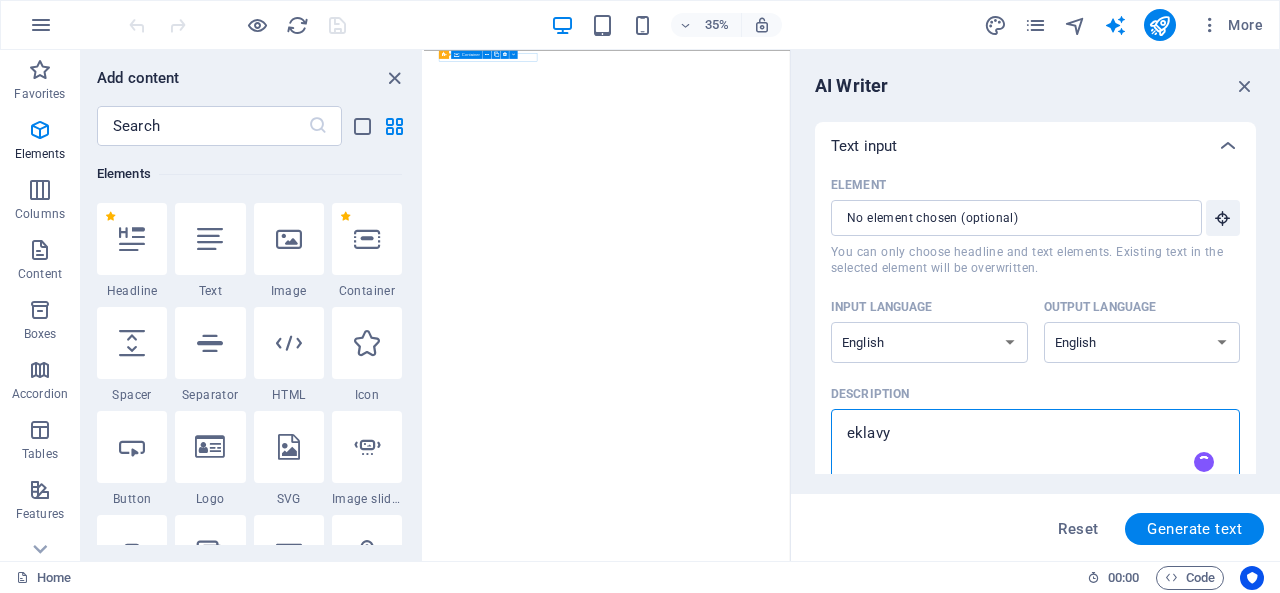 type on "eklavya" 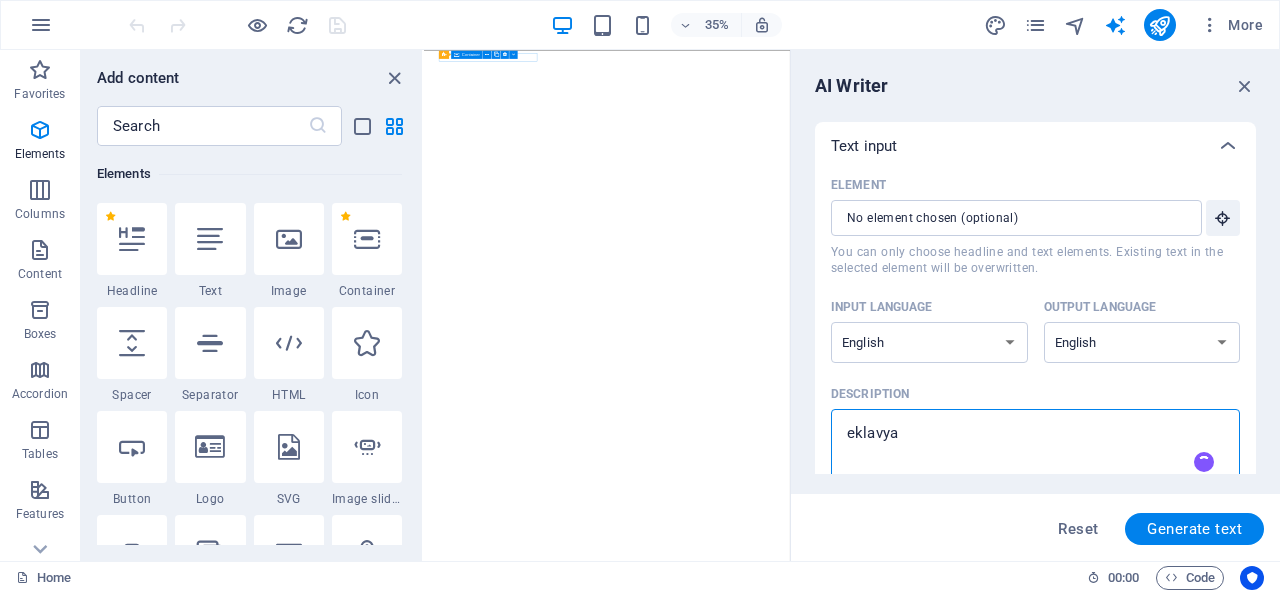 type on "eklavya" 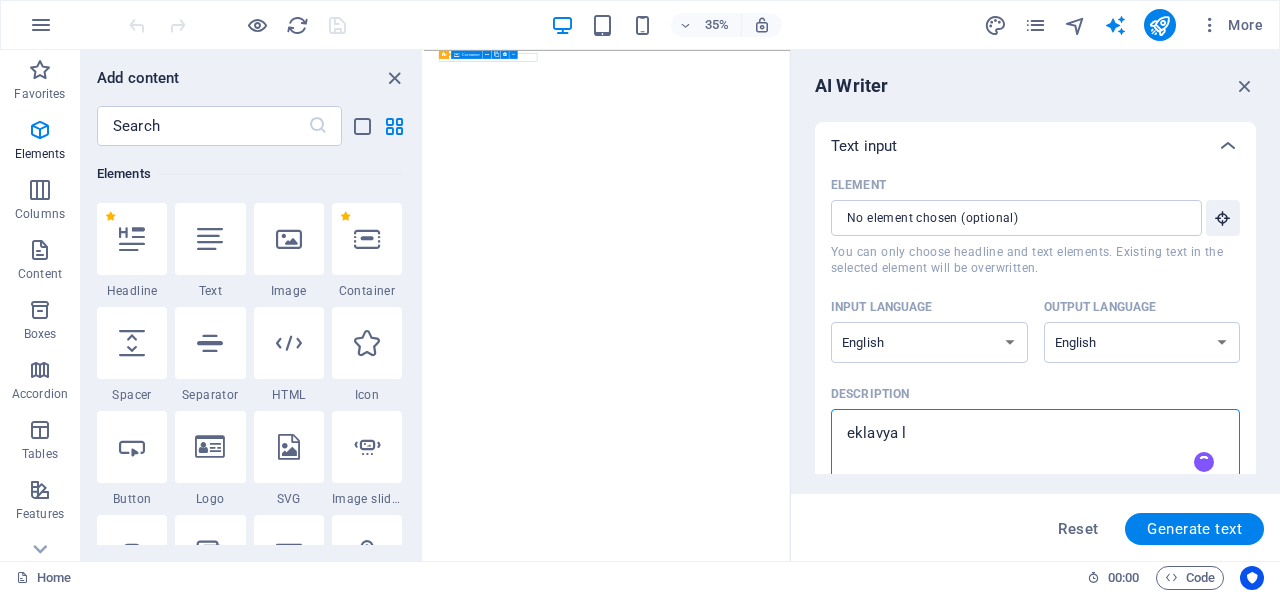 type on "eklavya le" 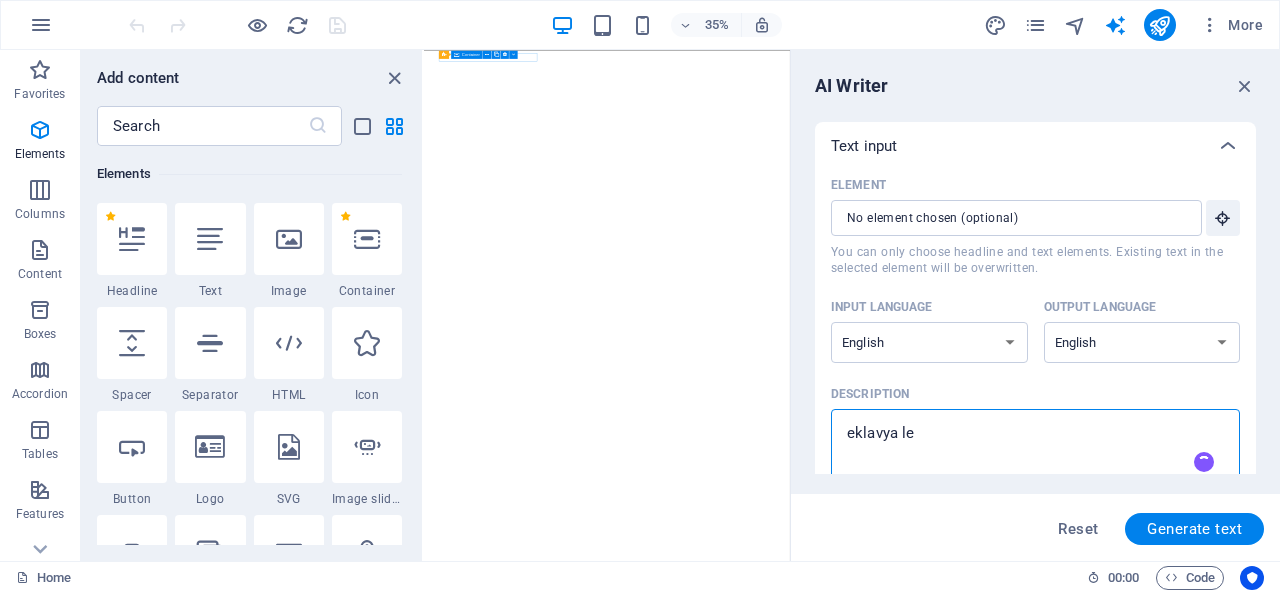 type on "eklavya lea" 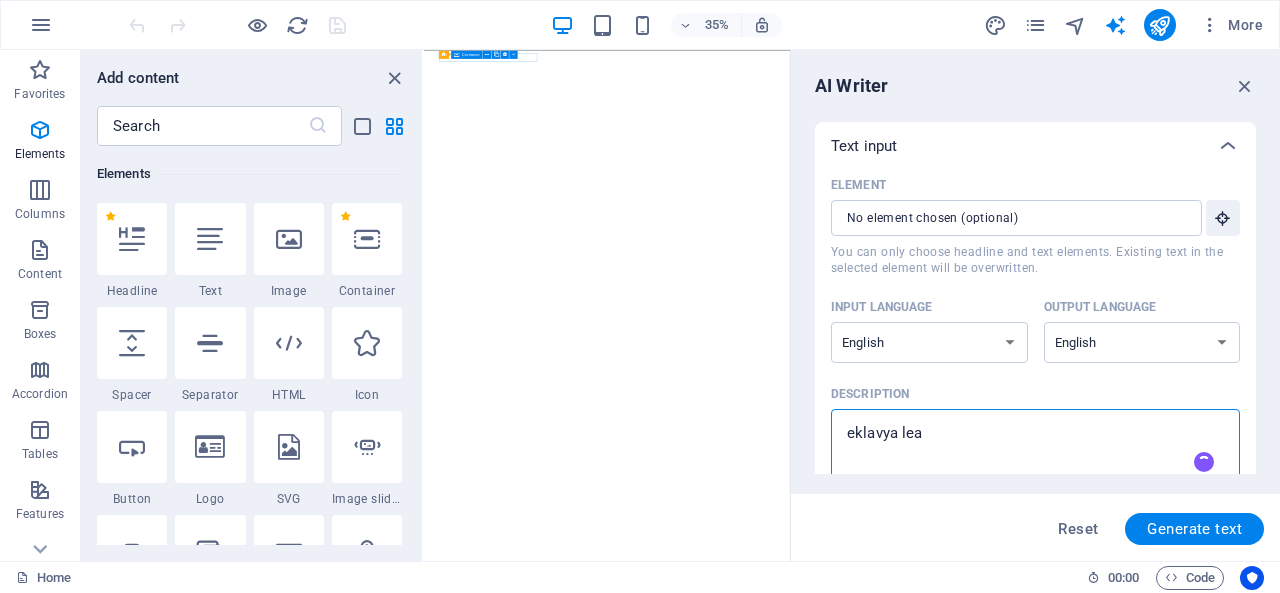 type on "eklavya lear" 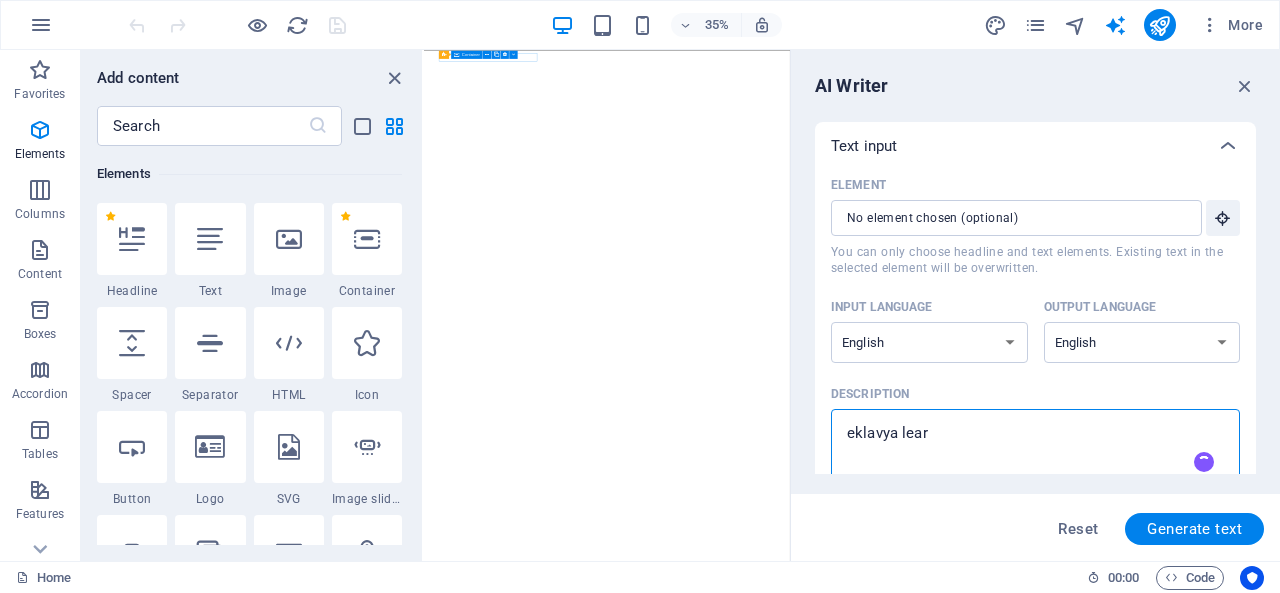 type on "eklavya learn" 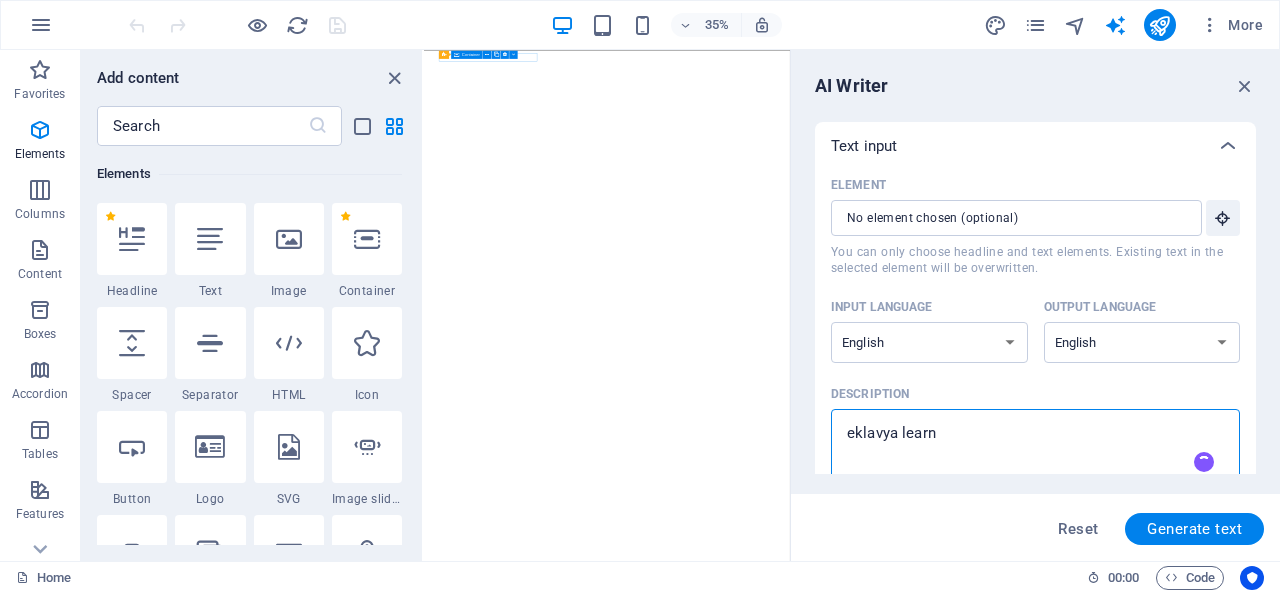 type on "eklavya learne" 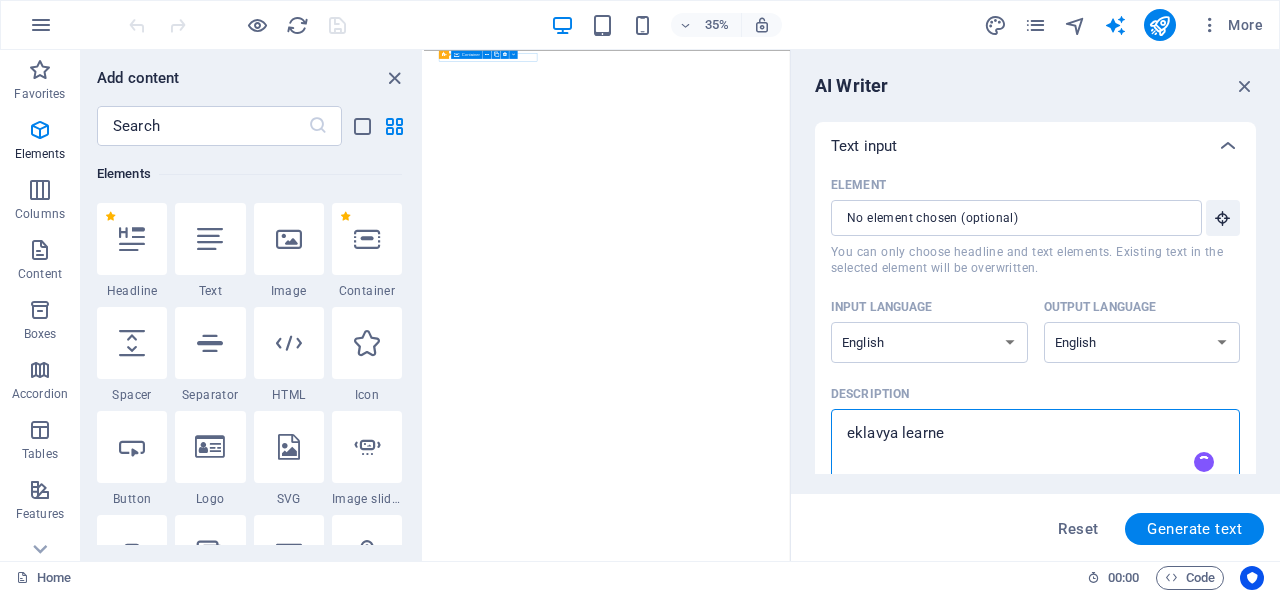 type on "eklavya learner" 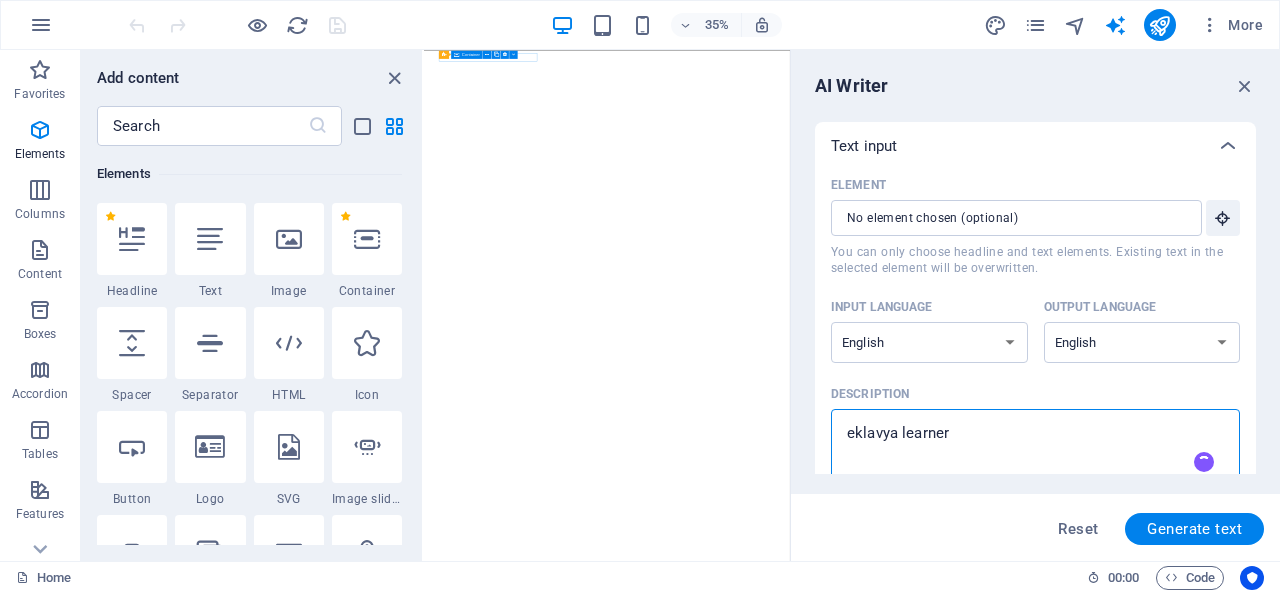 type on "eklavya learners" 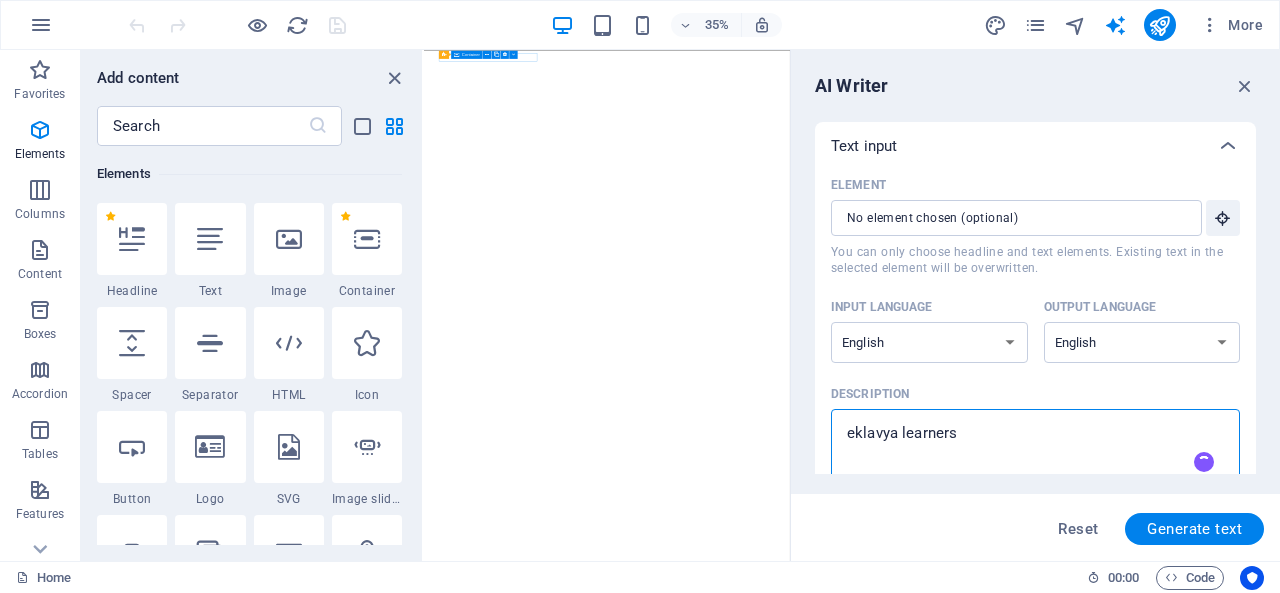 type on "eklavya learners" 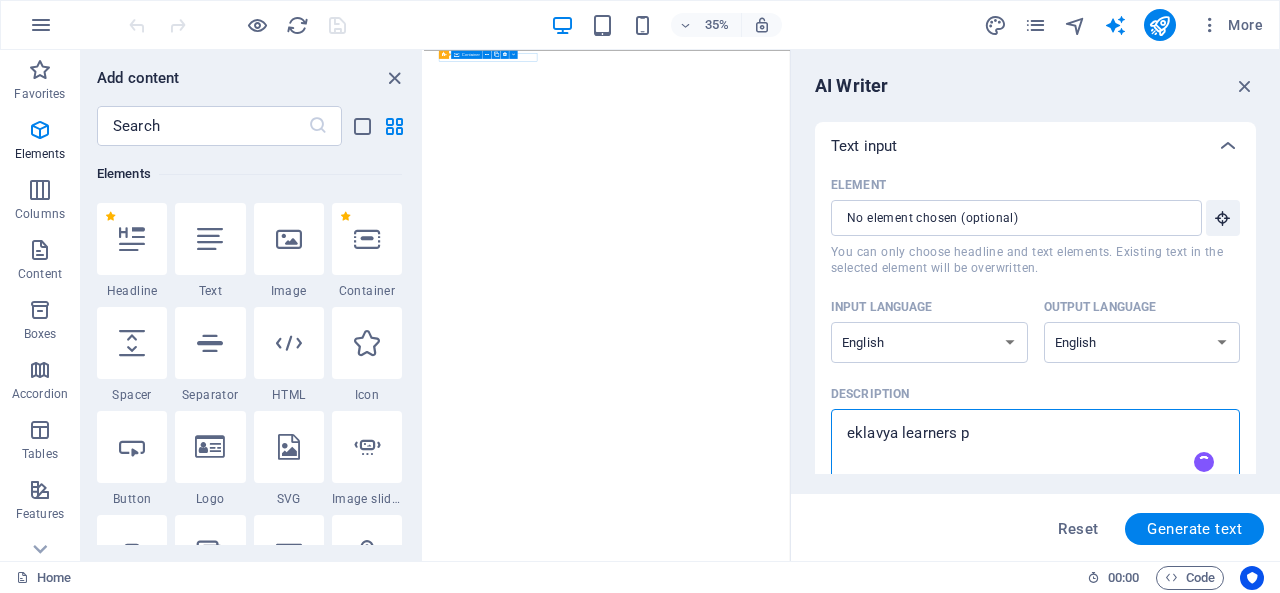 type on "eklavya learners pu" 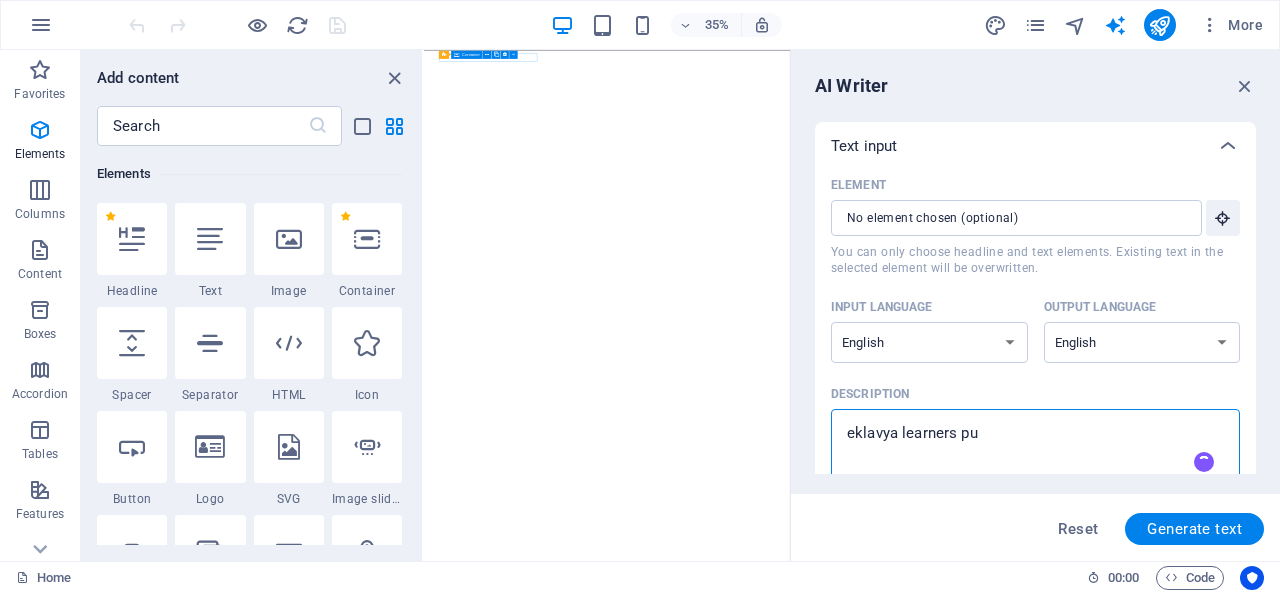 type on "x" 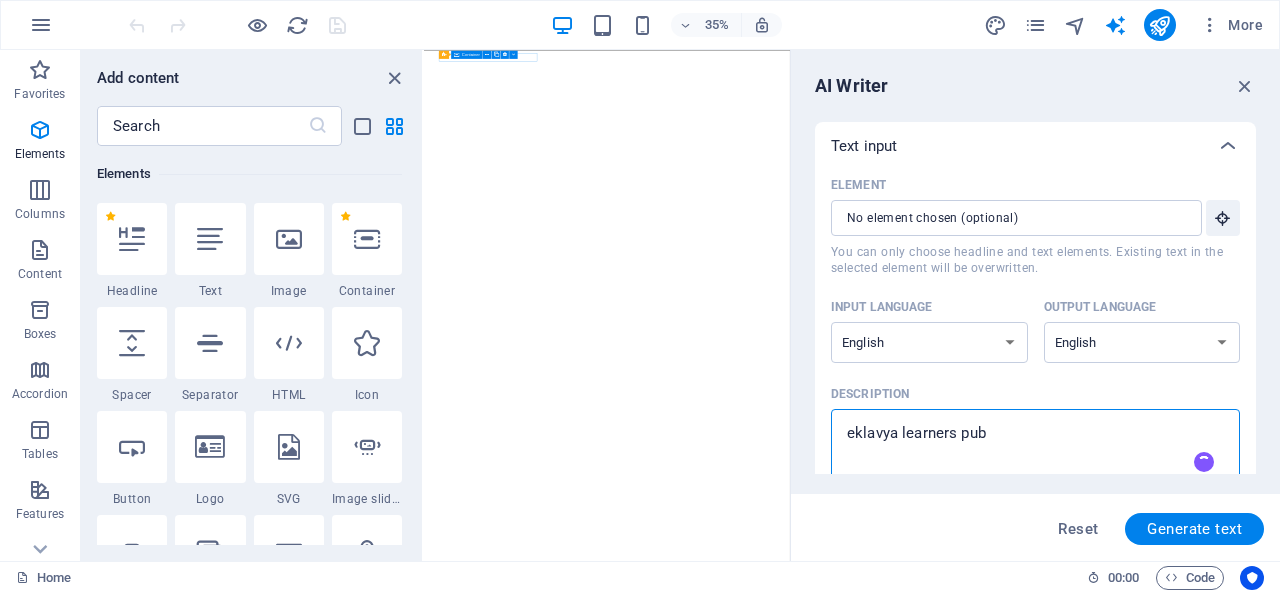 type on "eklavya learners publ" 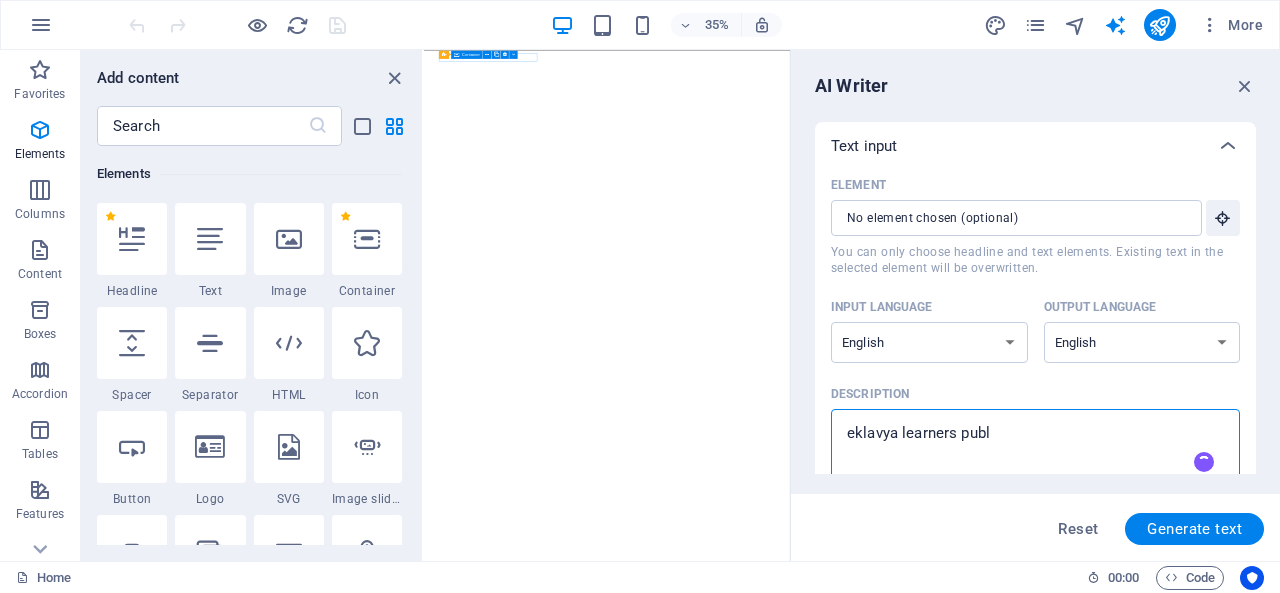 type on "eklavya learners publi​" 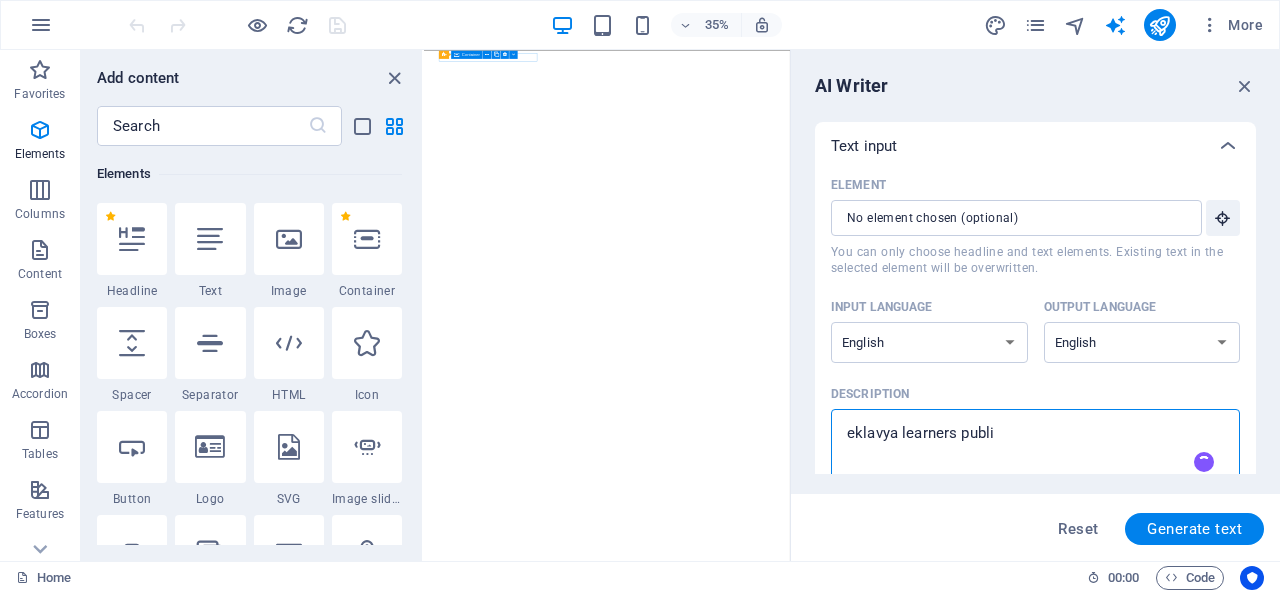 type on "eklavya learners publis" 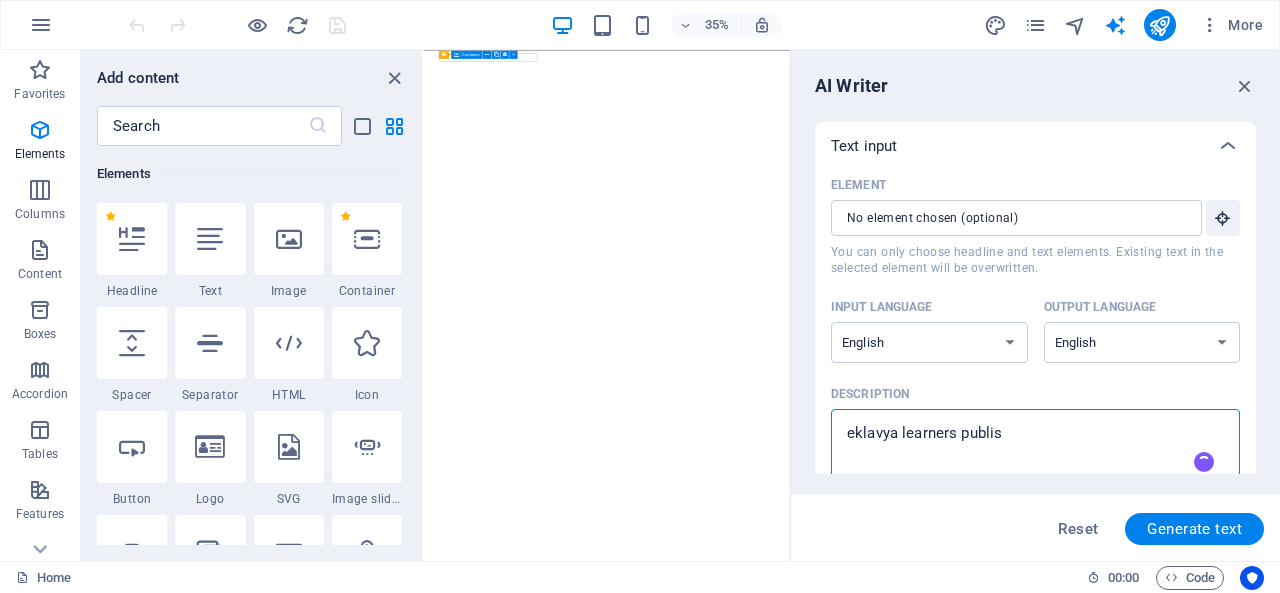 type on "eklavya learners publish" 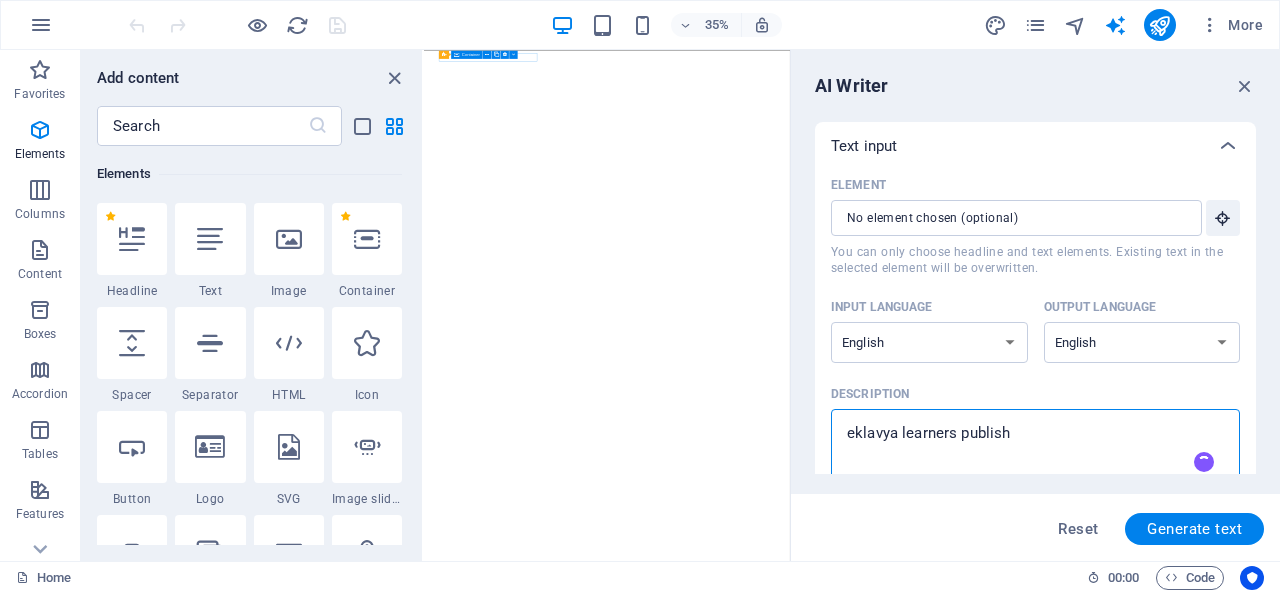 type on "eklavya learners publishi" 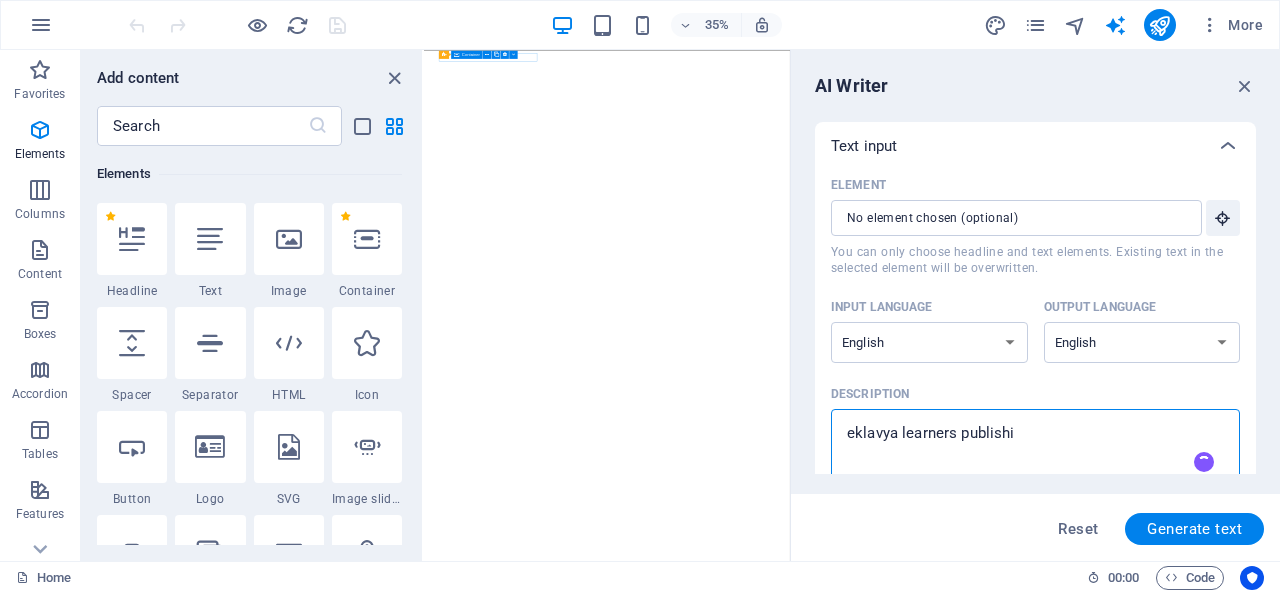 type on "eklavya learners publishin" 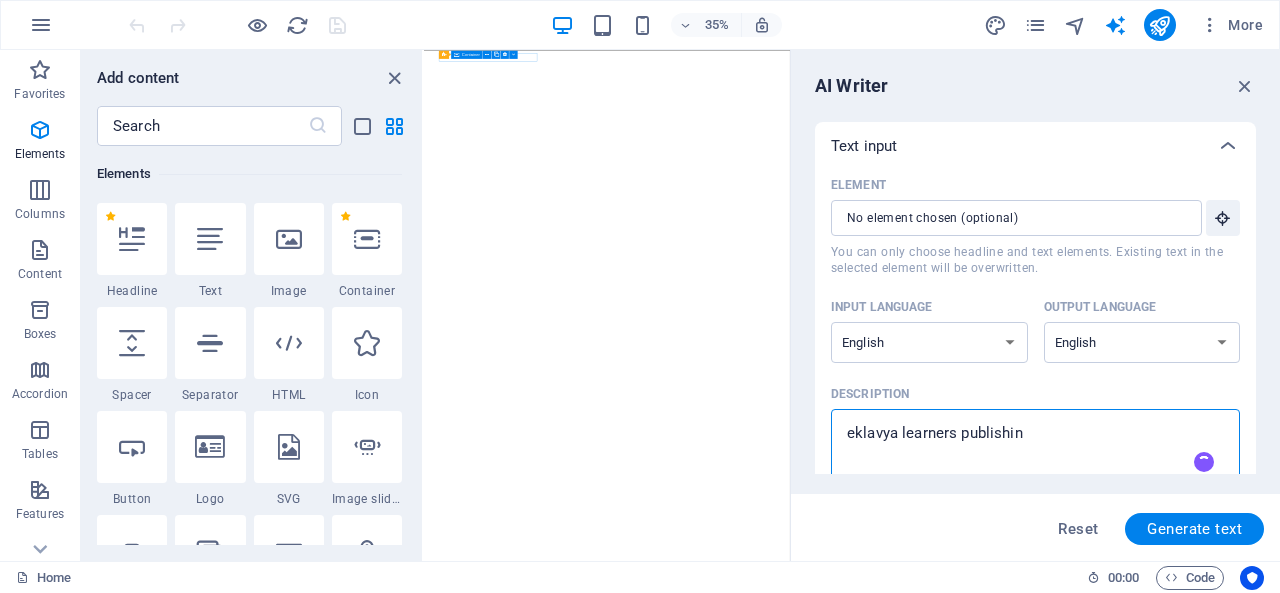 type on "eklavya learners publishing" 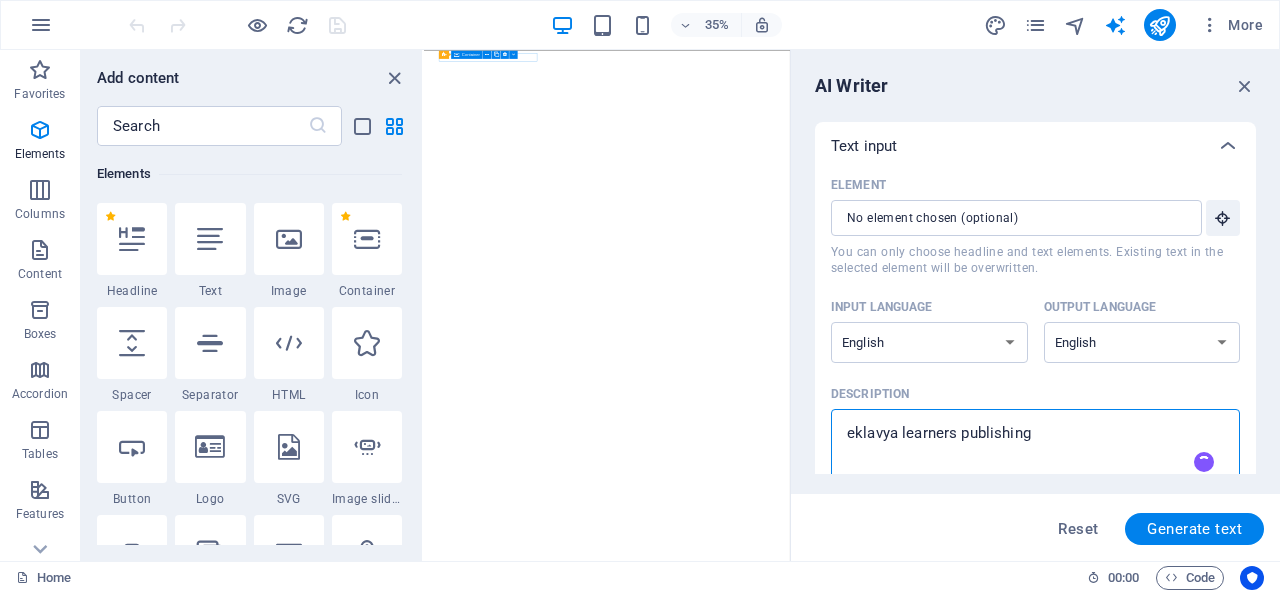 type on "eklavya learners publishing" 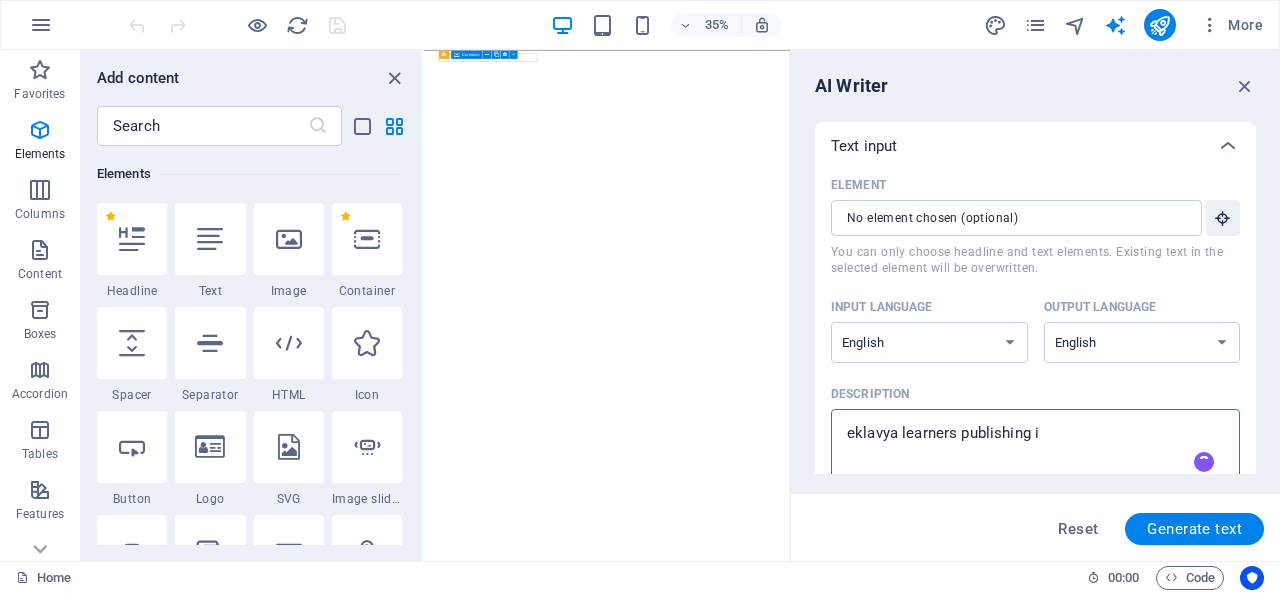 type on "eklavya learners publishing is" 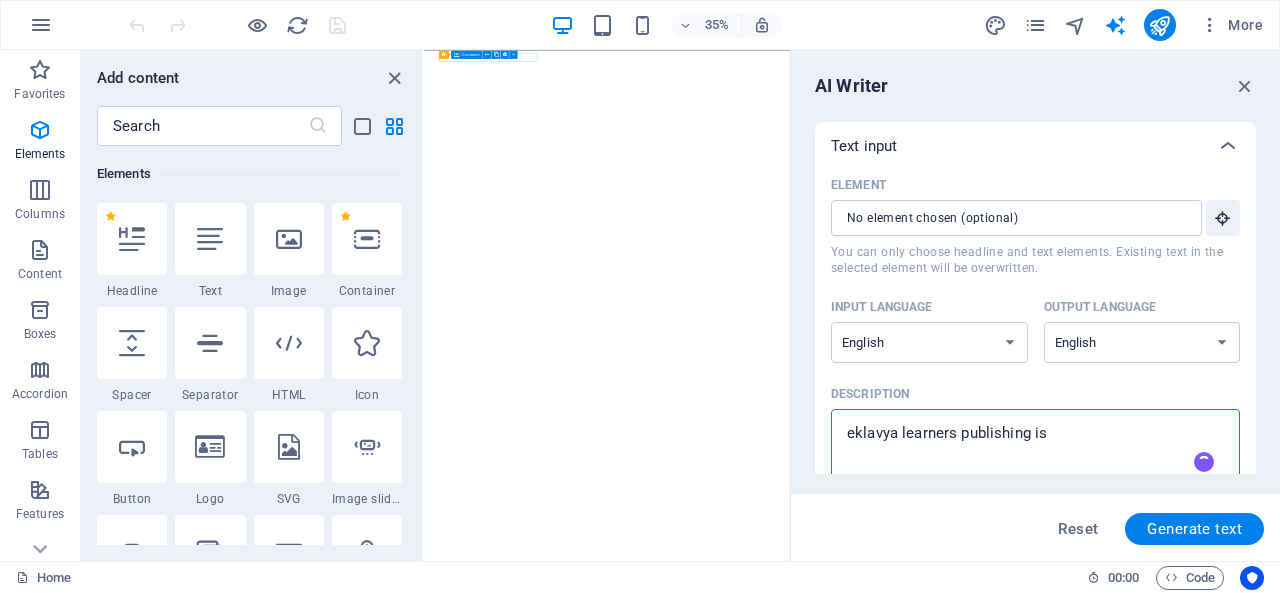 type on "eklavya learners publishing is" 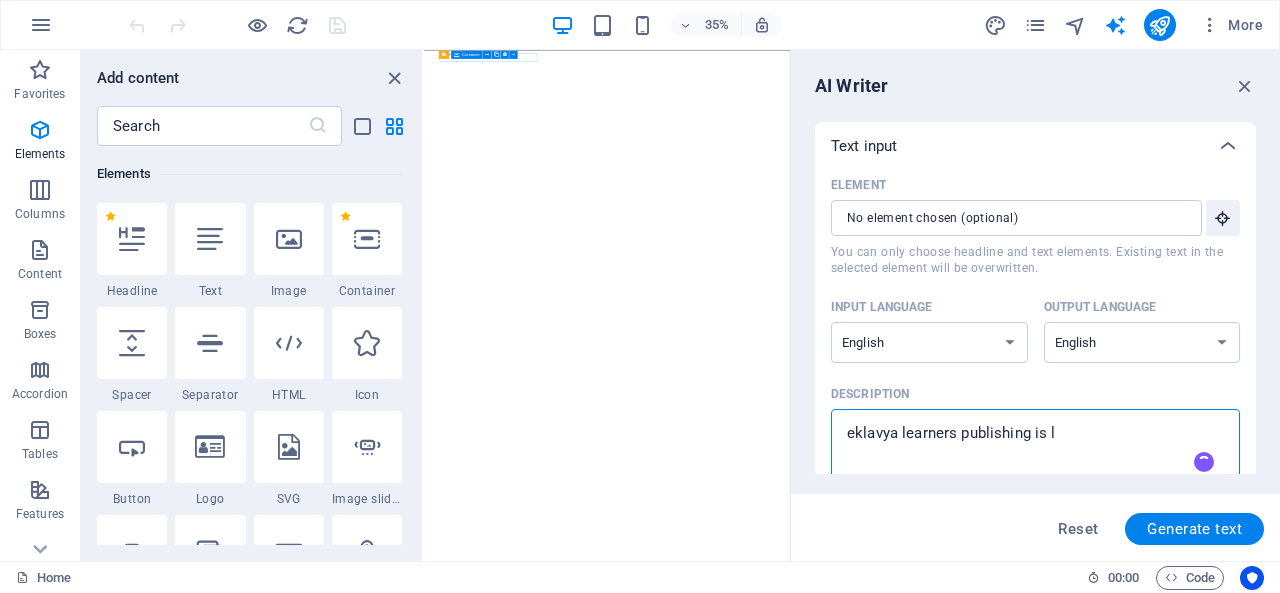 type on "eklavya learners publishing is le" 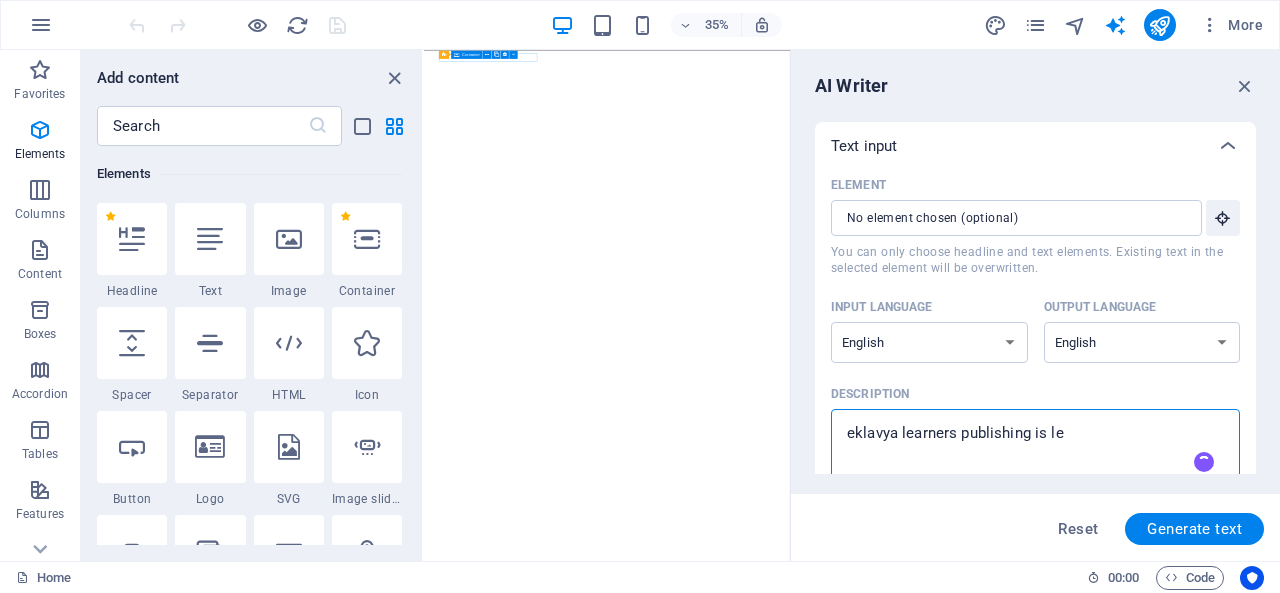 type on "eklavya learners publishing is lea" 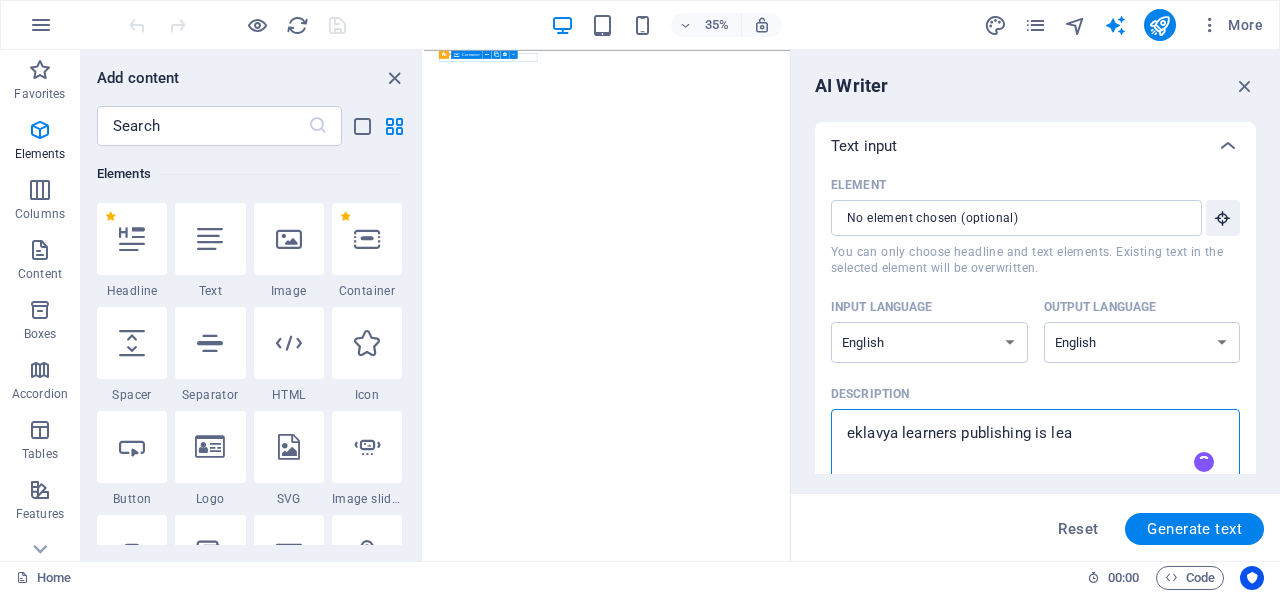type on "eklavya learners publishing is lead" 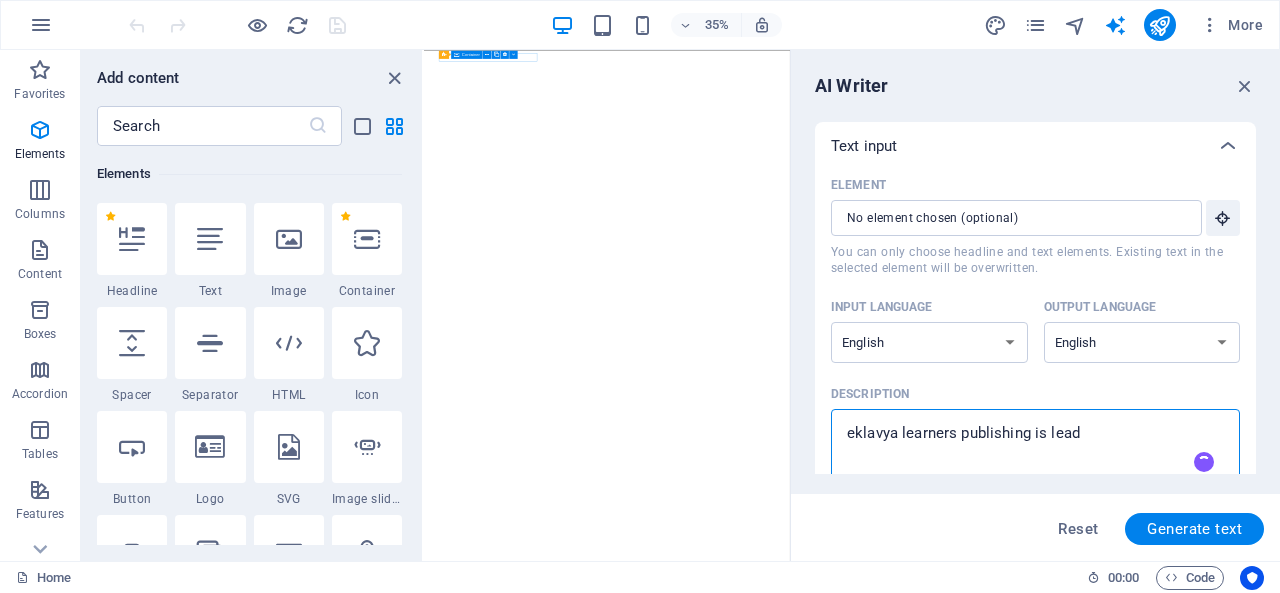 type on "eklavya learners publishing is leadi" 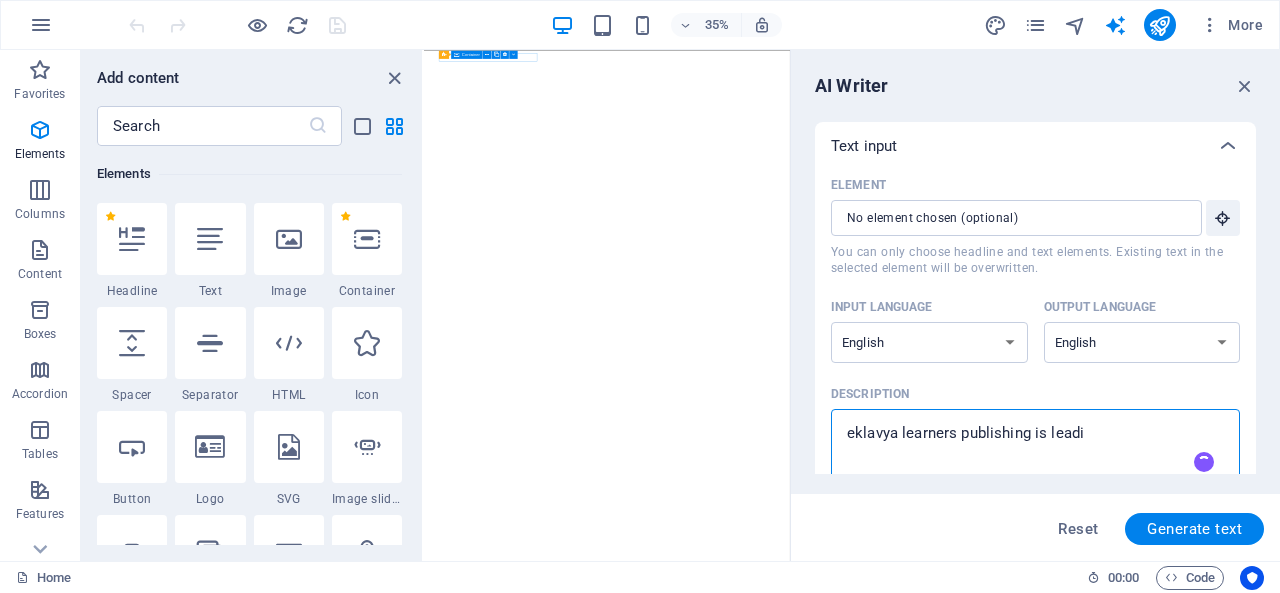 type on "eklavya learners publishing is leadin" 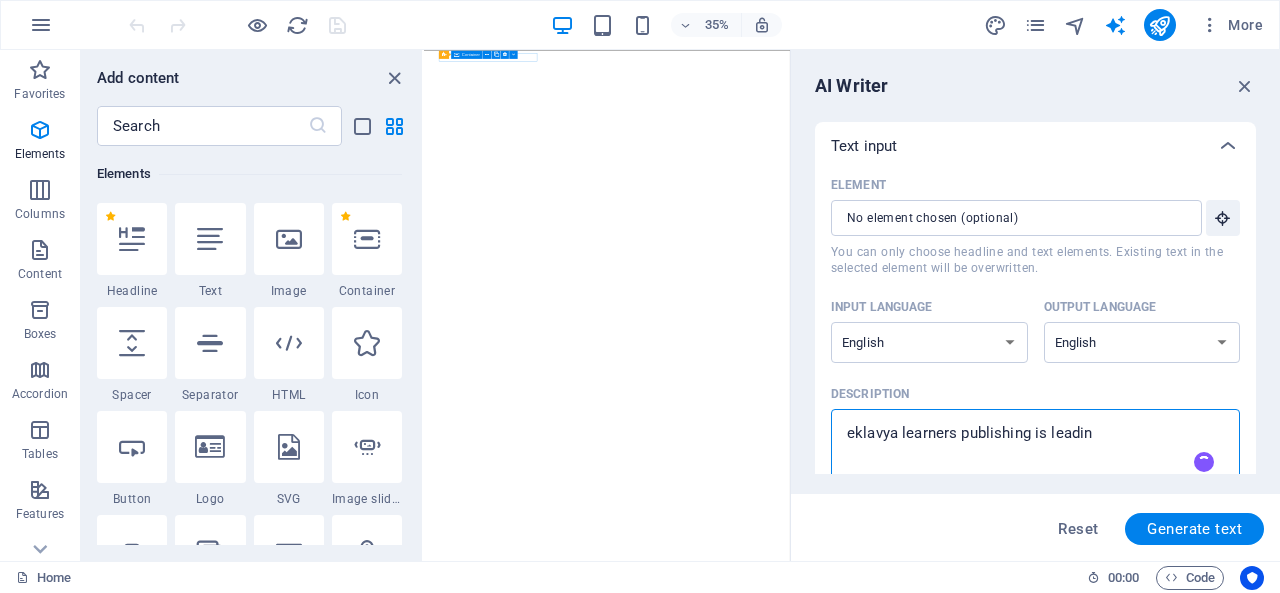 type on "eklavya learners publishing is leading" 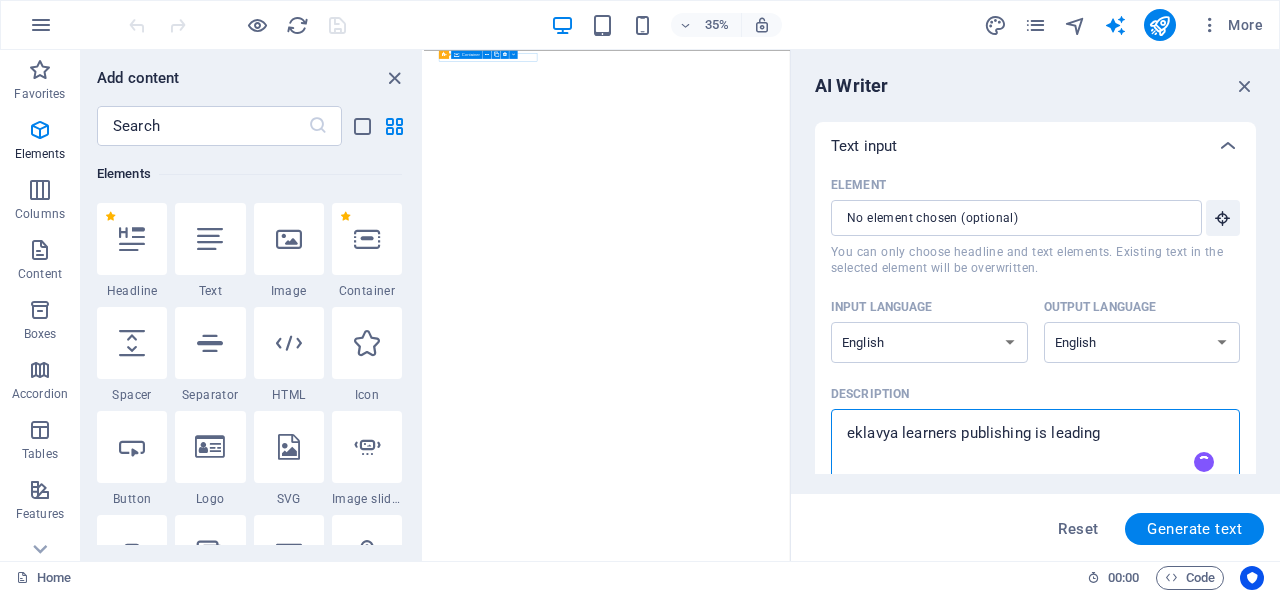 type on "eklavya learners publishing is leading" 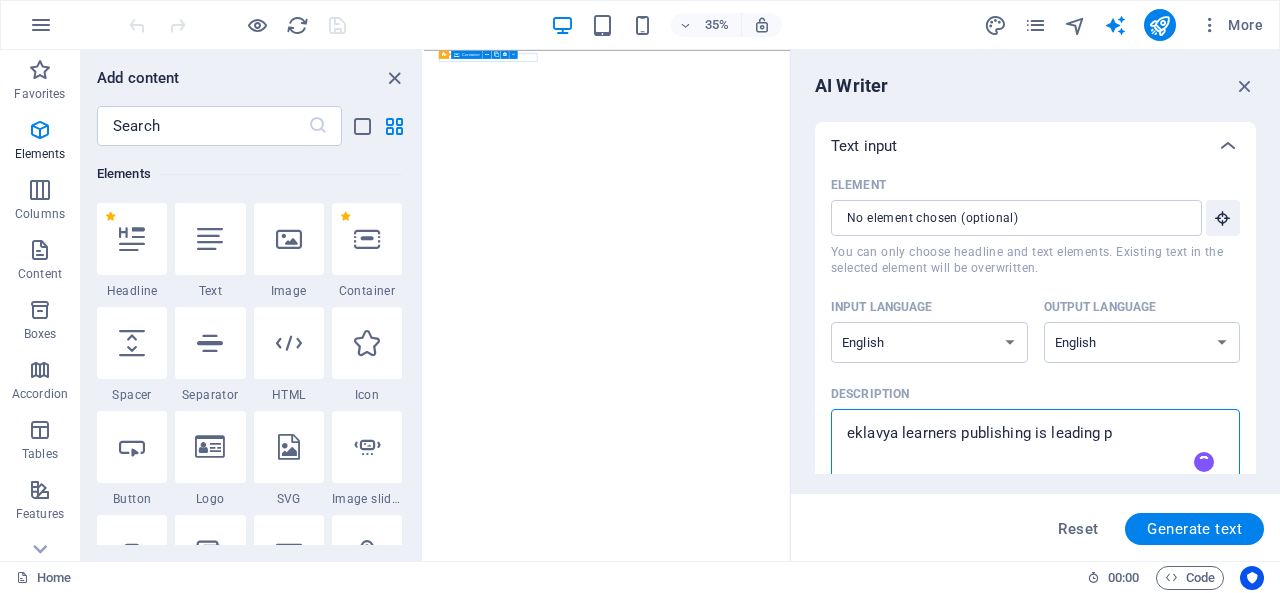 type on "eklavya learners publishing is leading pu" 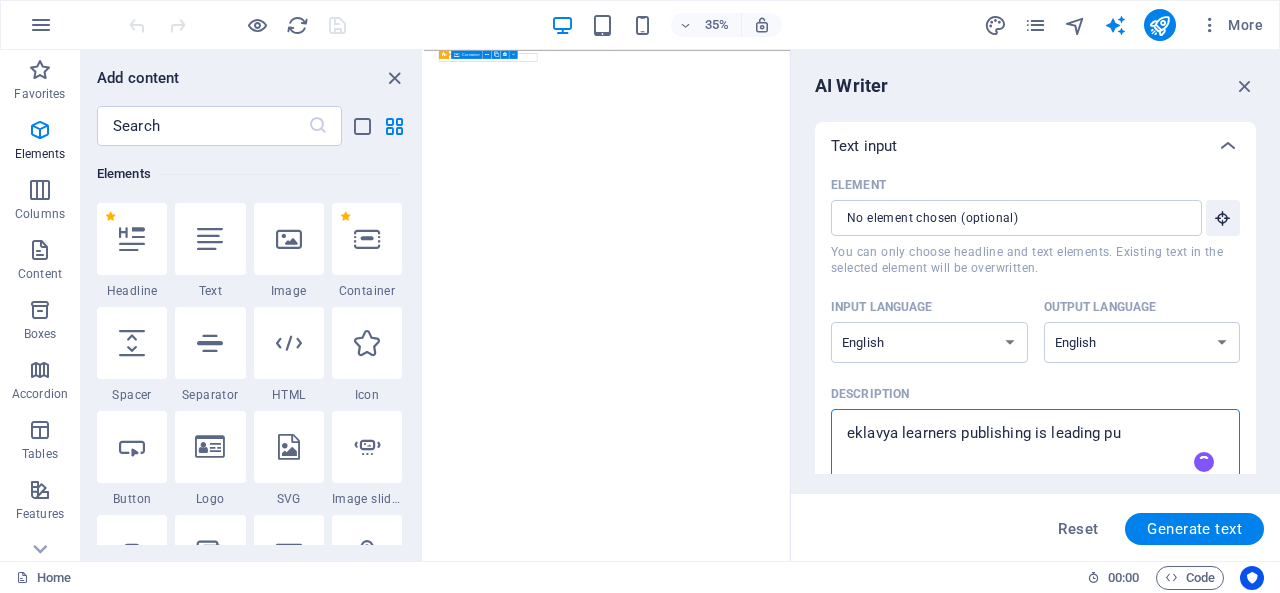 type on "eklavya learners publishing is leading pub" 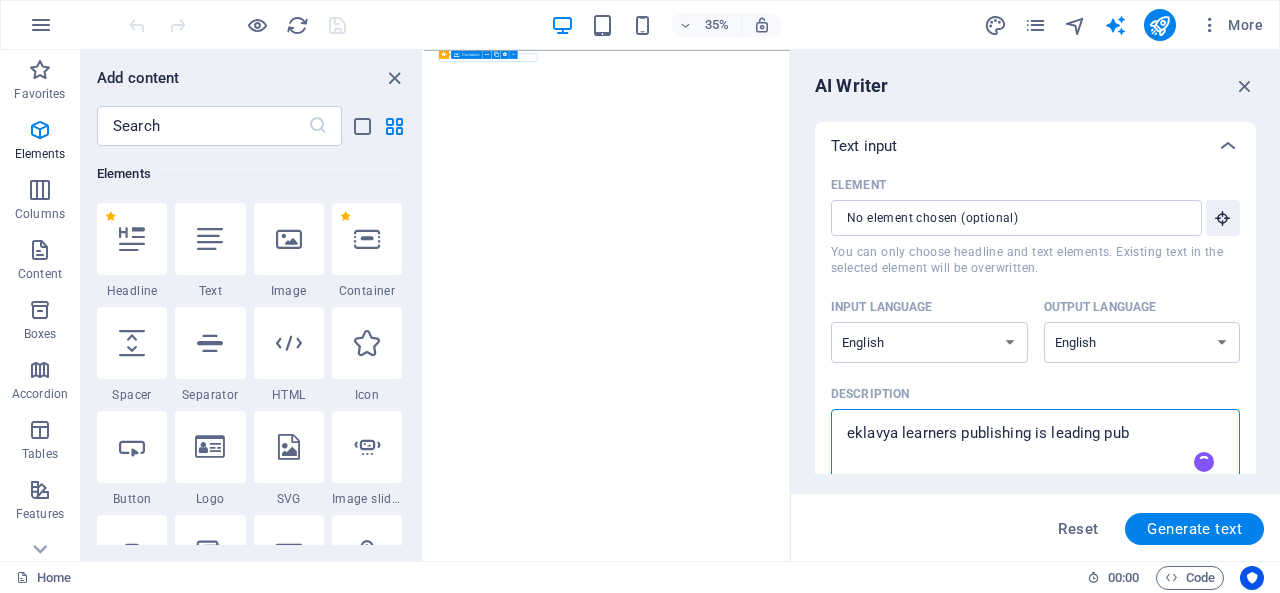 type on "eklavya learners publishing is leading publ" 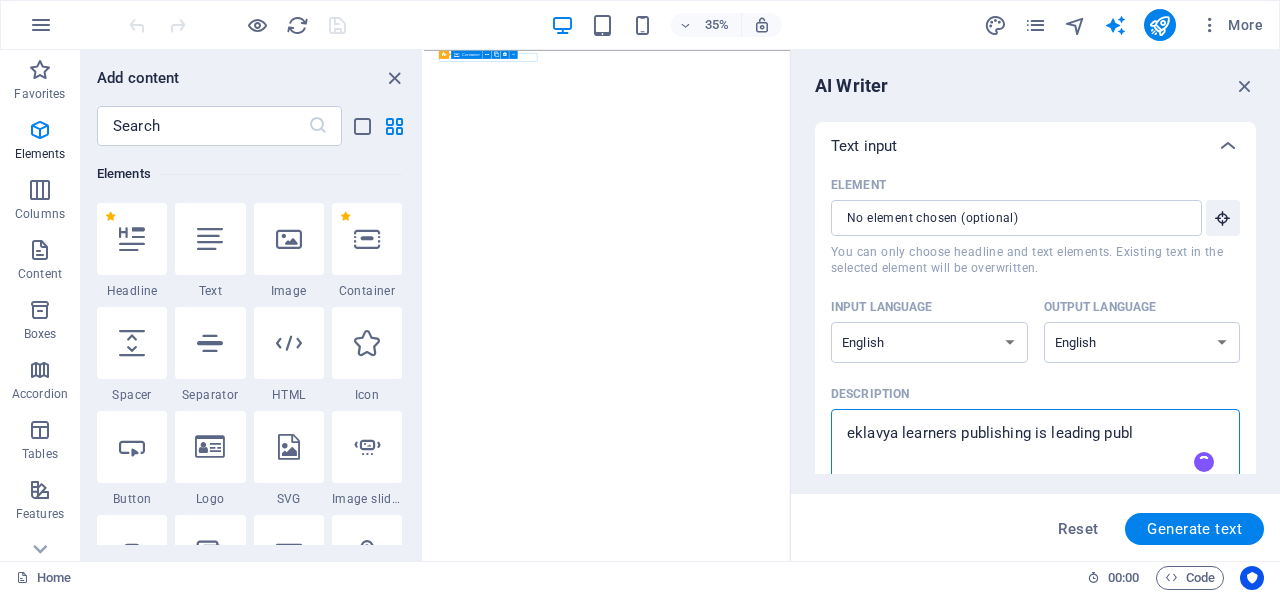 type on "eklavya learners publishing is leading publi" 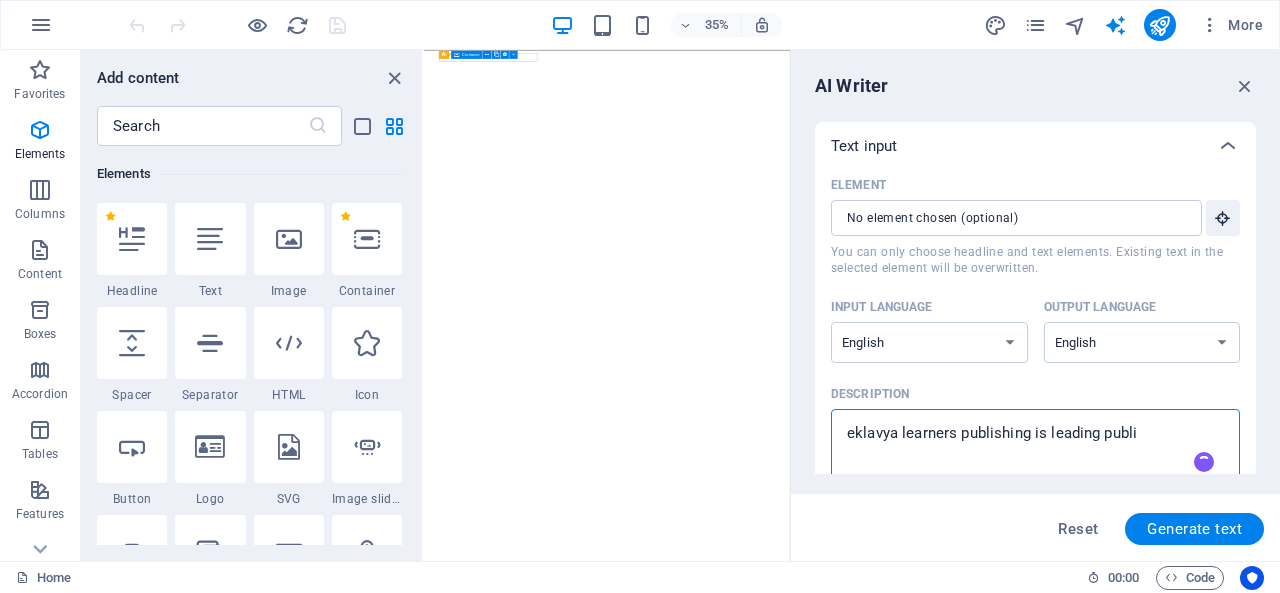type on "eklavya learners publishing is leading publis" 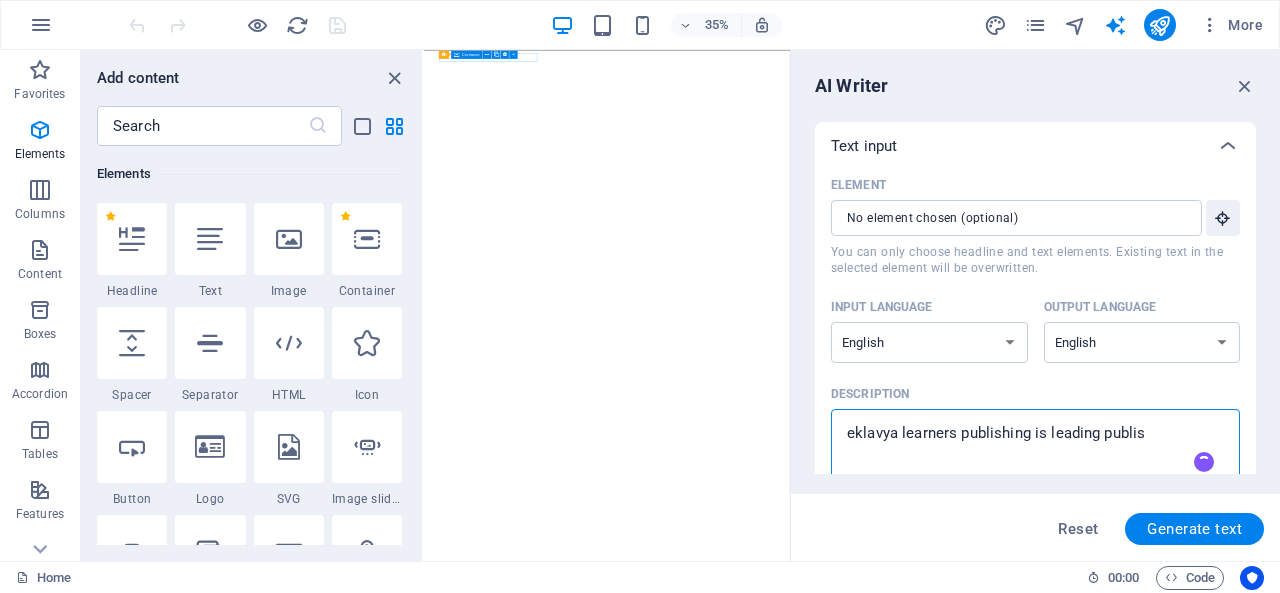 type on "eklavya learners publishing is leading publish" 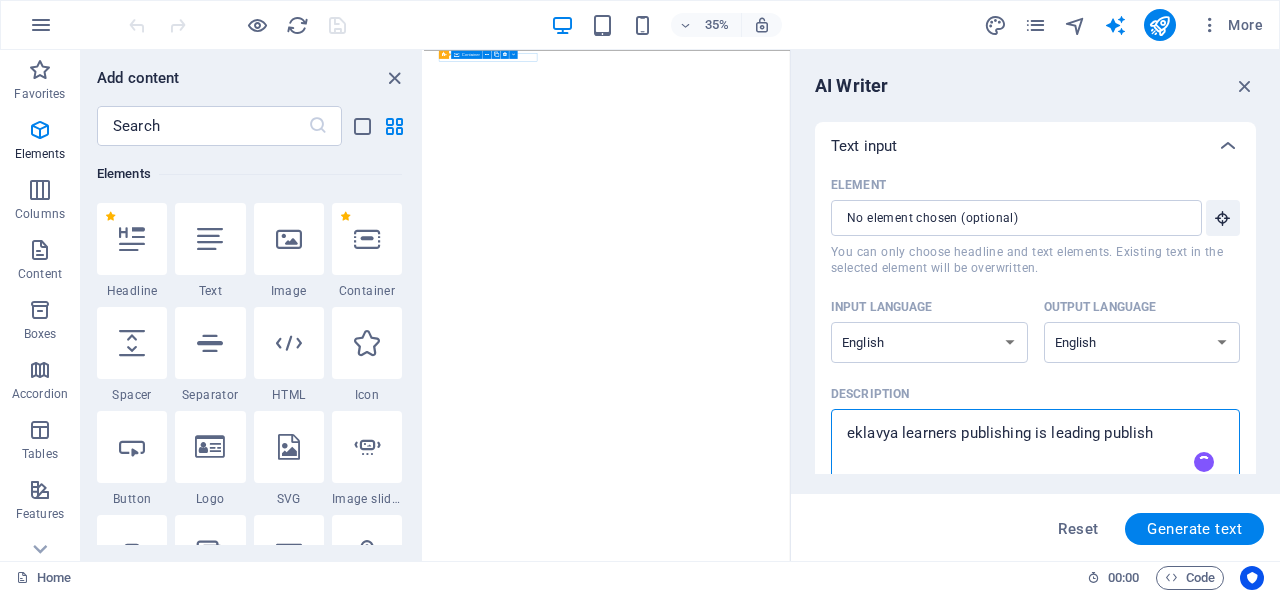 type on "eklavya learners publishing is leading publishe" 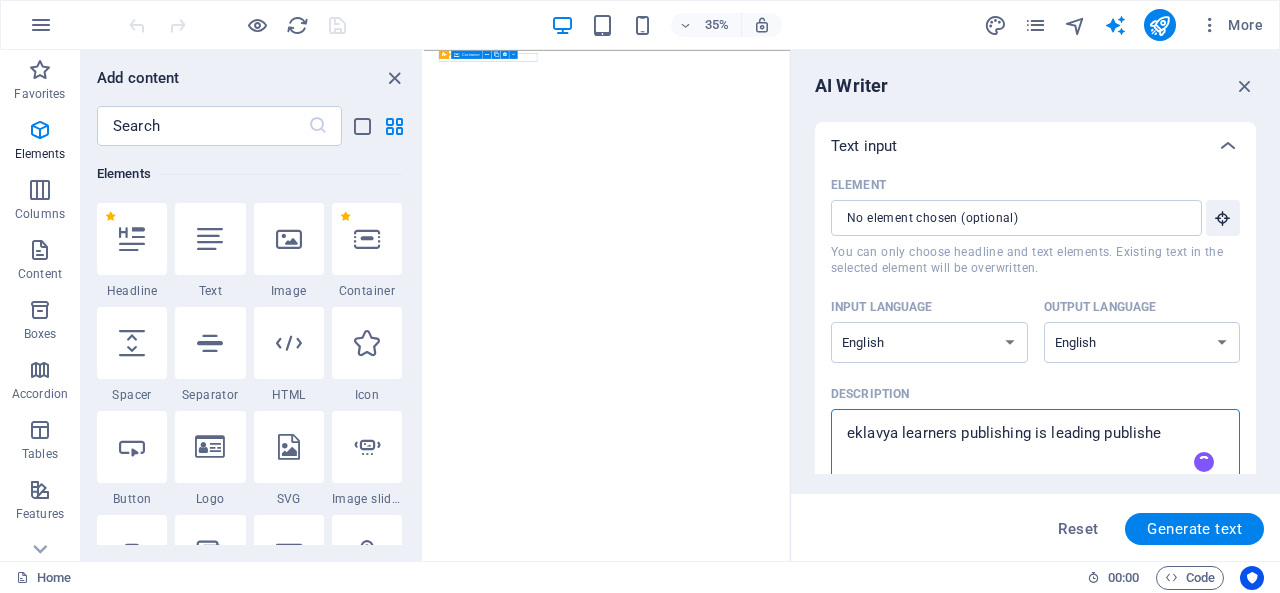 type on "eklavya learners publishing is leading publisher" 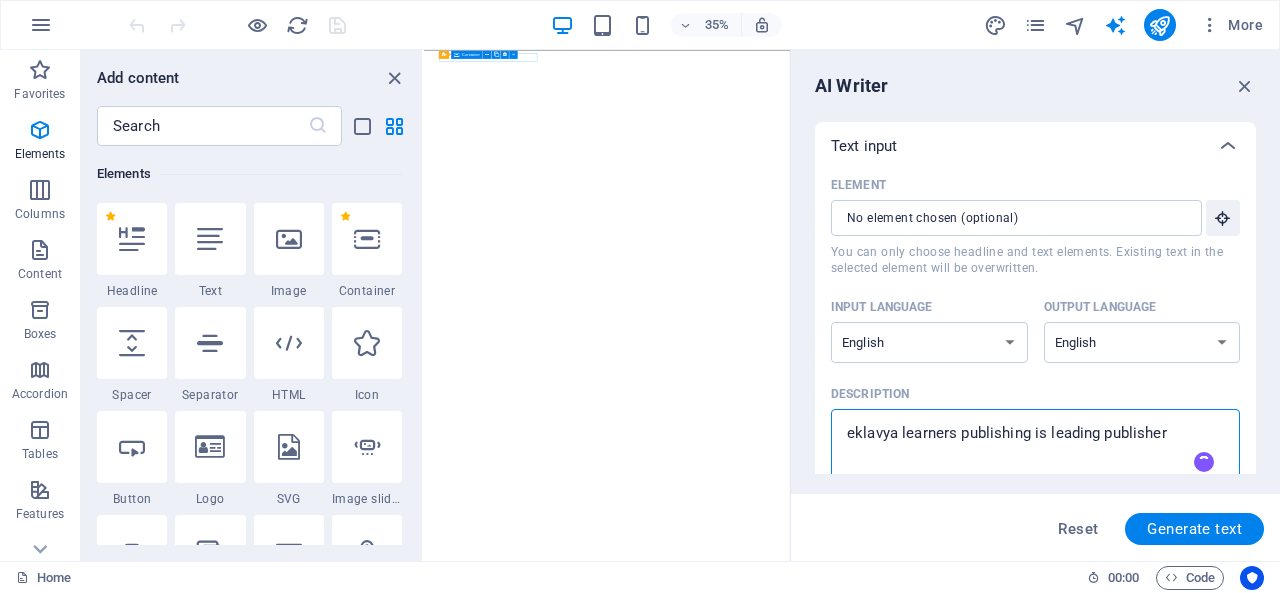 type on "eklavya learners publishing is leading publishers" 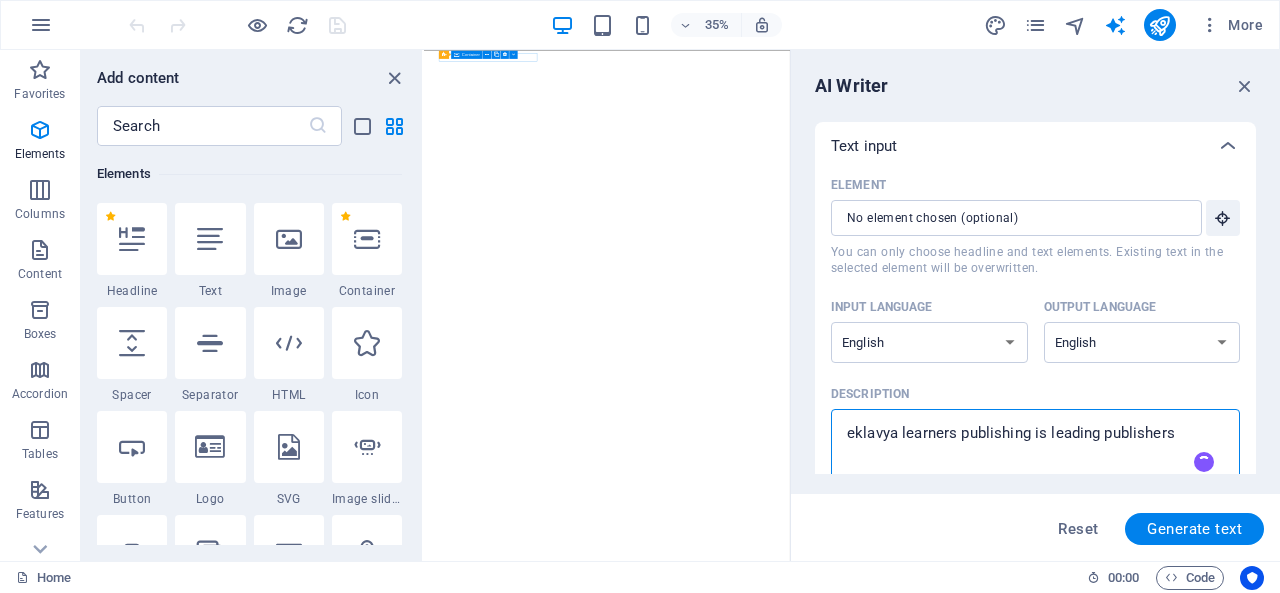 type on "eklavya learners publishing is leading publishers" 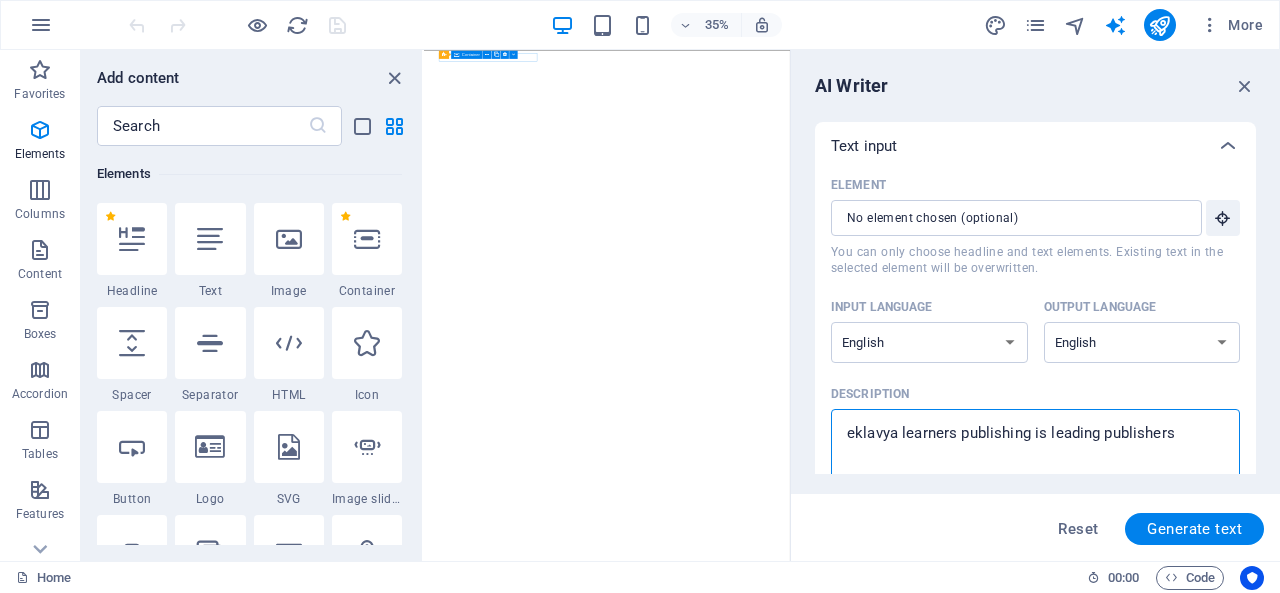 type on "eklavya learners publishing is leading publishers o" 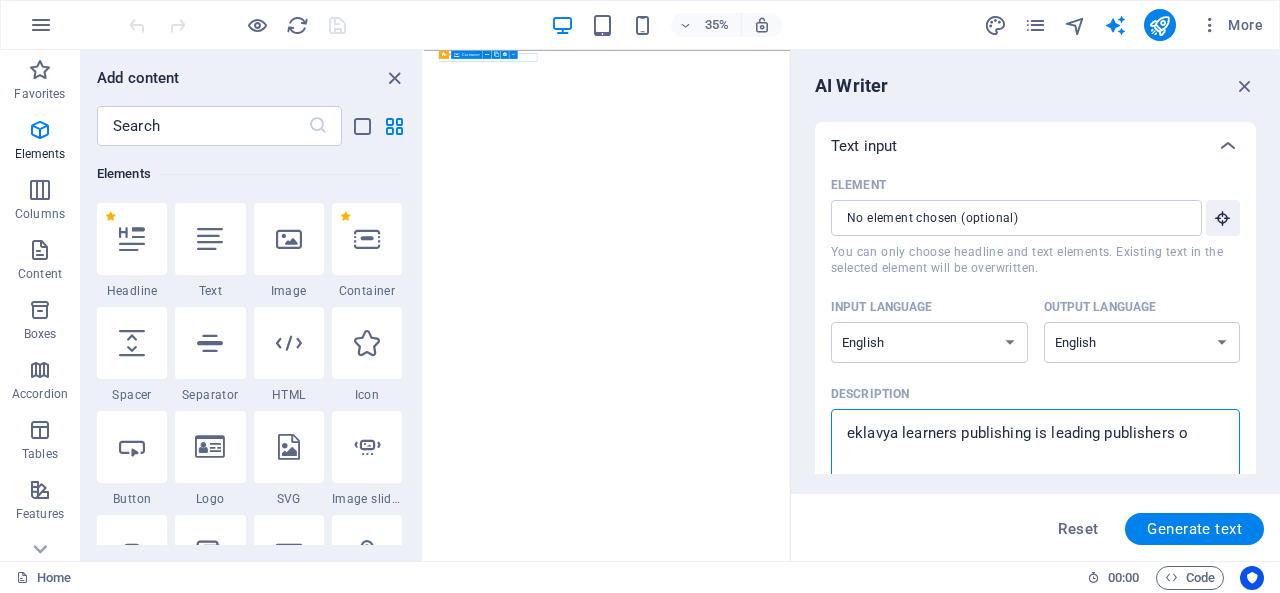 type on "eklavya learners publishing is leading publishers of" 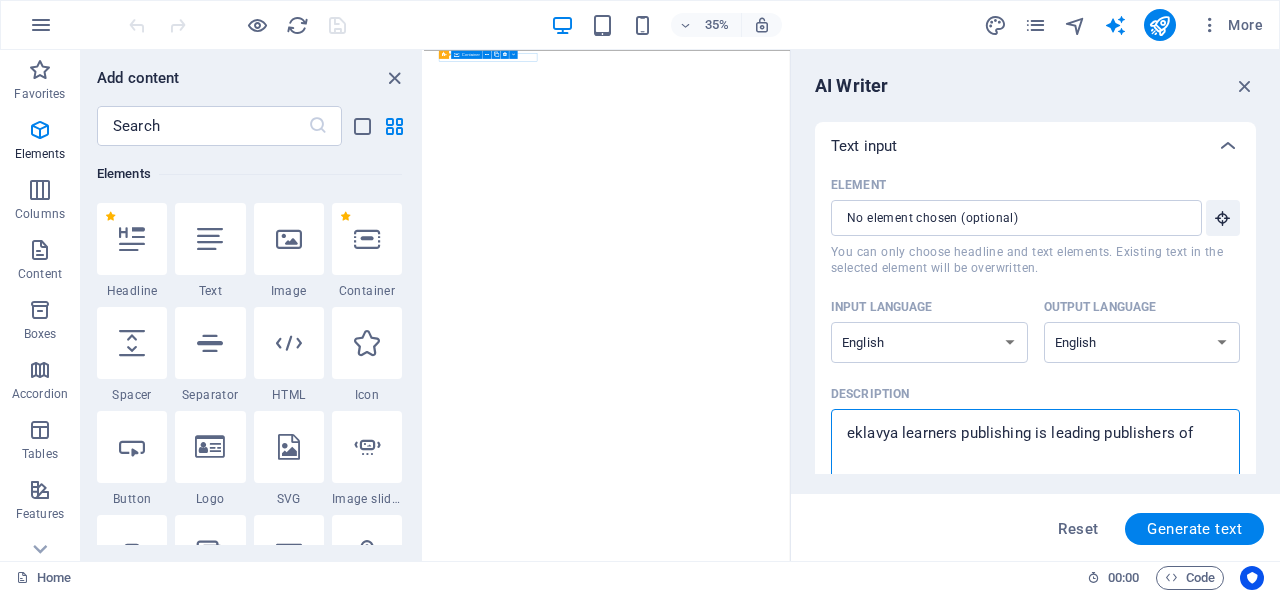 type on "eklavya learners publishing is leading publishers of" 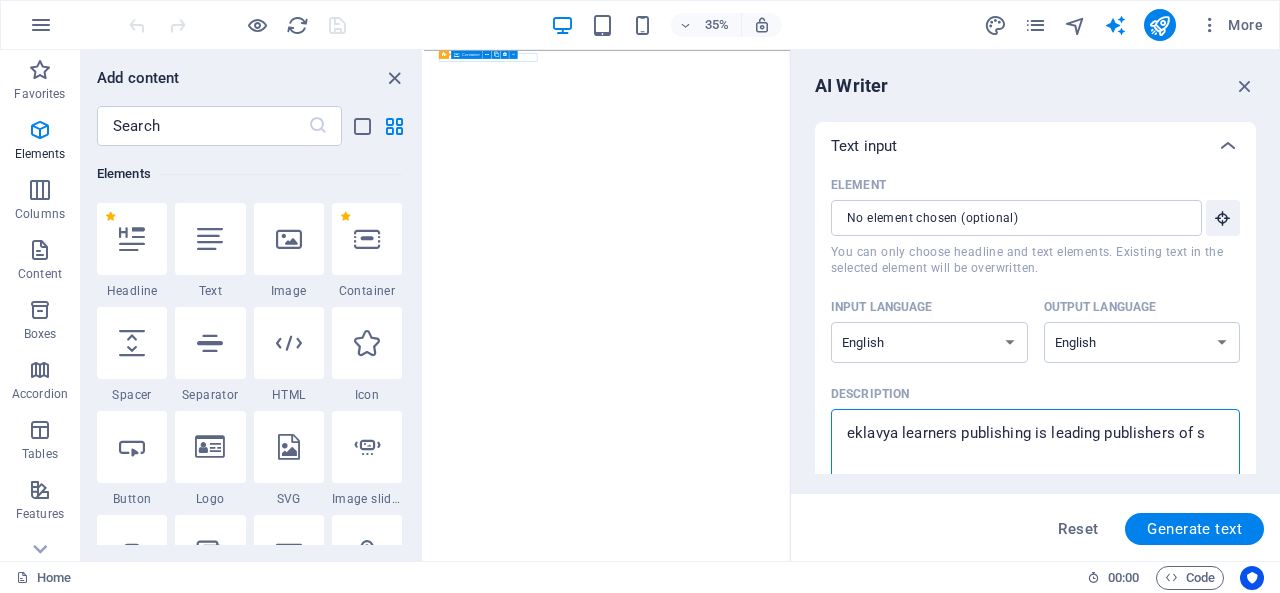 type on "eklavya learners publishing is leading publishers of sc" 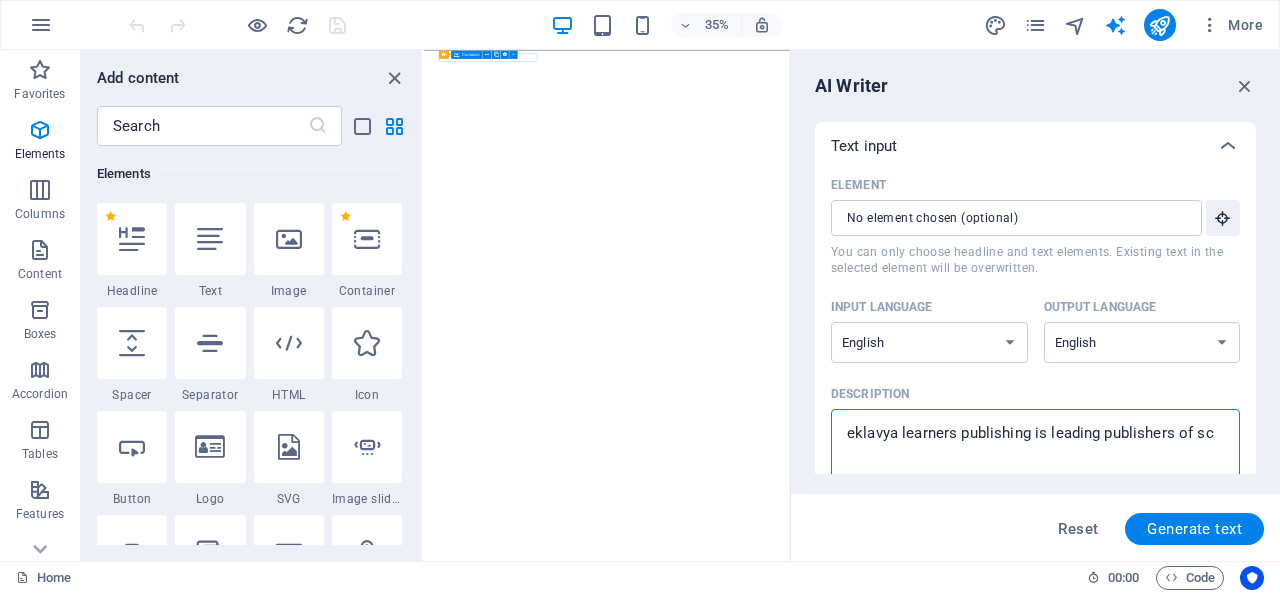 type on "eklavya learners publishing is leading publishers of sch" 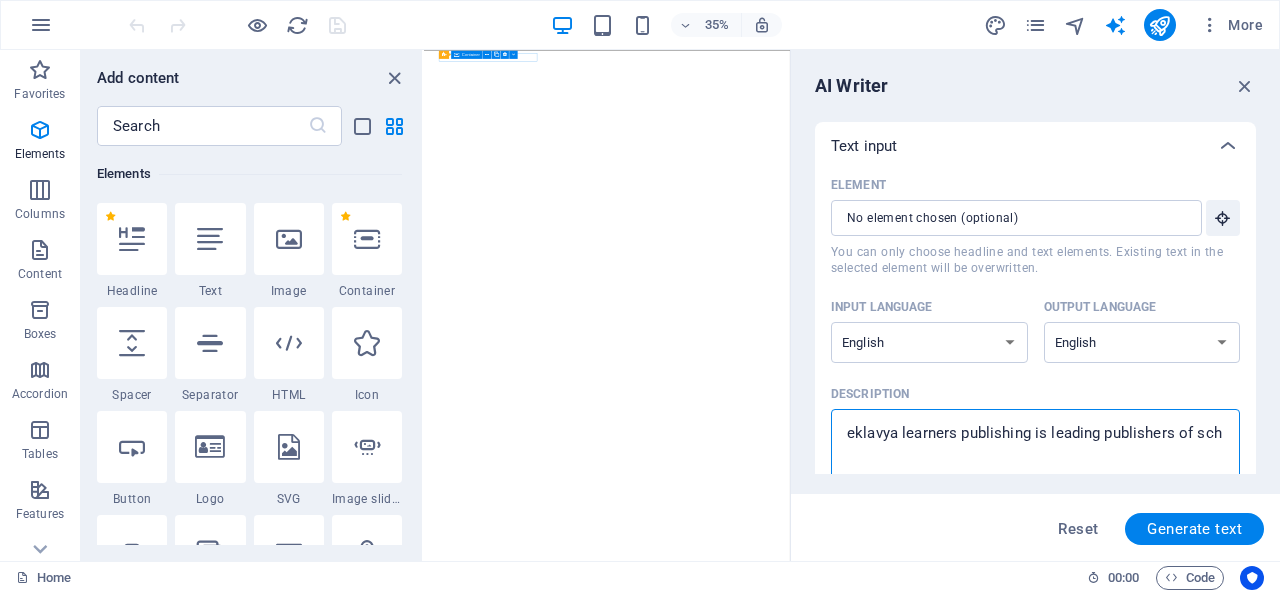 type on "eklavya learners publishing is leading publishers of scho" 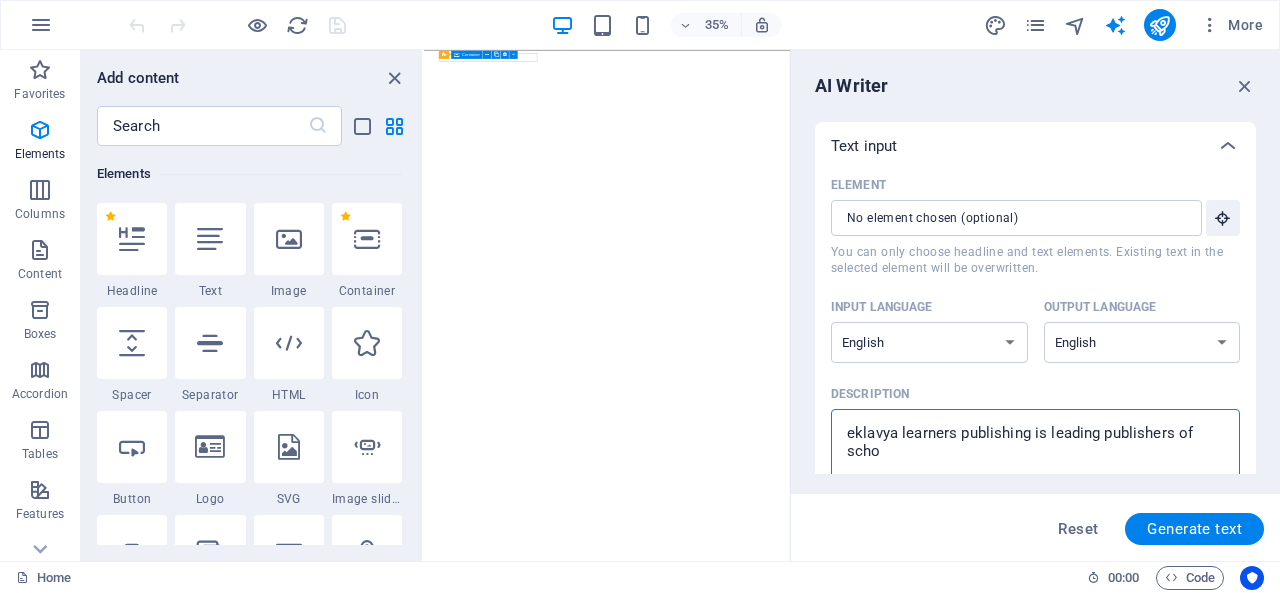 type on "eklavya learners publishing is leading publishers of schoo" 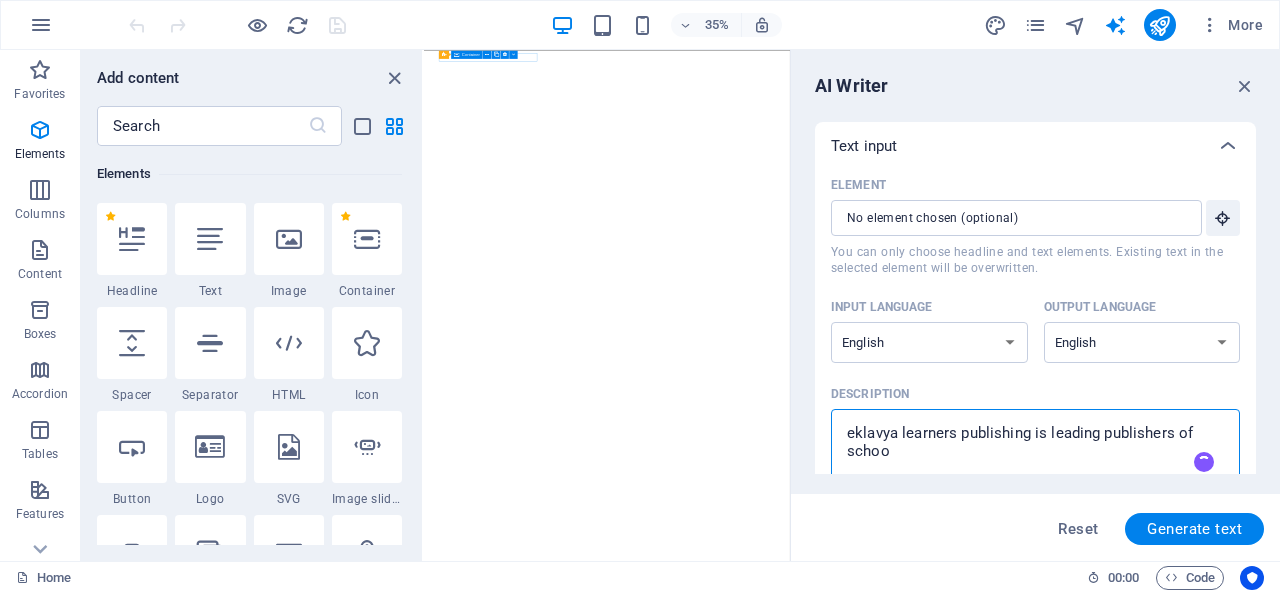 type on "eklavya learners publishing is leading publishers of school" 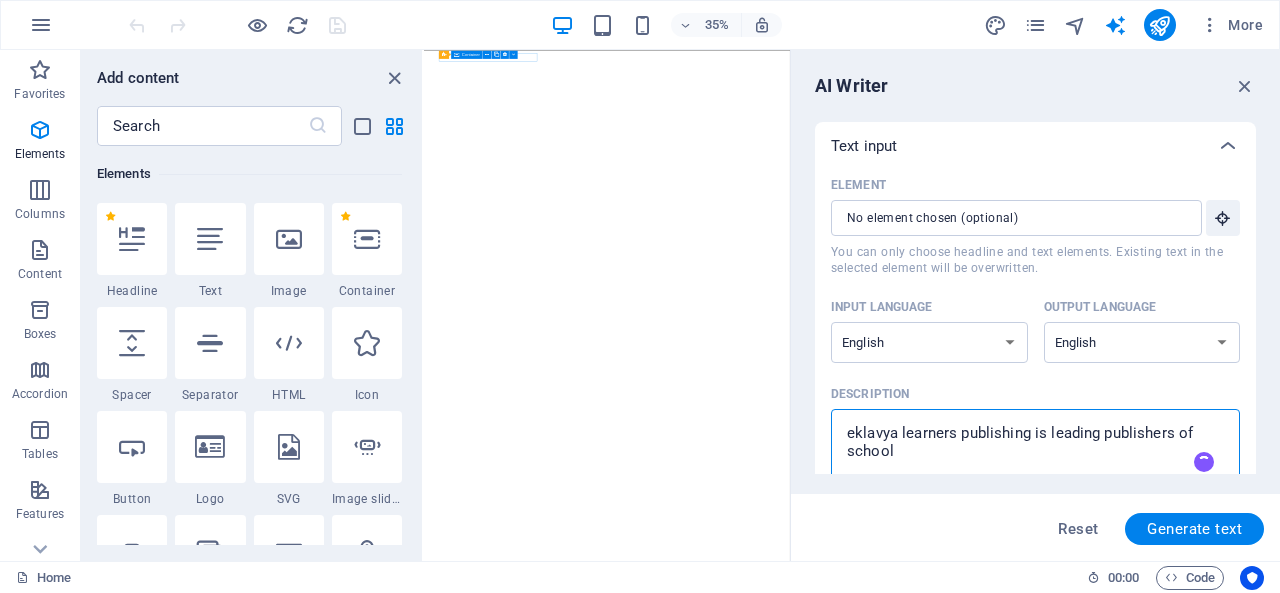 type on "eklavya learners publishing is leading publishers of school" 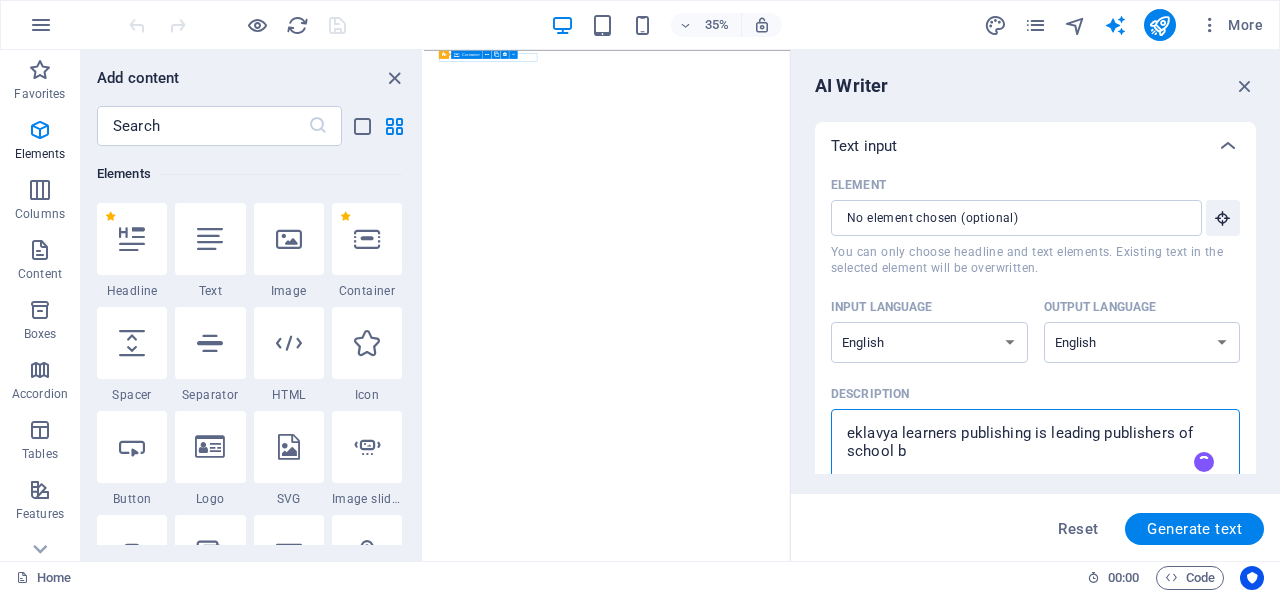 type on "eklavya learners publishing is leading publishers of school bo" 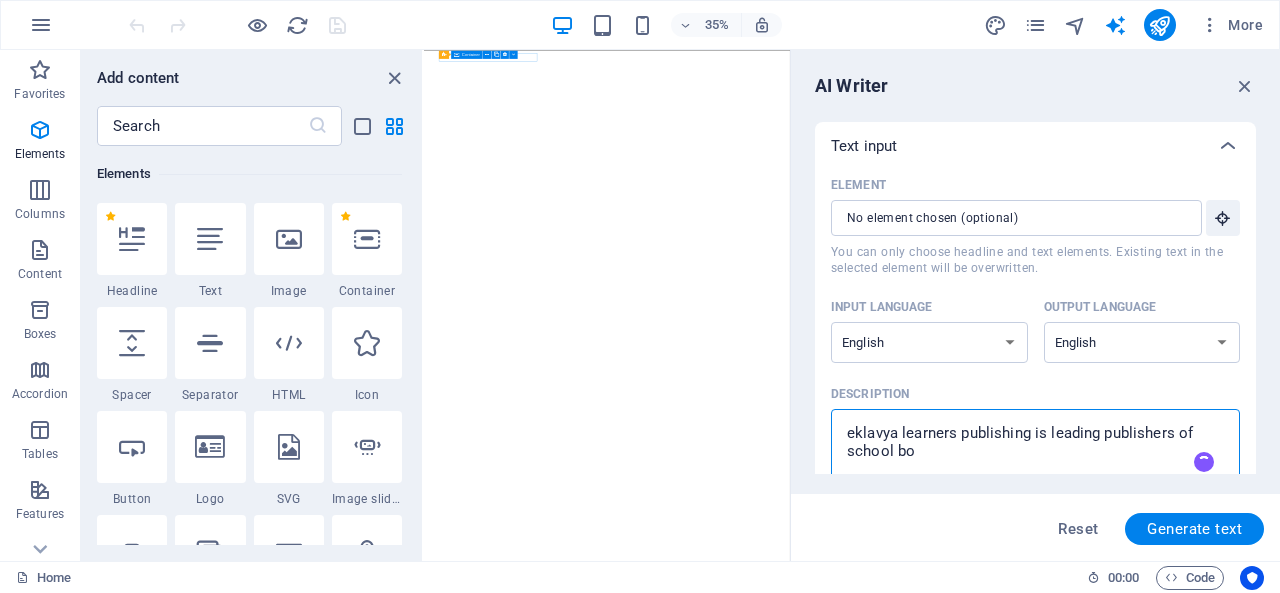 type on "eklavya learners publishing is leading publishers of school boo" 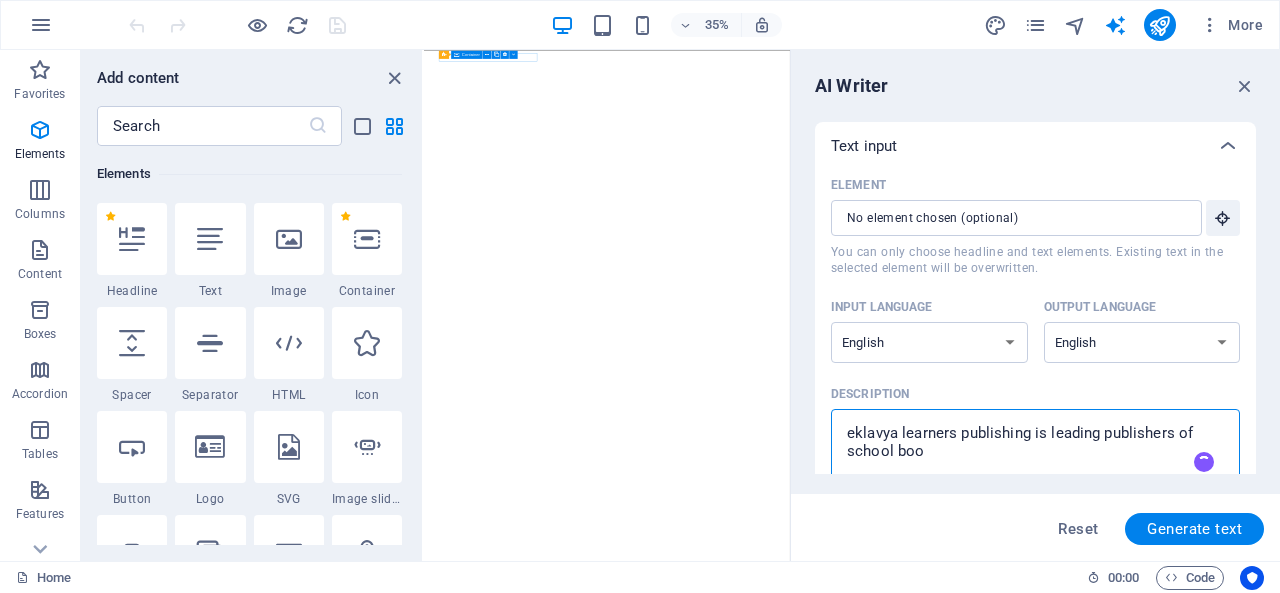 type on "eklavya learners publishing is leading publishers of school book" 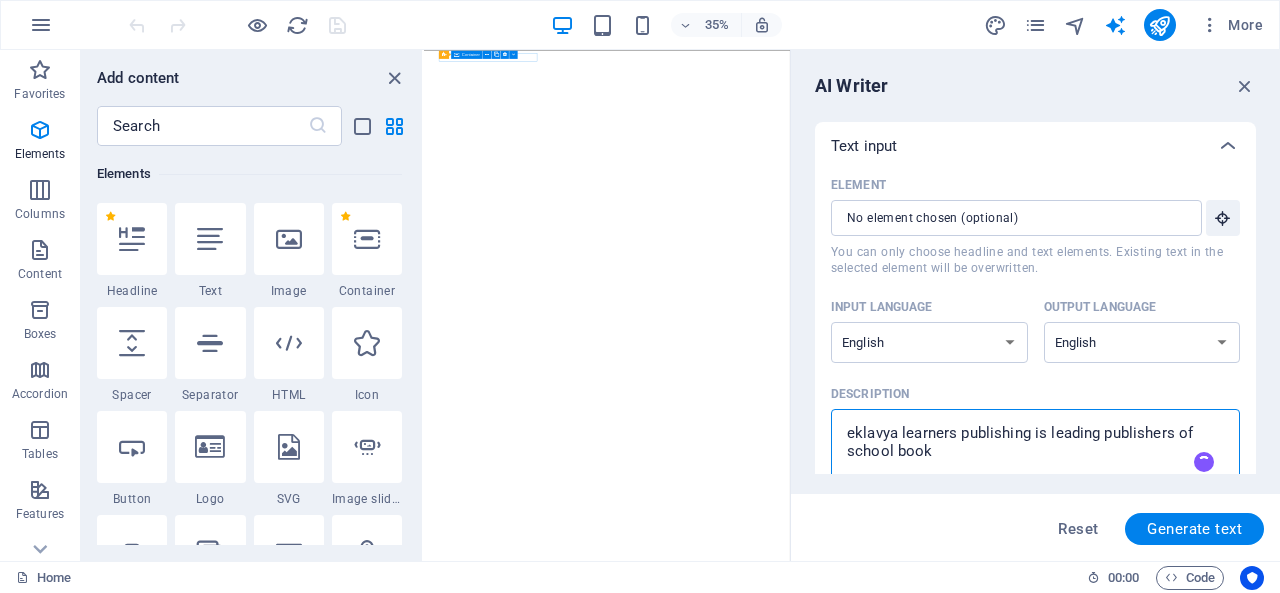 type on "eklavya learners publishing is leading publishers of school books" 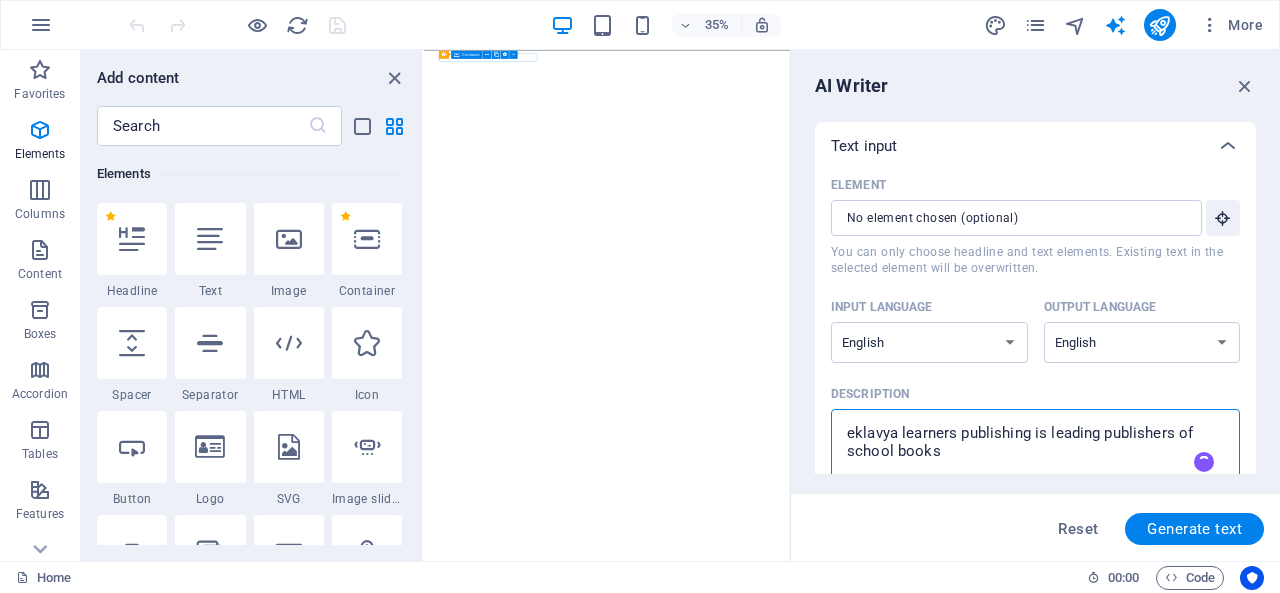 type on "eklavya learners publishing is leading publishers of school books" 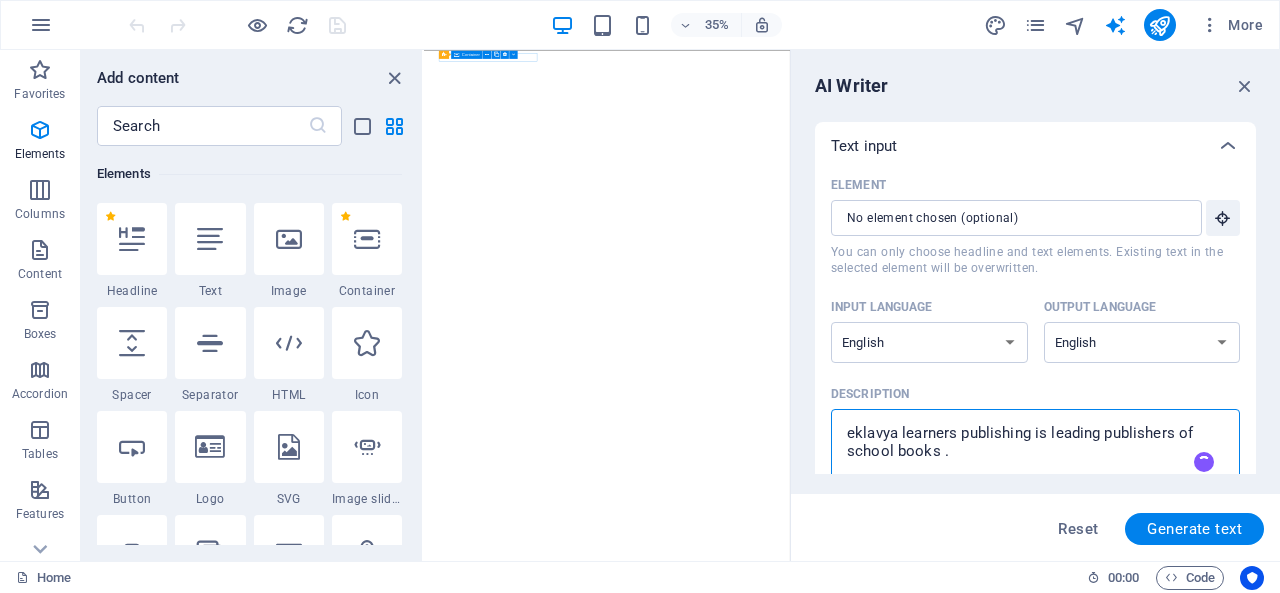 type on "eklavya learners publishing is leading publishers of school books ." 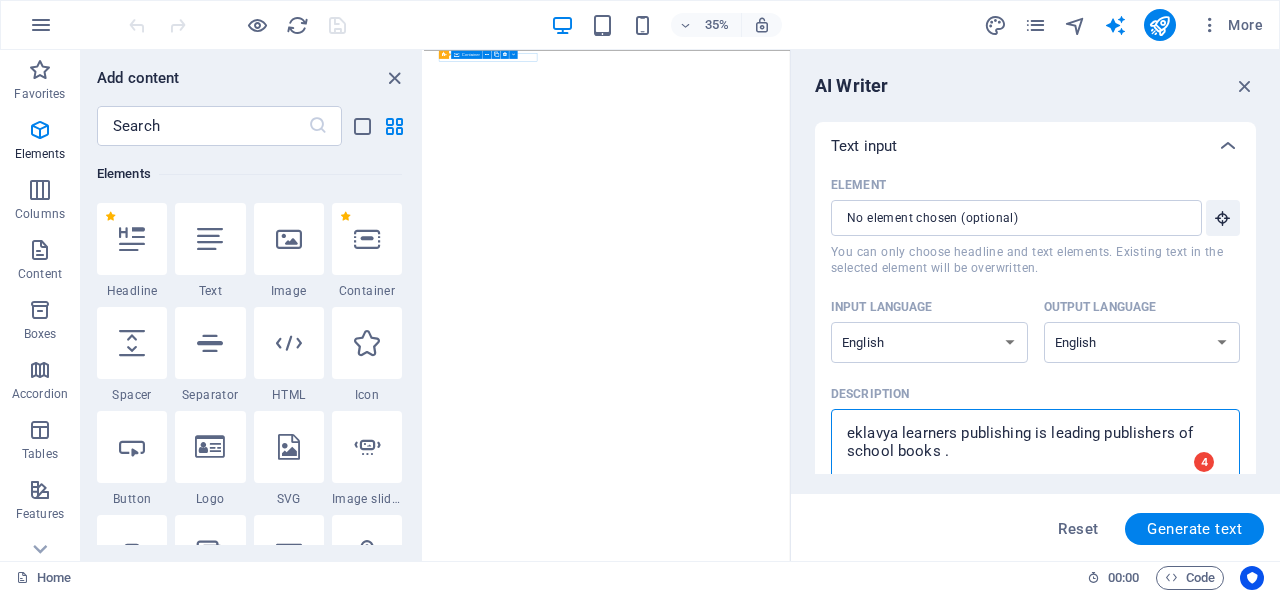 type on "eklavya learners publishing is leading publishers of school books . p" 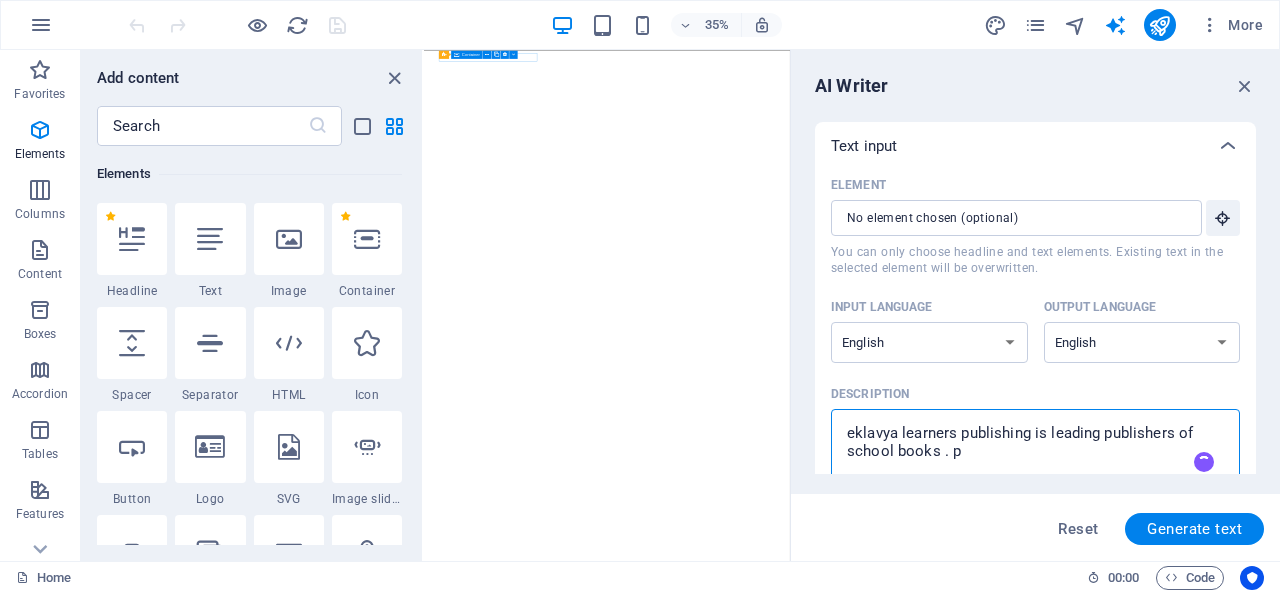 type on "eklavya learners publishing is leading publishers of school books . pu" 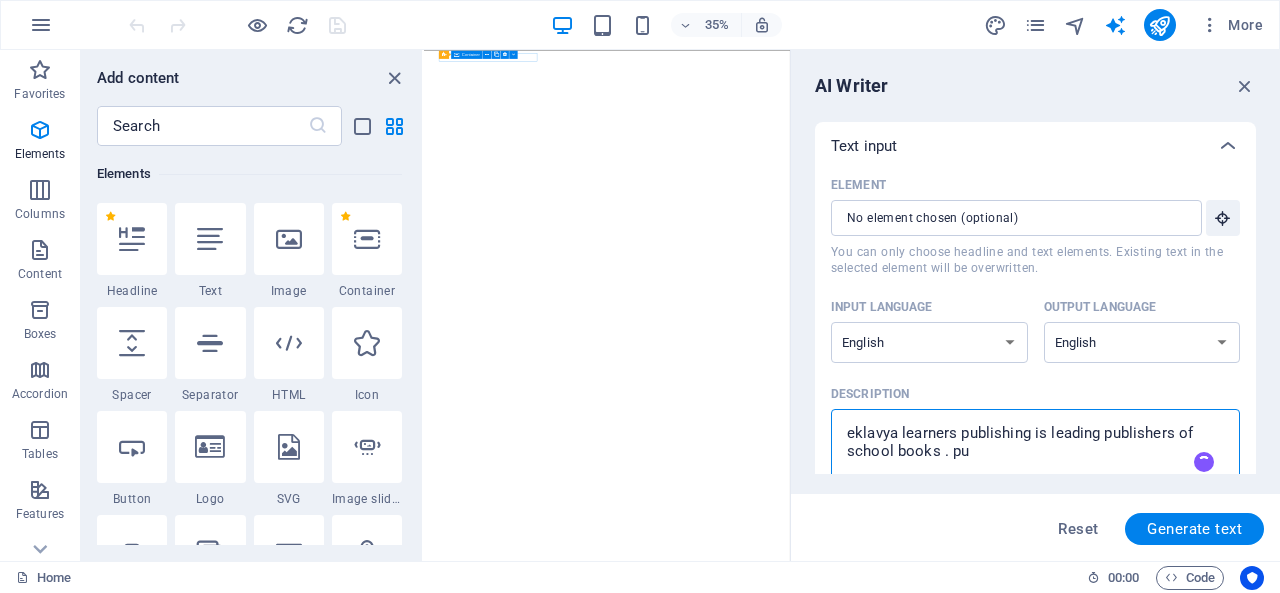 type on "eklavya learners publishing is leading publishers of school books . pub" 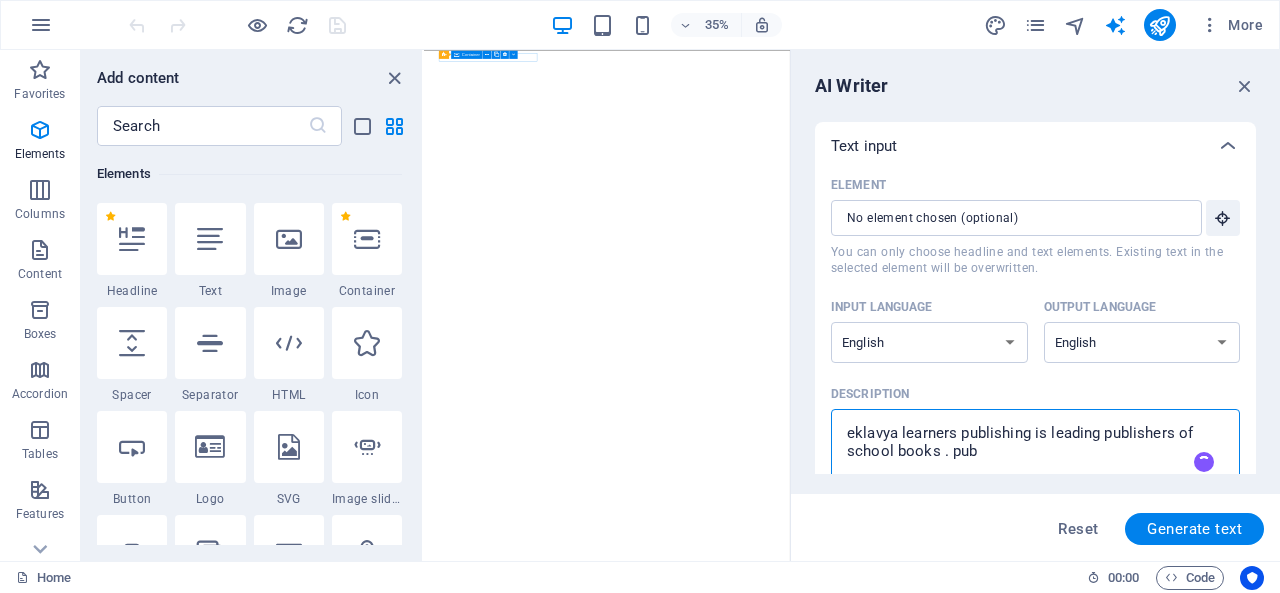 type on "eklavya learners publishing is leading publishers of school books . publ" 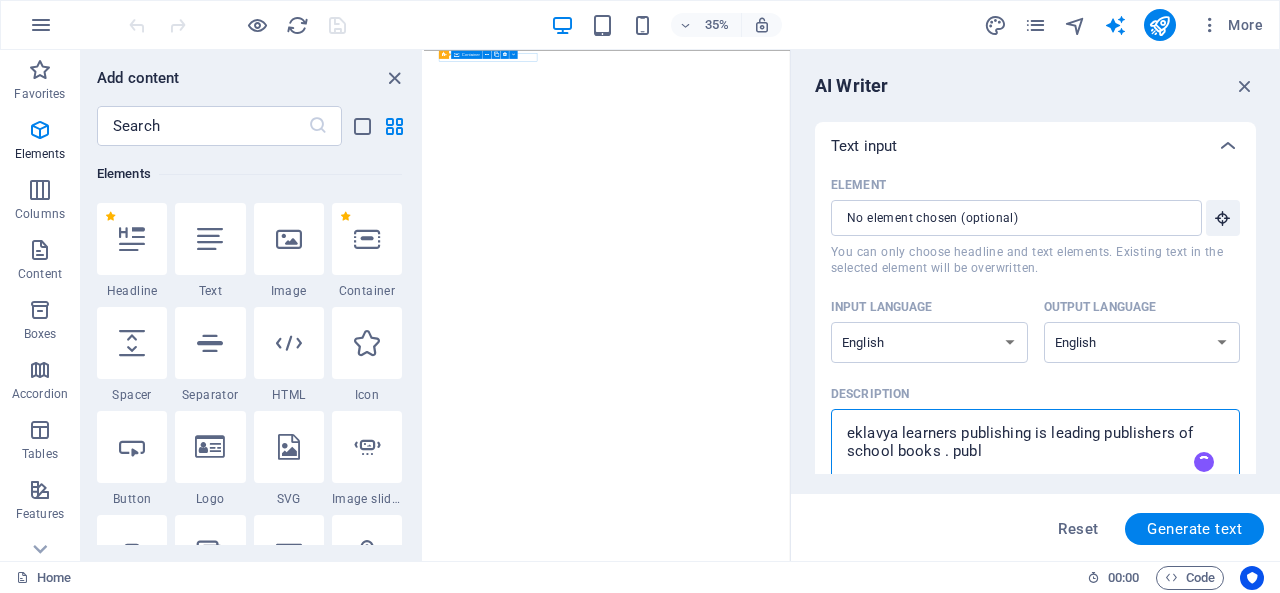 type on "eklavya learners publishing is leading publishers of school books . publi" 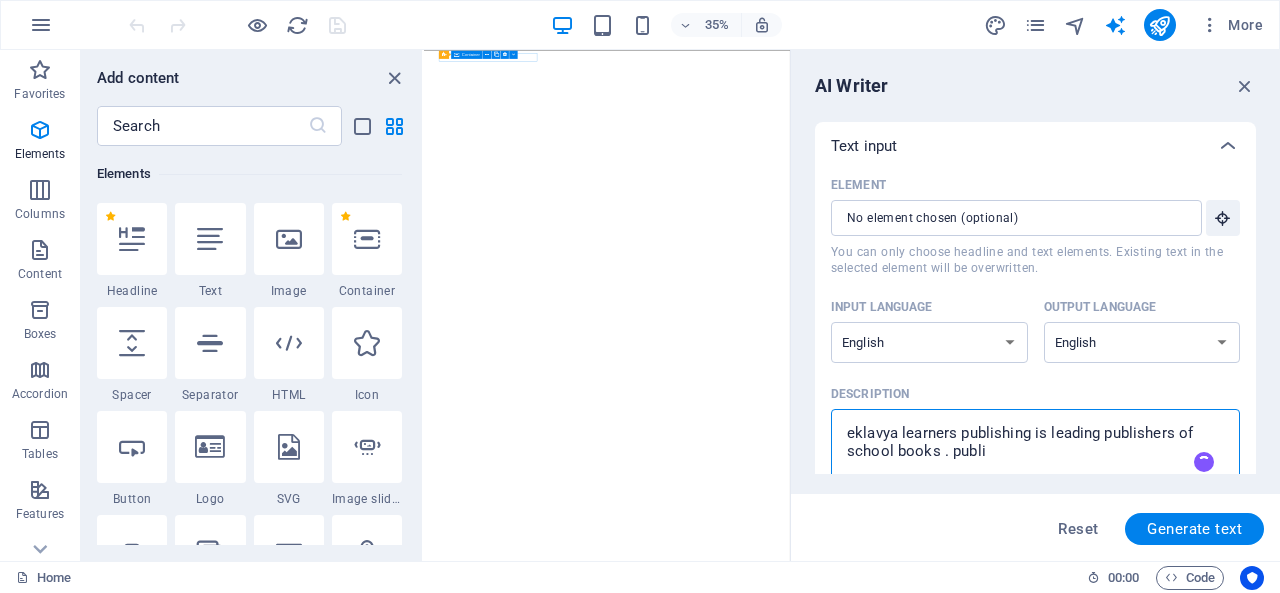 type on "eklavya learners publishing is leading publishers of school books . publis" 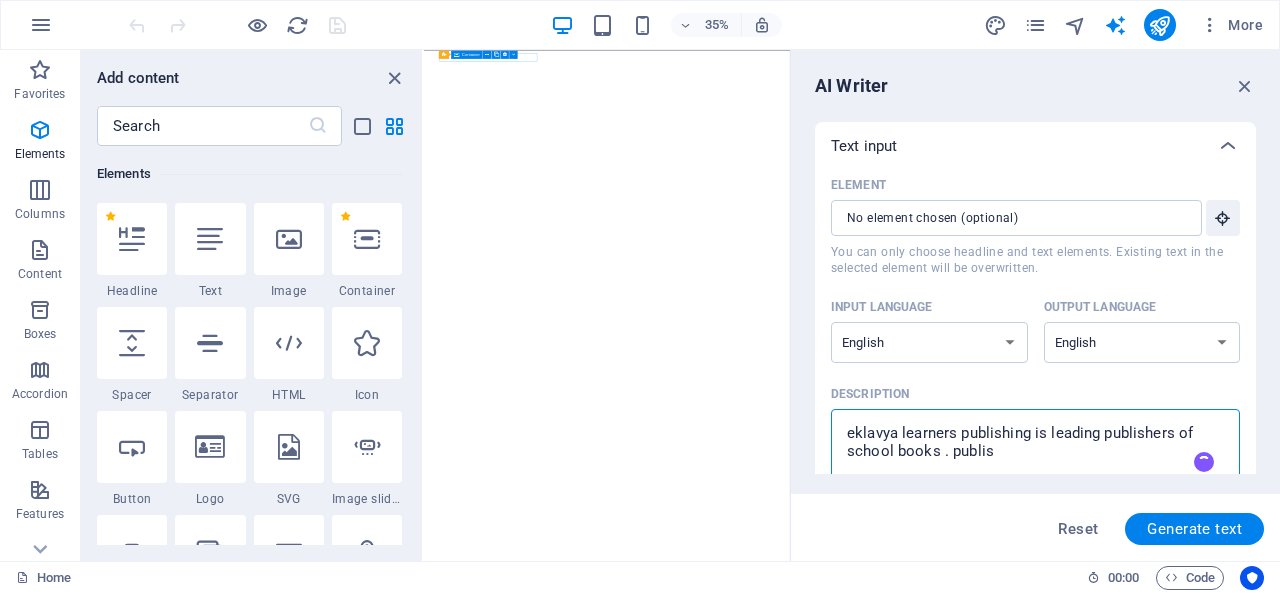 type on "eklavya learners publishing is leading publishers of school books . publish" 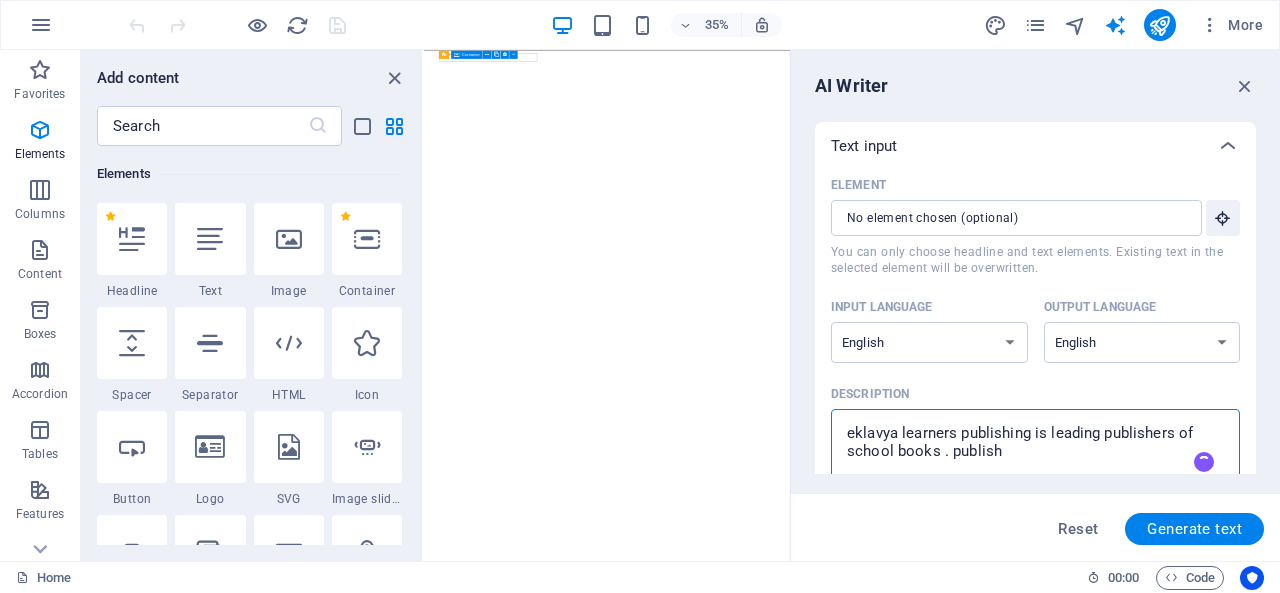 type on "x" 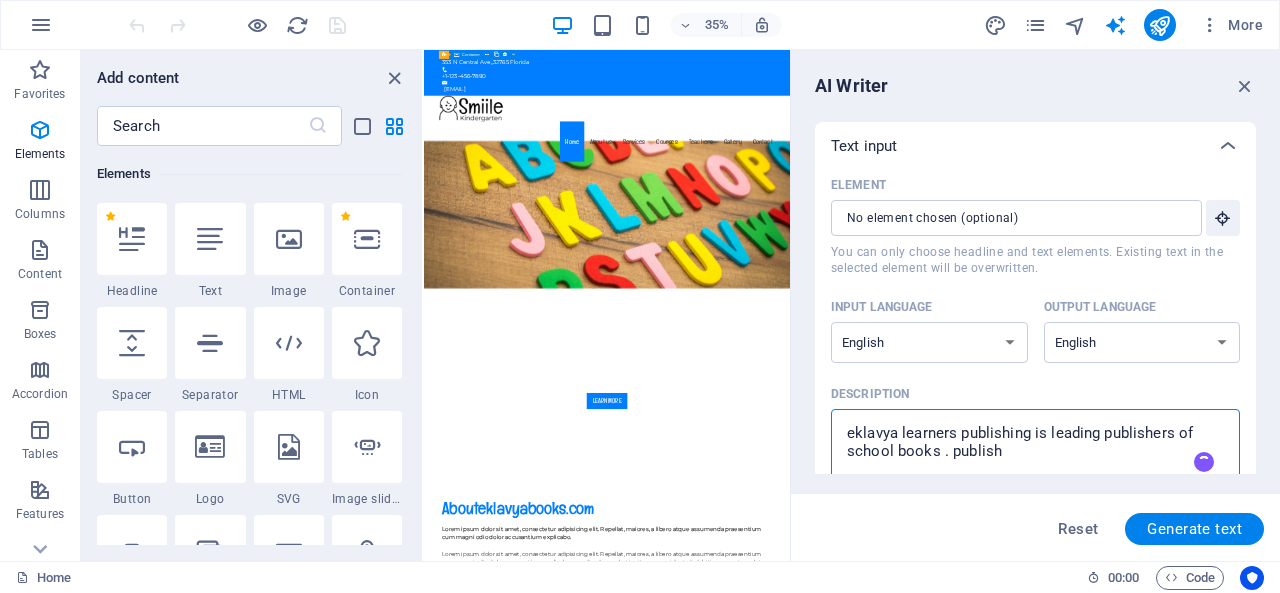 scroll, scrollTop: 0, scrollLeft: 0, axis: both 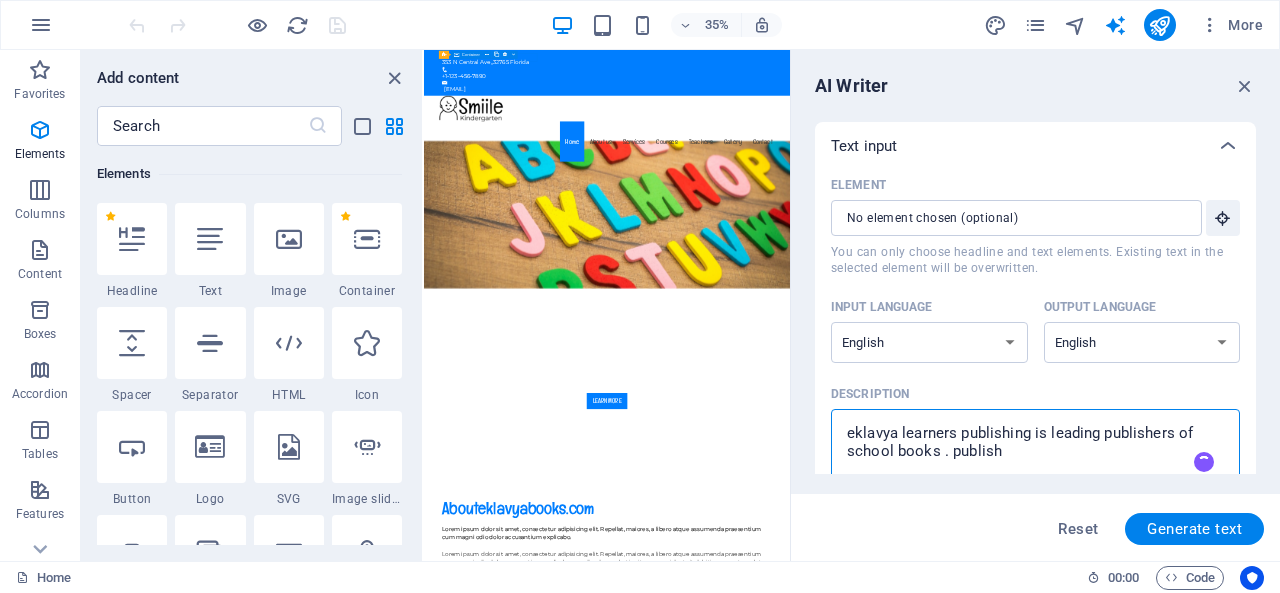 type on "eklavya learners publishing is leading publishers of school books . publish s" 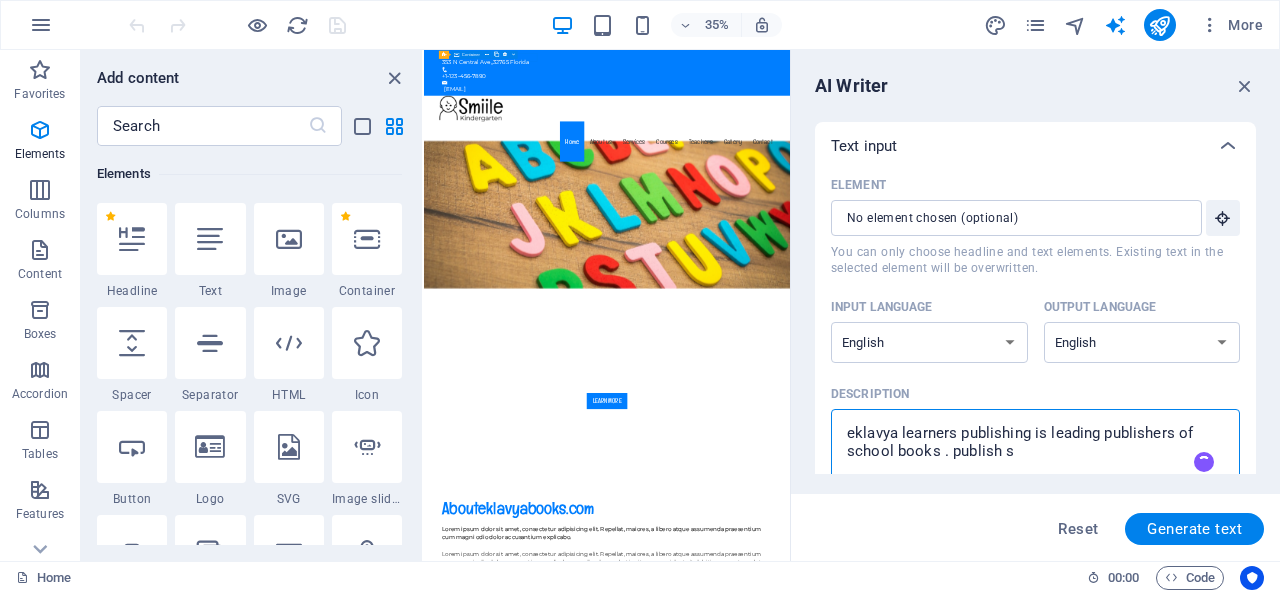 type on "eklavya learners publishing is leading publishers of school books . publish sc" 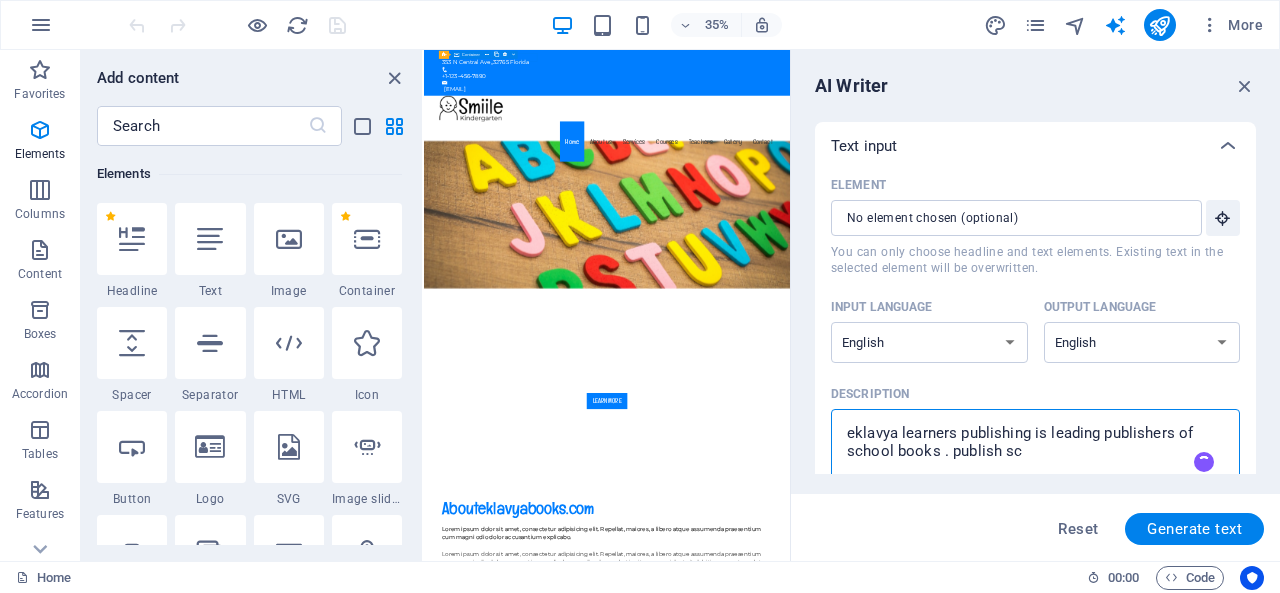 type on "eklavya learners publishing is leading publishers of school books . publish sch" 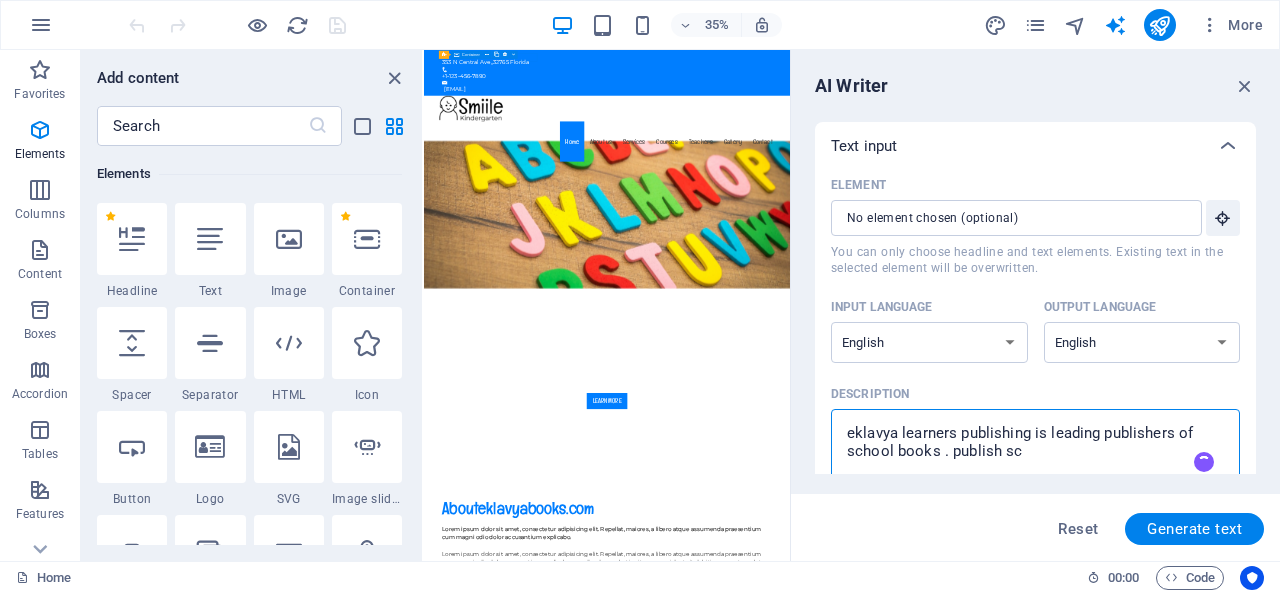type on "x" 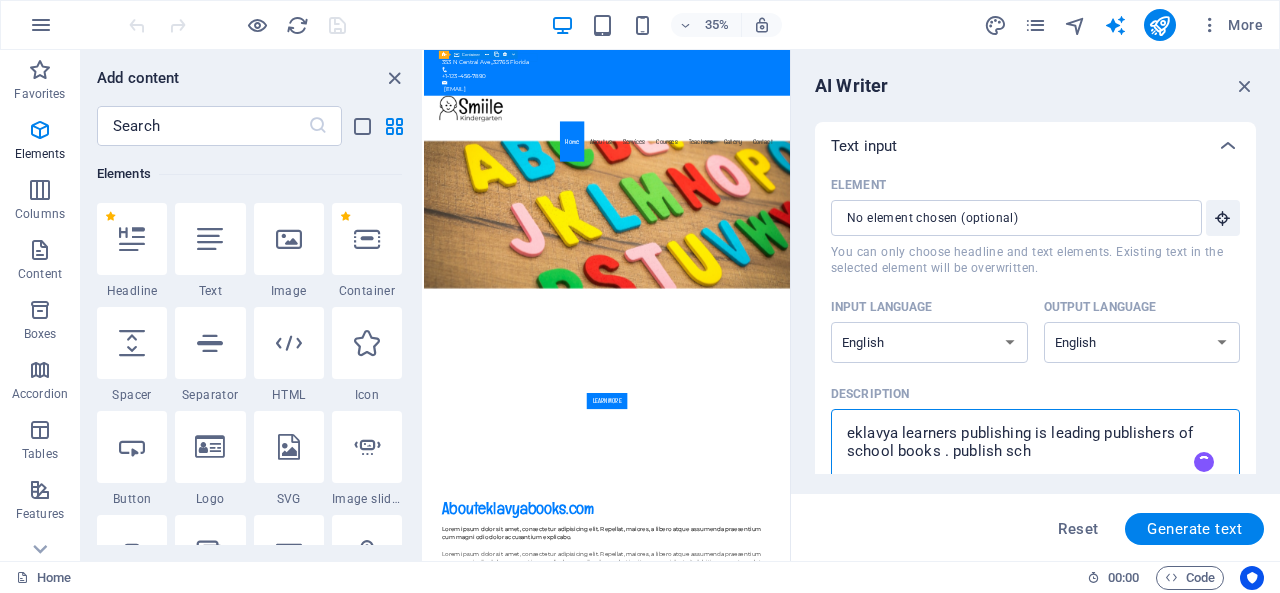 type on "eklavya learners publishing is leading publishers of school books . publish scho" 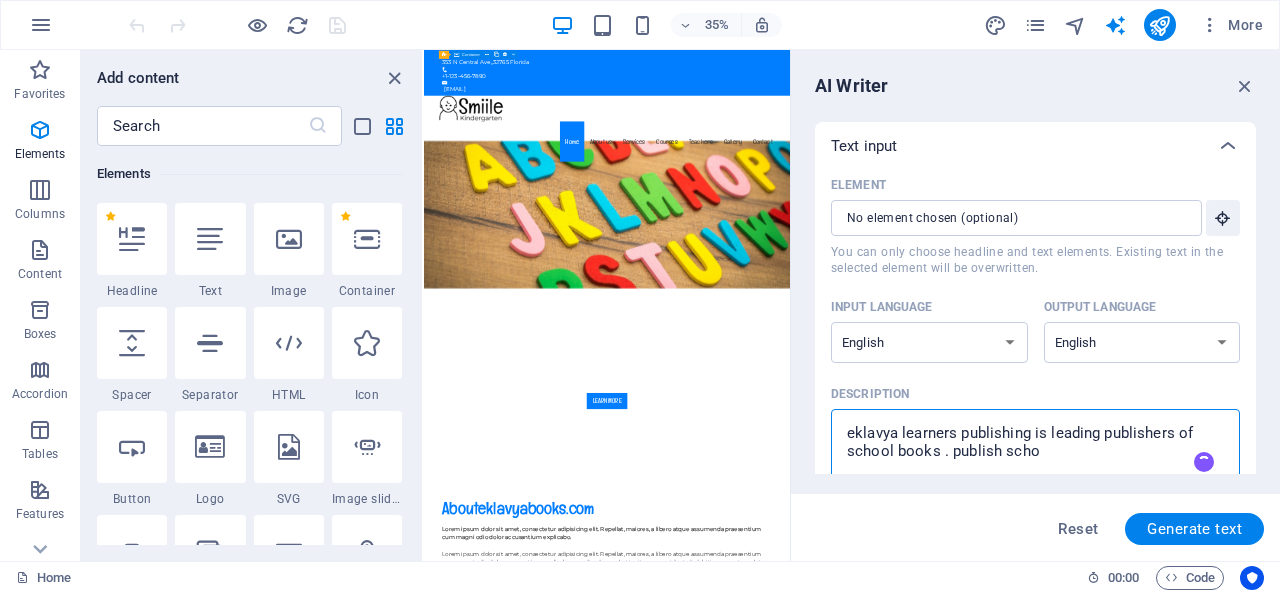 type on "eklavya learners publishing is leading publishers of school books . publish schoo" 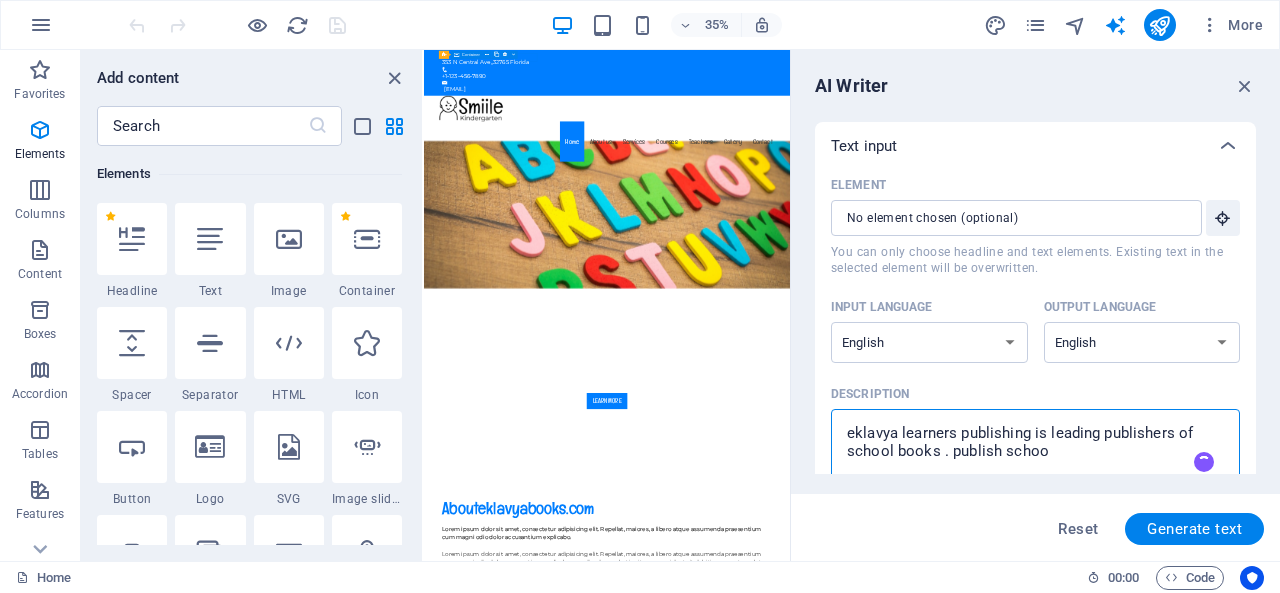 type on "eklavya learners publishing is leading publishers of school books . publish school" 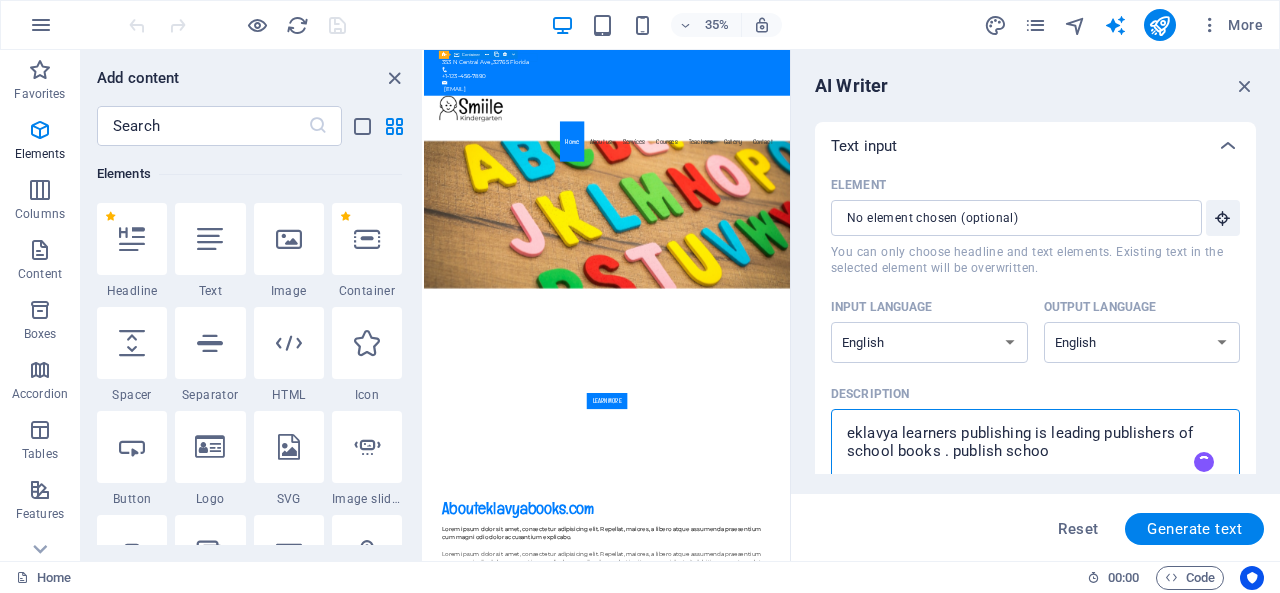 type on "x" 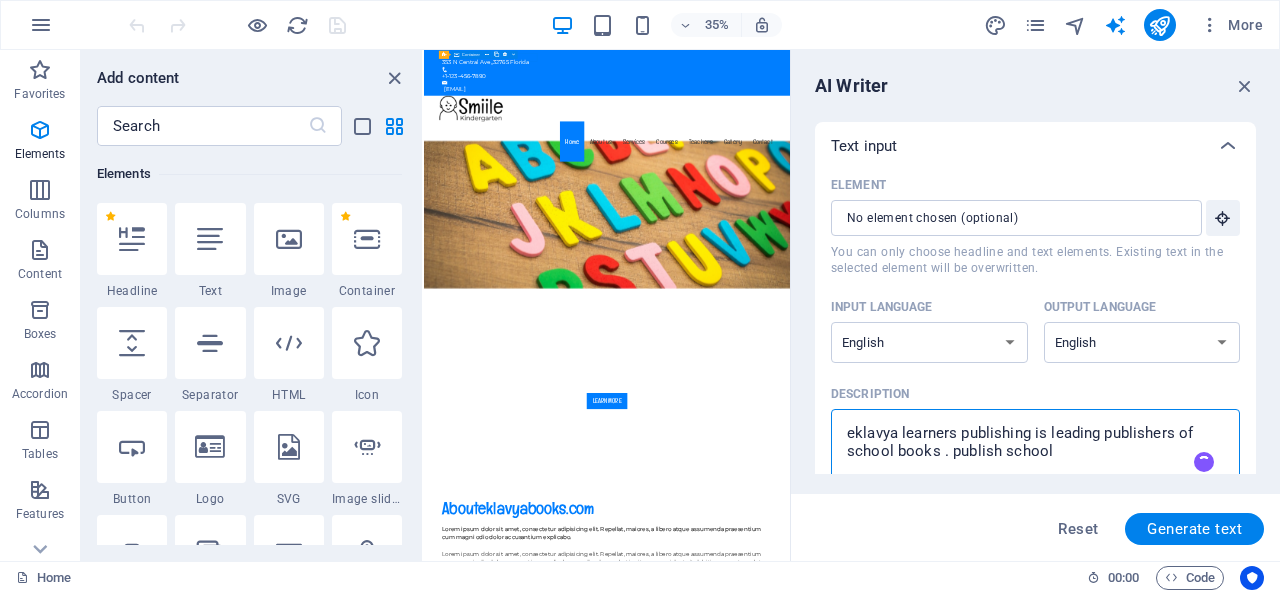 type on "eklavya learners publishing is leading publishers of school books . publish schoolt" 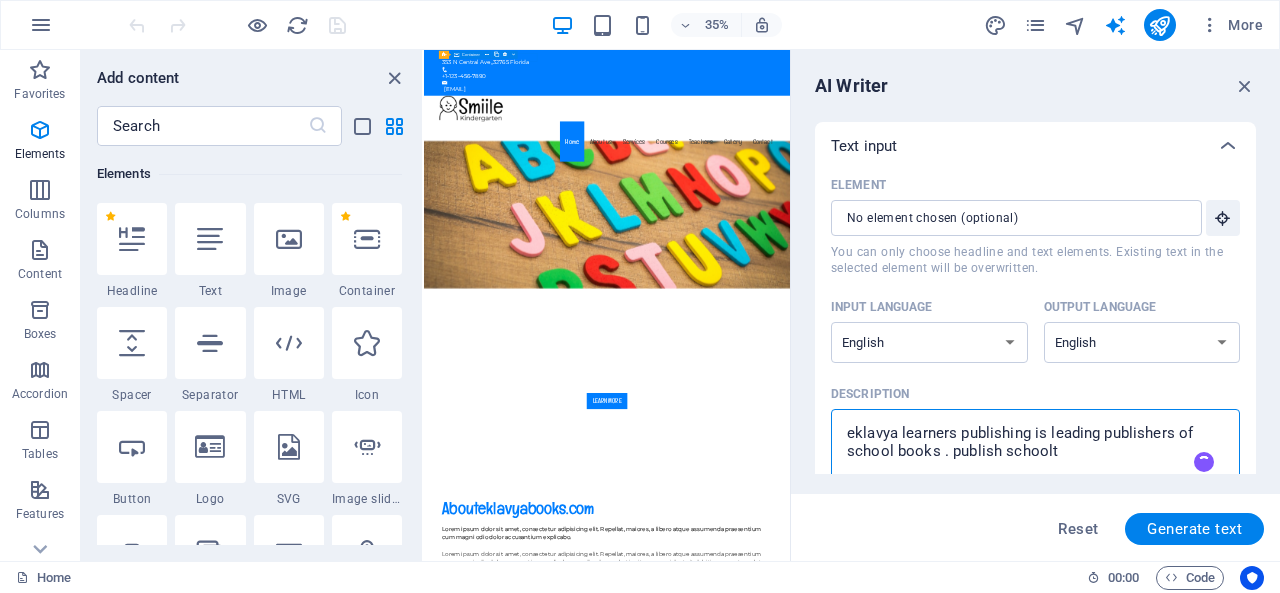 type on "eklavya learners publishing is leading publishers of school books . publish schoolte" 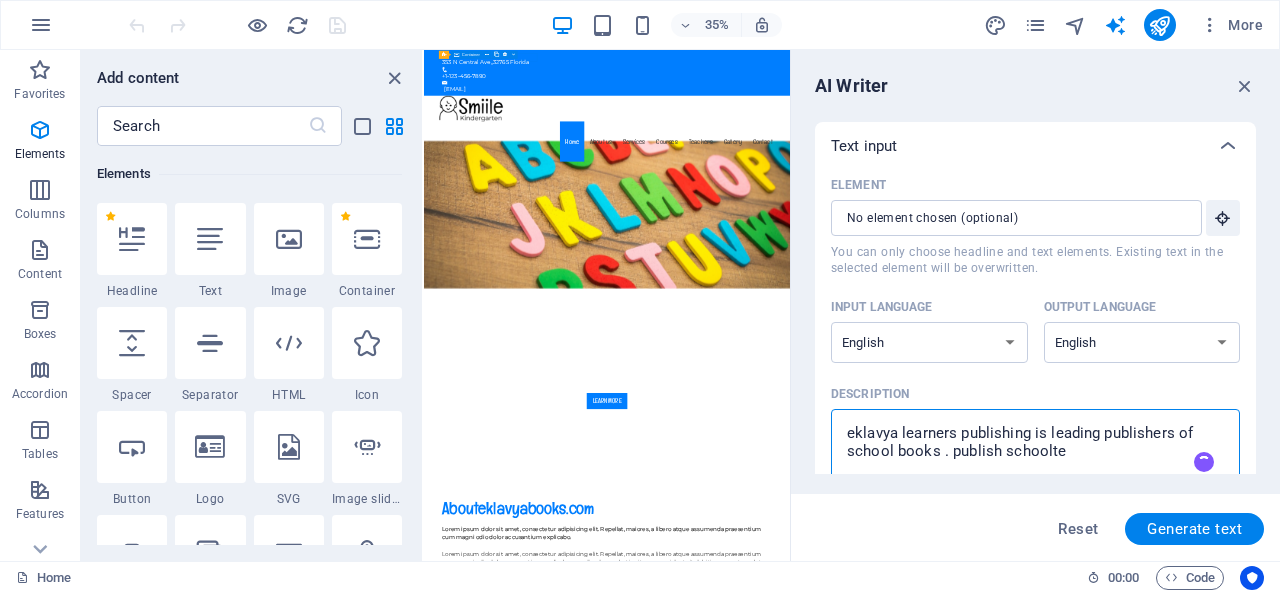 type on "eklavya learners publishing is leading publishers of school books . publish schooltex" 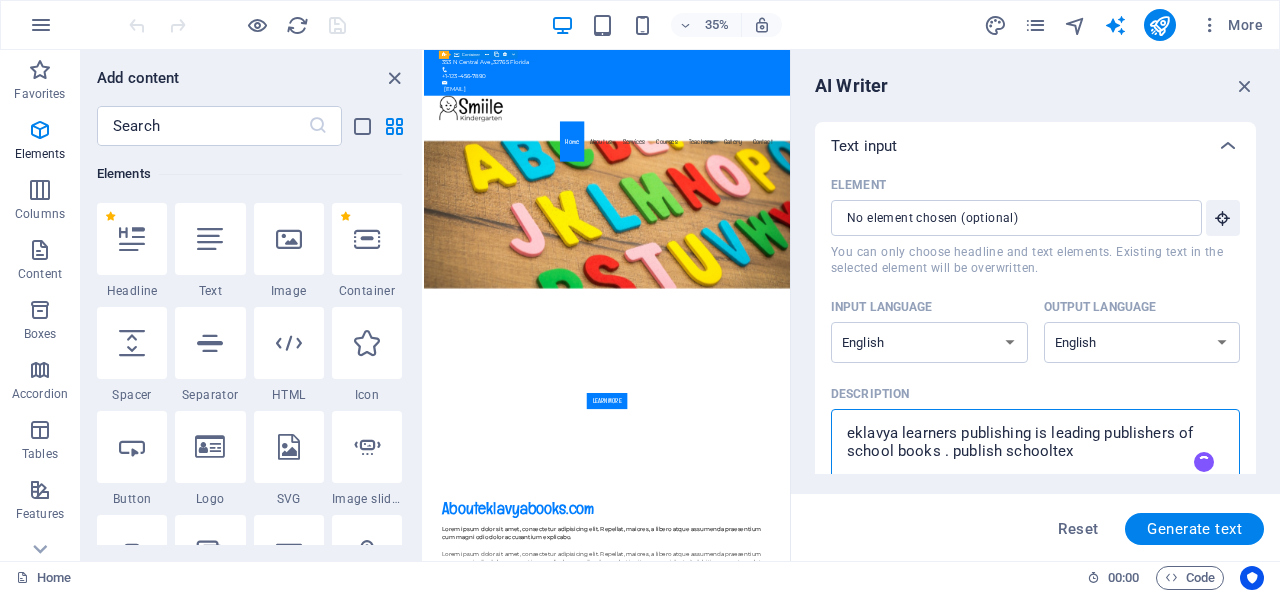 type on "eklavya learners publishing is leading publishers of school books . publish schooltext" 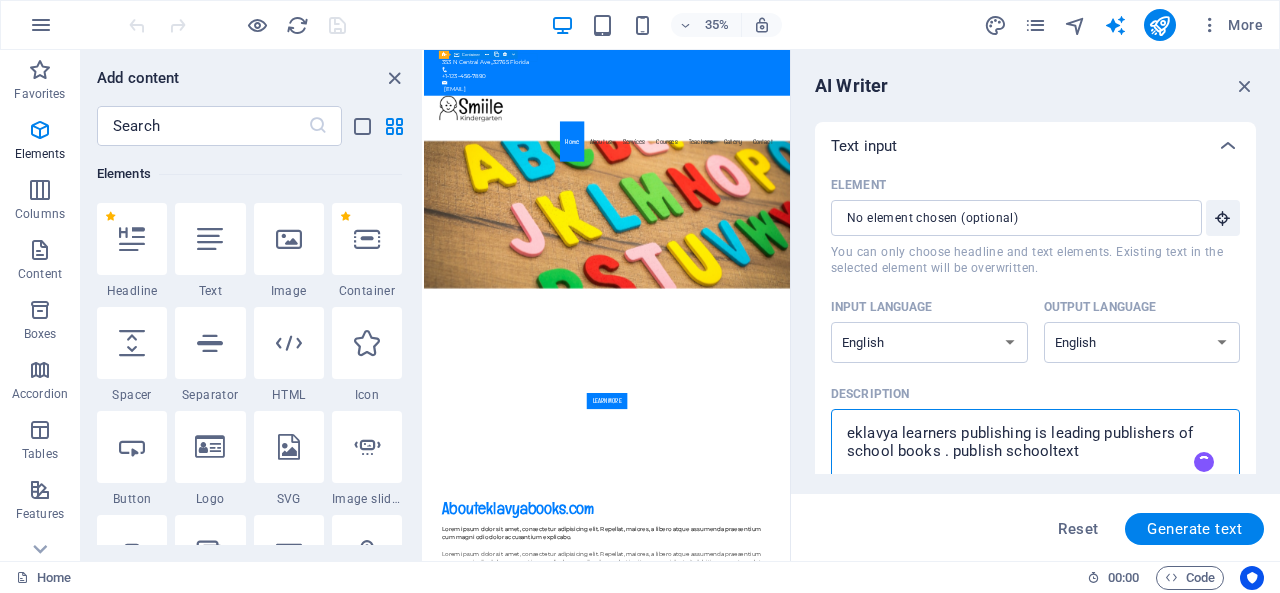 type on "eklavya learners publishing is leading publishers of school books . publish schooltext" 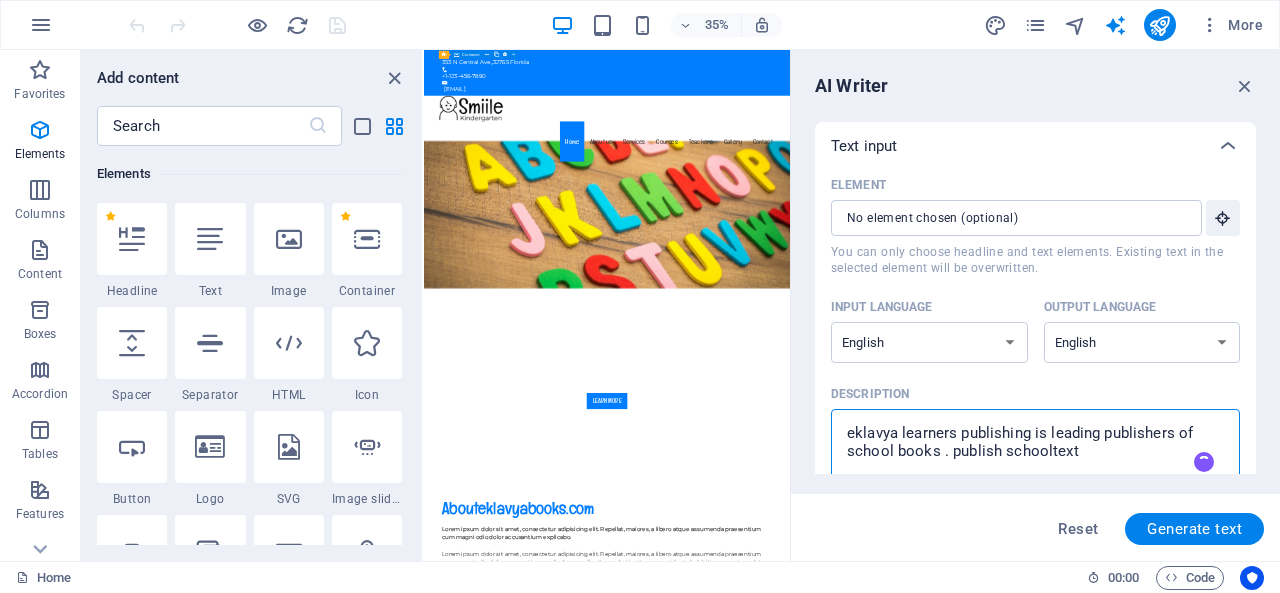 type on "x" 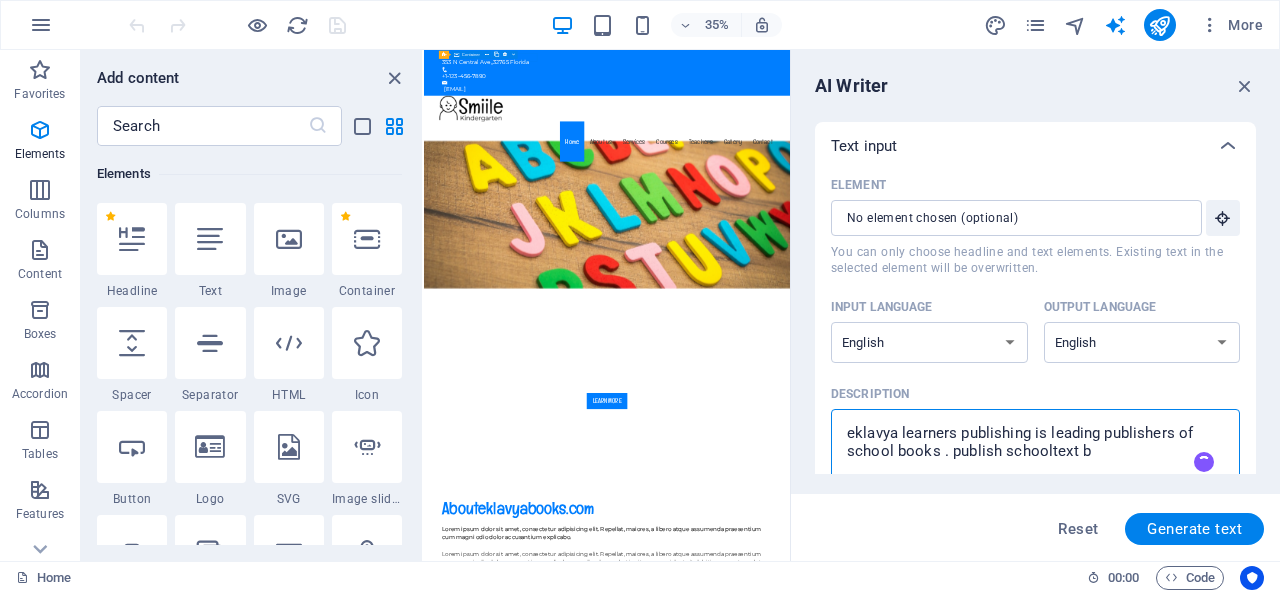 type on "eklavya learners publishing is leading publishers of school books . publish schooltext bo" 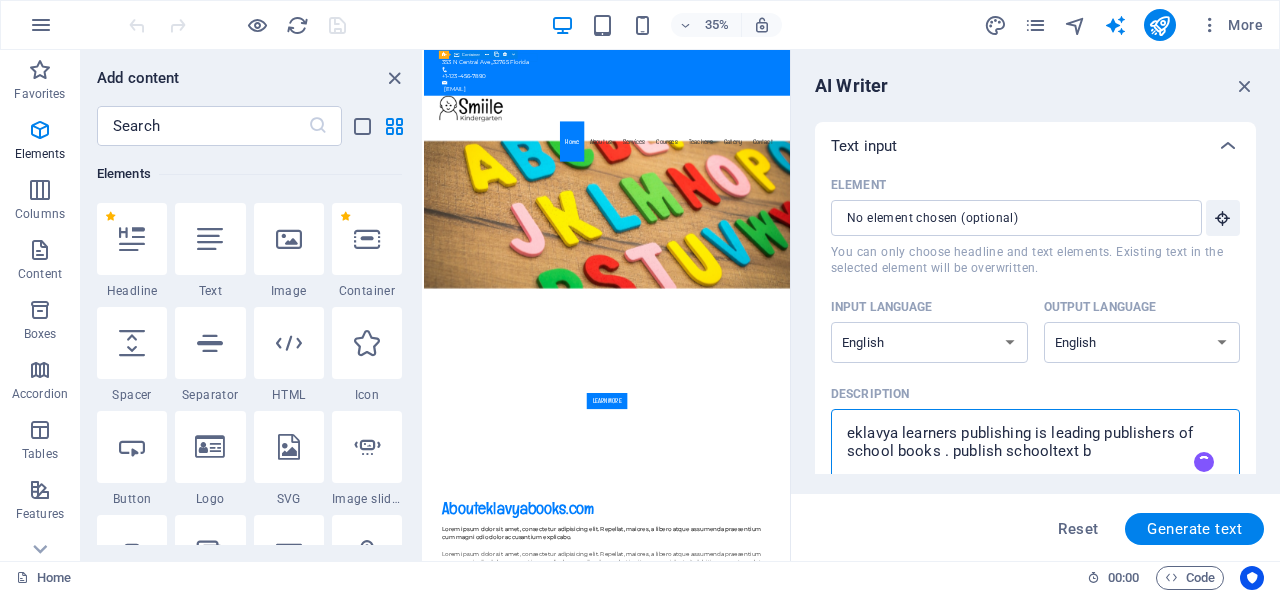 type on "x" 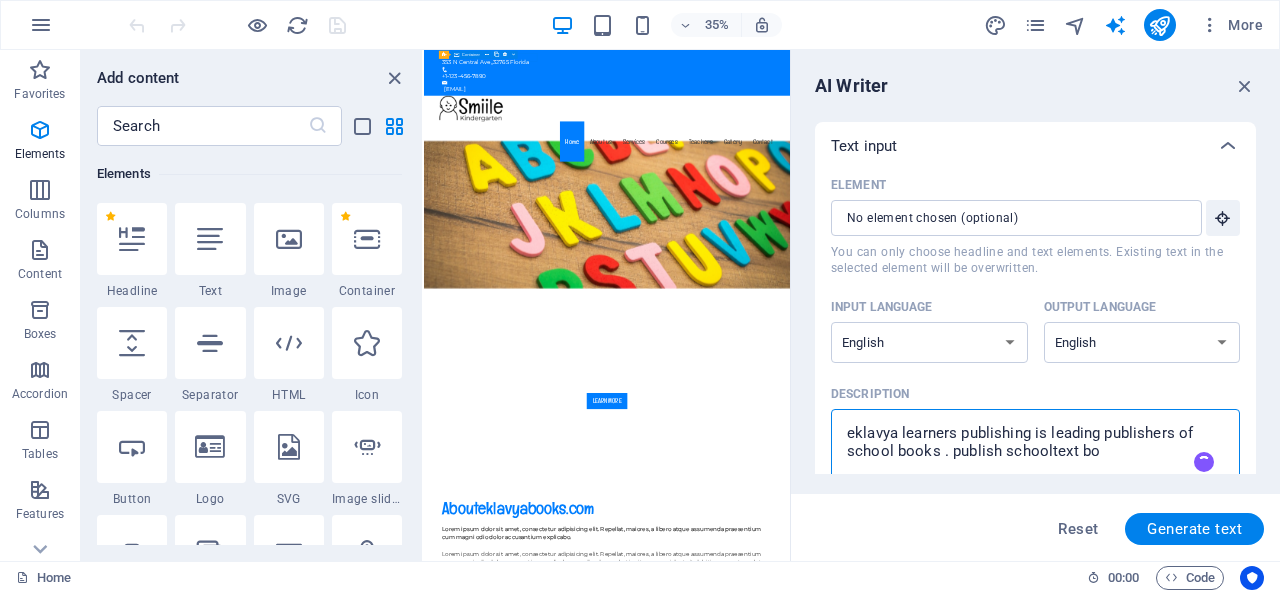 type on "eklavya learners publishing is leading publishers of school books . publish schooltext boo" 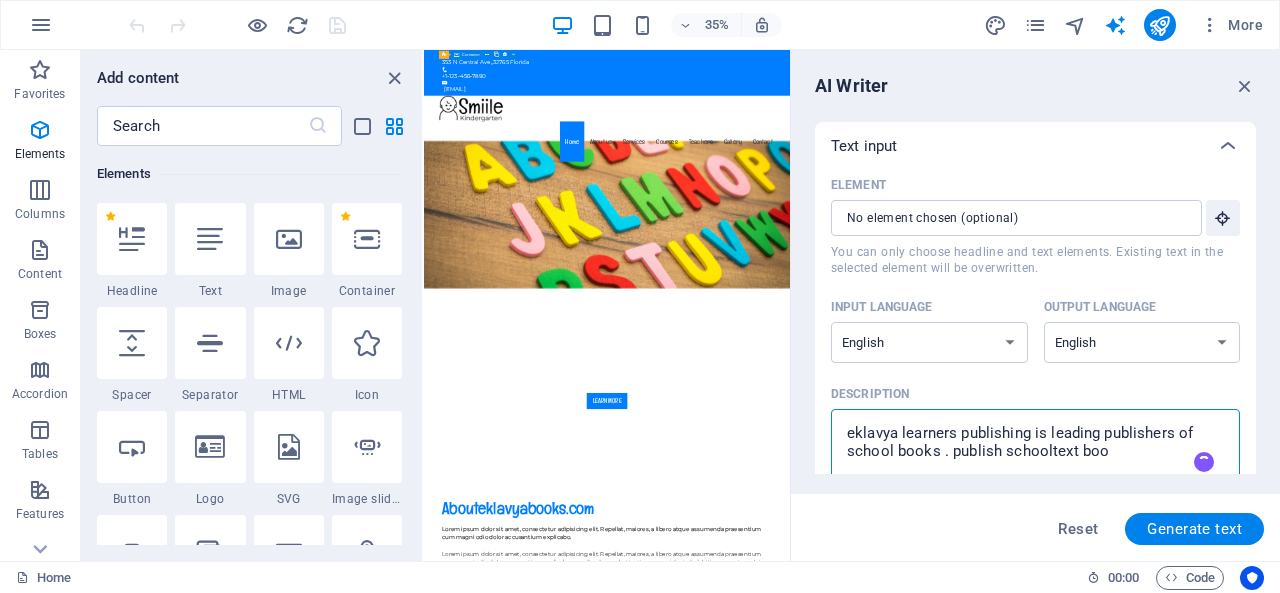 type on "eklavya learners publishing is leading publishers of school books . publish schooltext book" 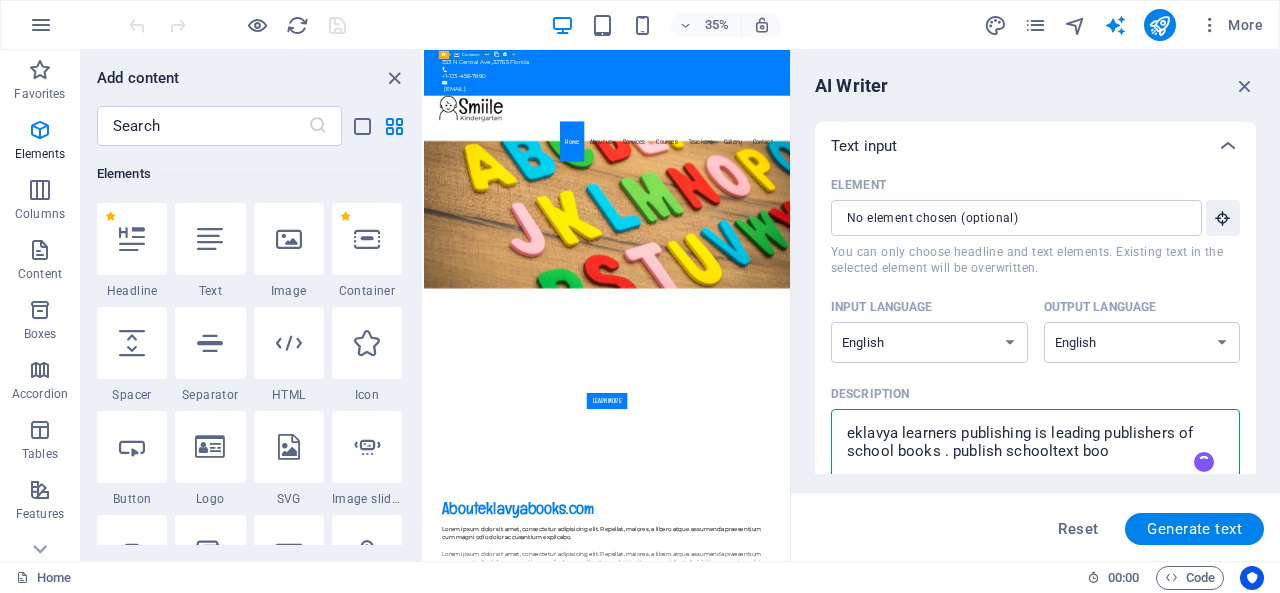 type on "x" 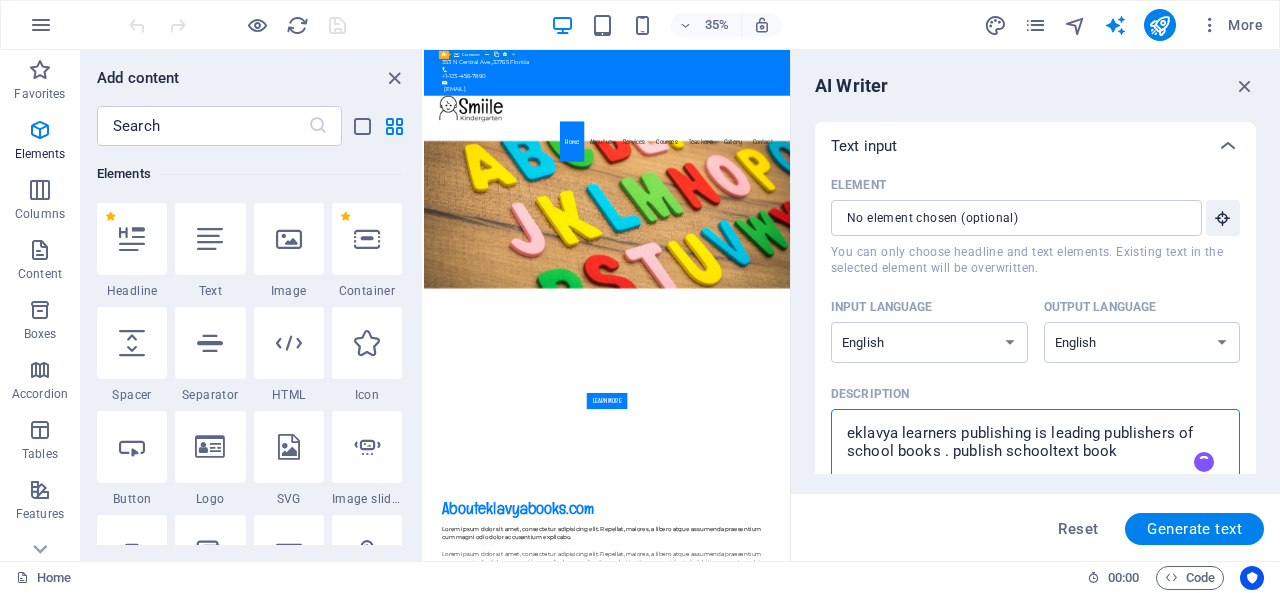 type on "eklavya learners publishing is leading publishers of school books . publish schooltext books" 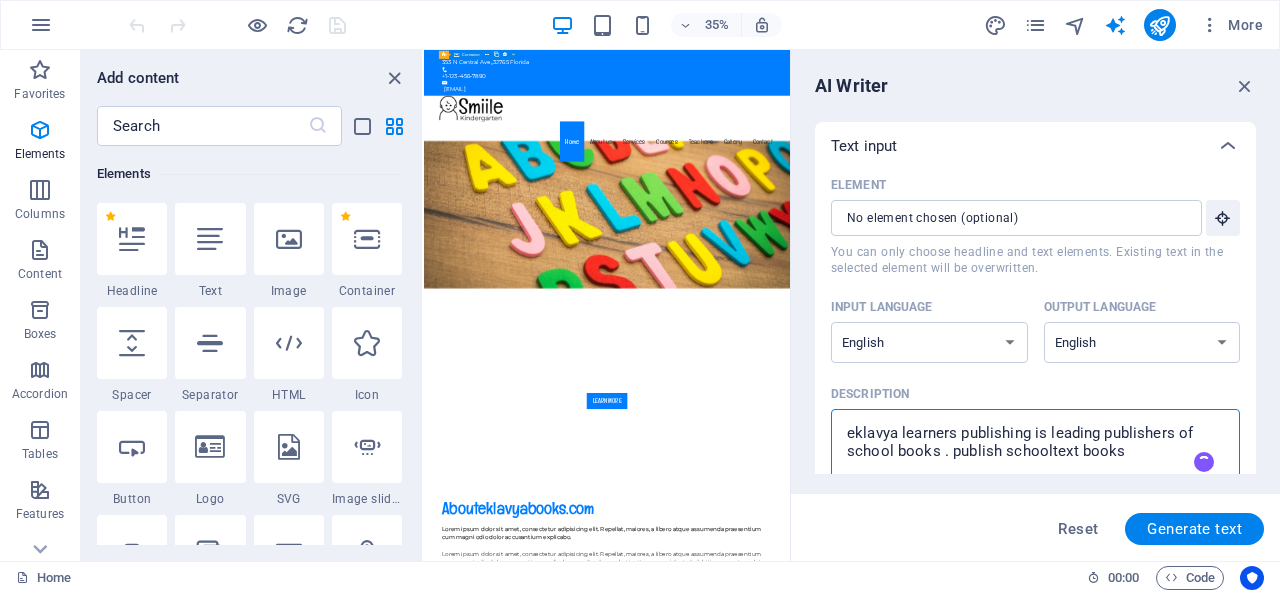 type on "eklavya learners publishing is leading publishers of school books . publish schooltext books" 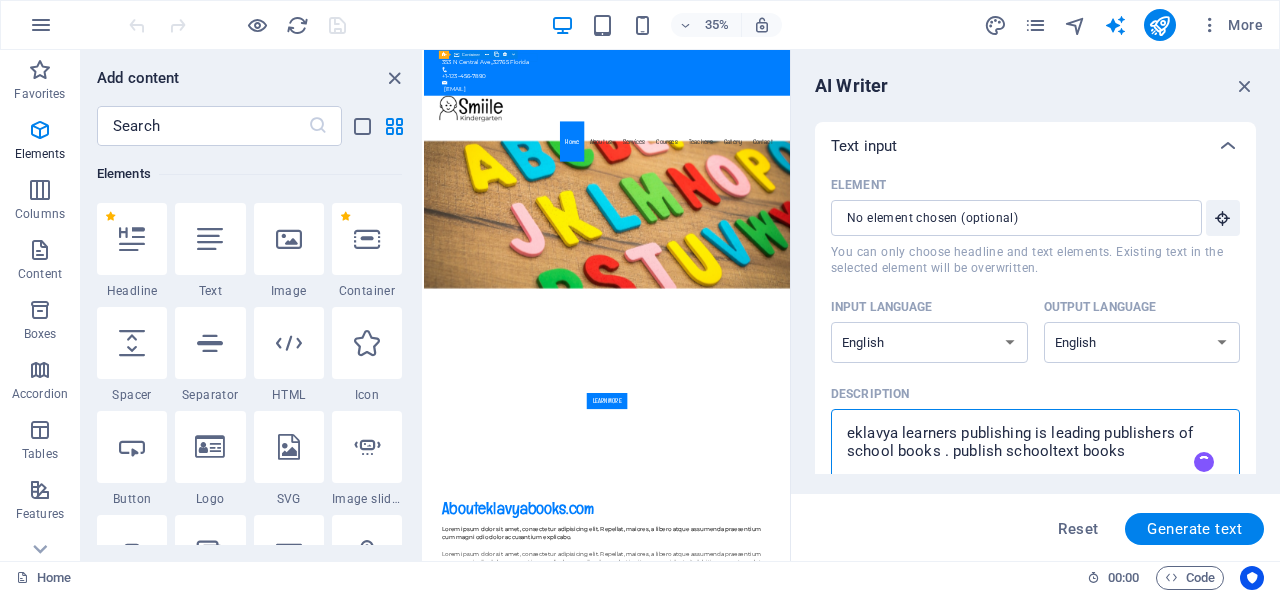 type on "eklavya learners publishing is leading publishers of school books . publish schooltext books a" 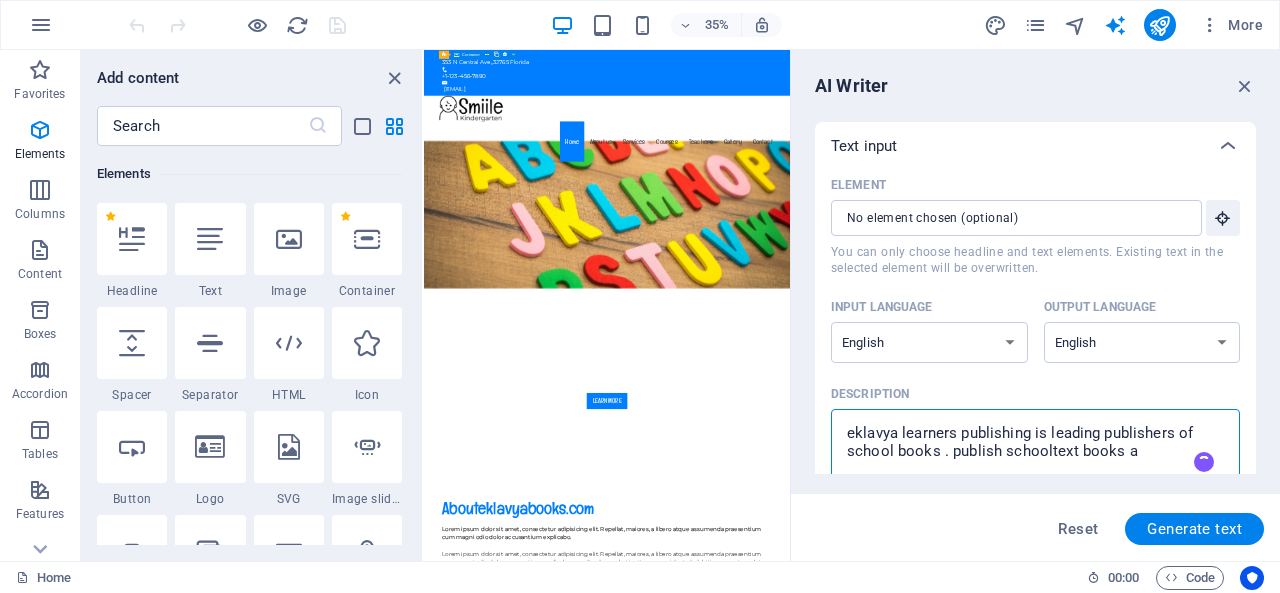 type on "x" 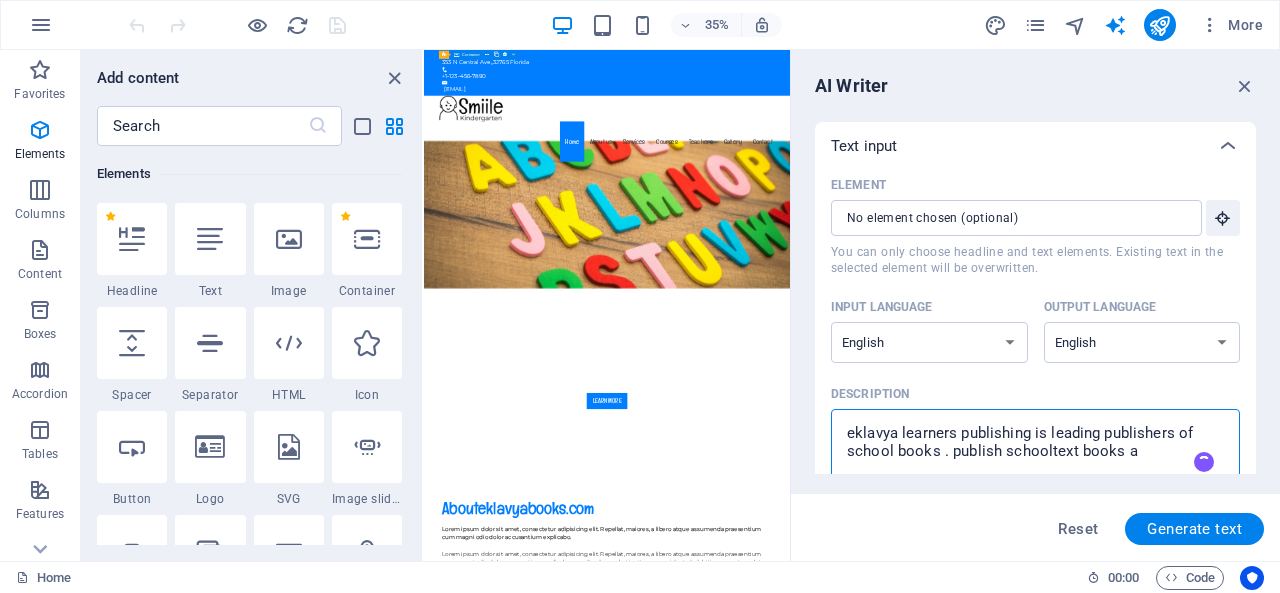 type on "eklavya learners publishing is leading publishers of school books . publish schooltext books ac" 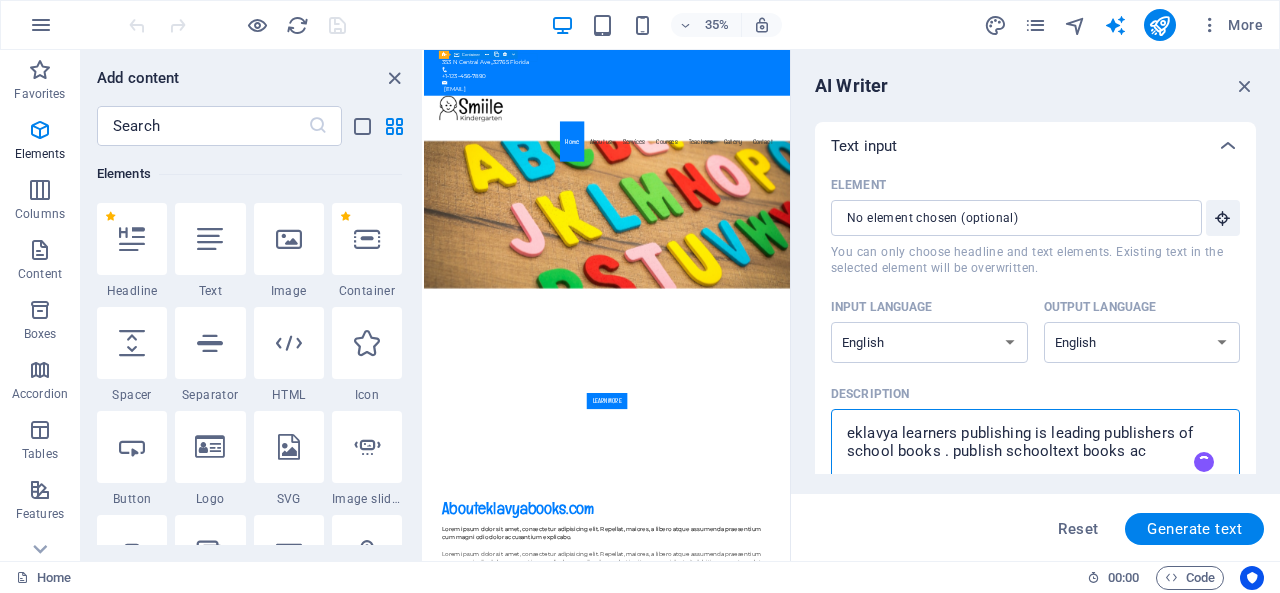 type on "eklavya learners publishing is leading publishers of school books . publish schooltext books acr" 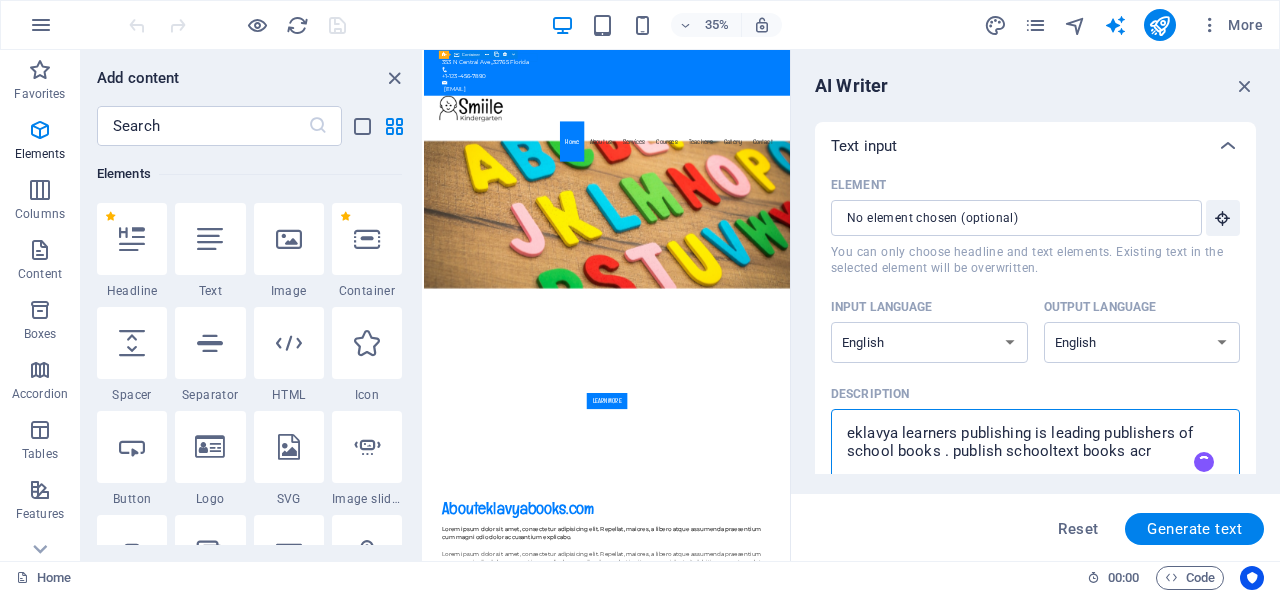 type on "eklavya learners publishing is leading publishers of school books . publish schooltext books acro" 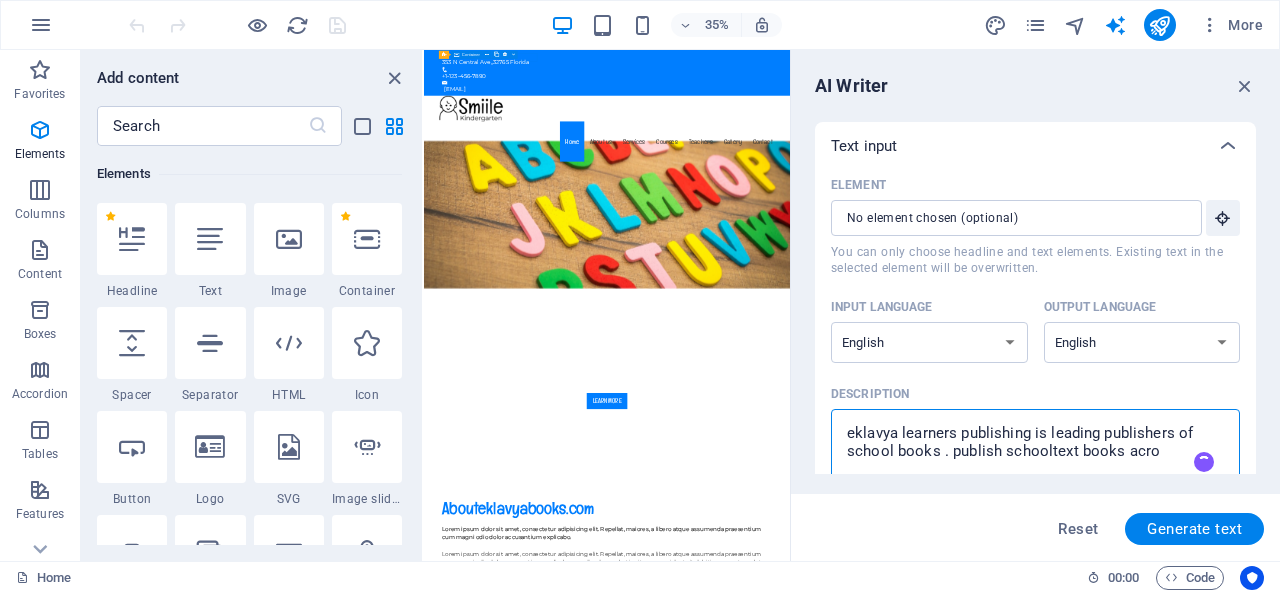 type 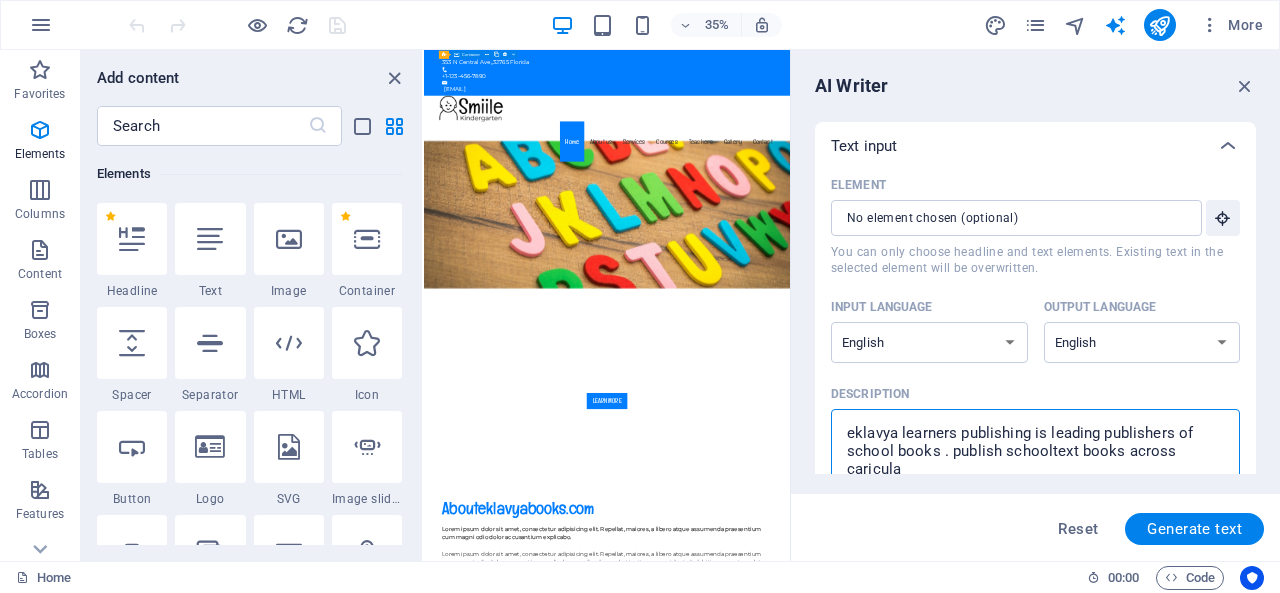 scroll, scrollTop: 3, scrollLeft: 0, axis: vertical 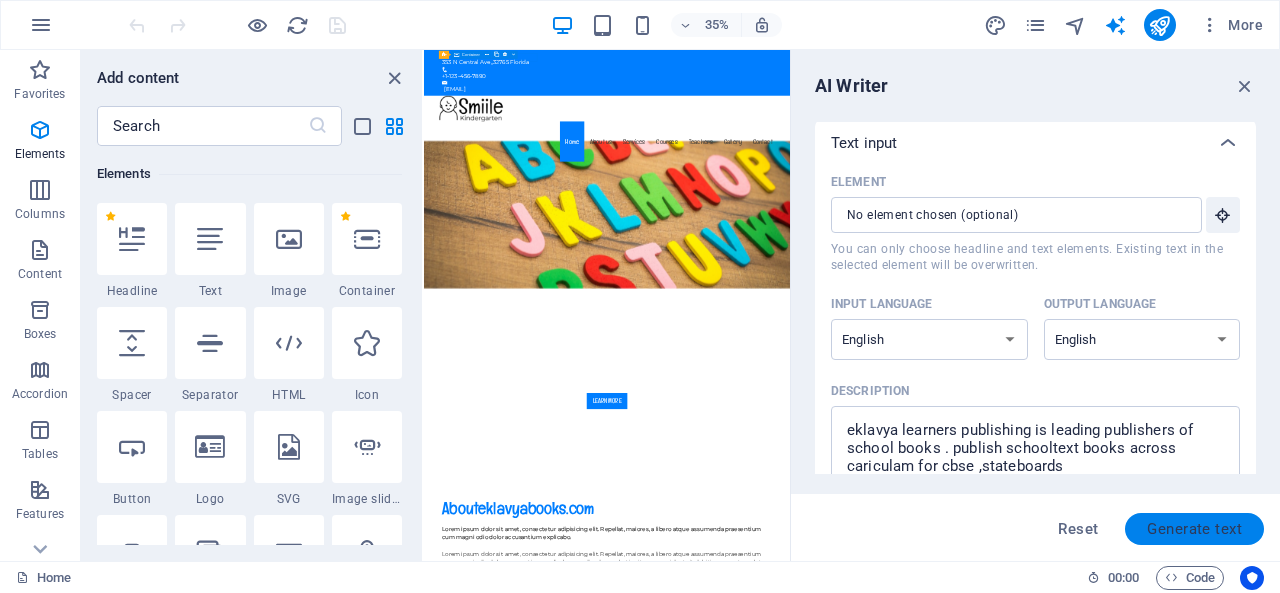click on "Generate text" at bounding box center [1194, 529] 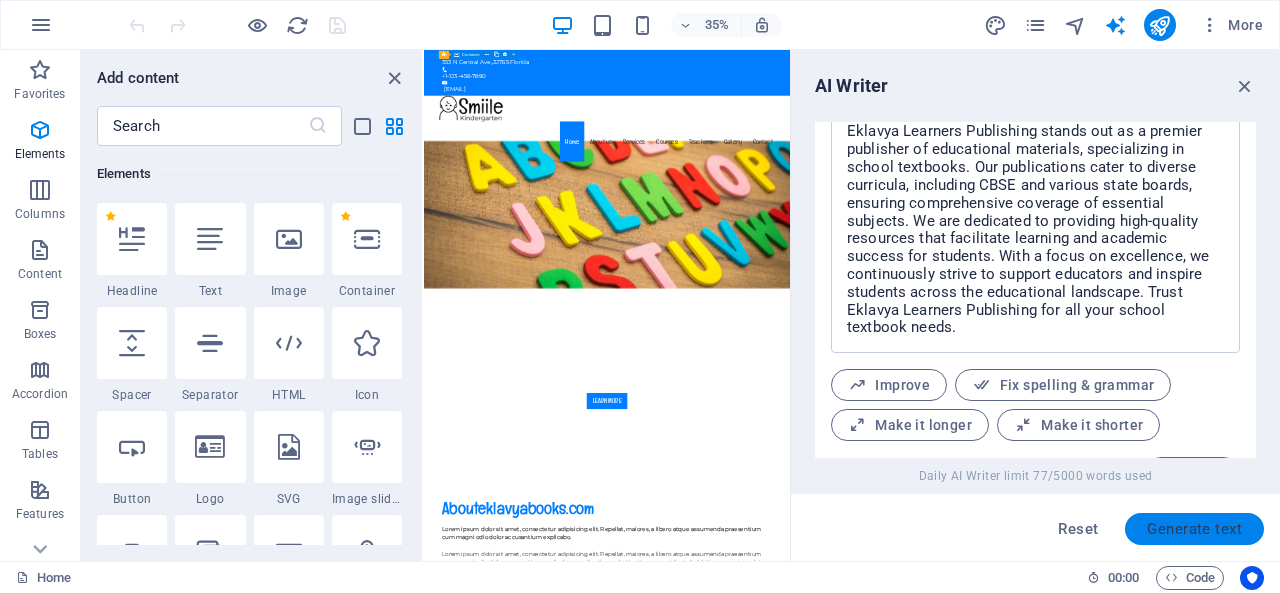 scroll, scrollTop: 862, scrollLeft: 0, axis: vertical 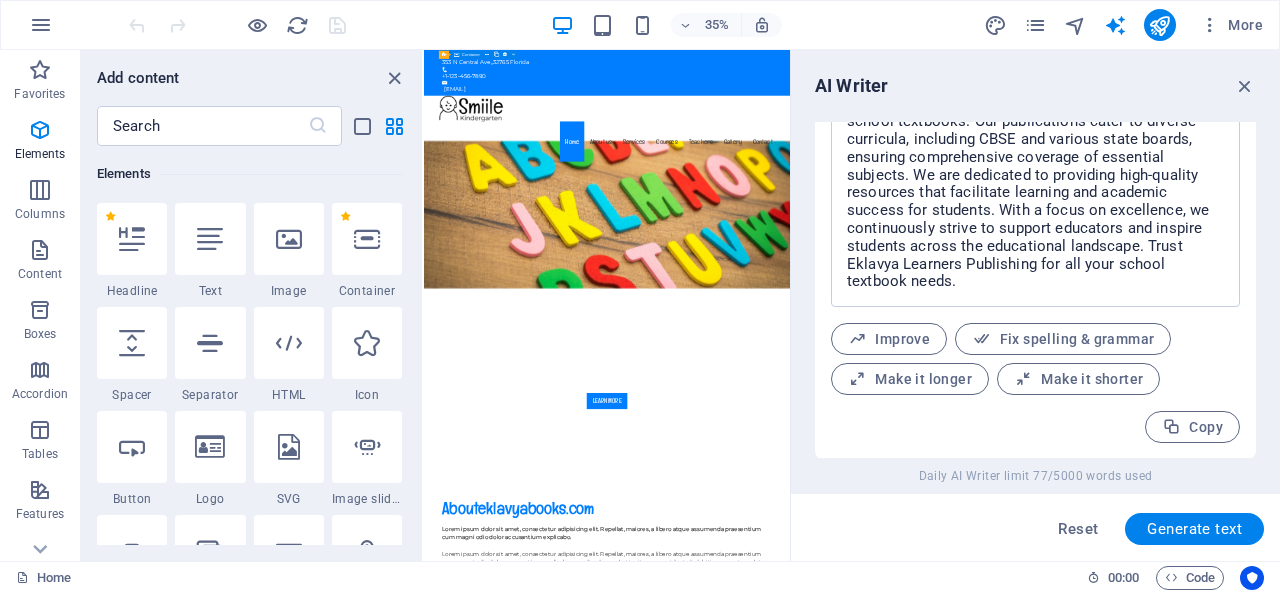 click on "AI Writer Text input Element ​ You can only choose headline and text elements. Existing text in the selected element will be overwritten. Input language Albanian Arabic Armenian Awadhi Azerbaijani Bashkir Basque Belarusian Bengali Bhojpuri Bosnian Brazilian Portuguese Bulgarian Cantonese (Yue) Catalan Chhattisgarhi Chinese Croatian Czech Danish Dogri Dutch English Estonian Faroese Finnish French Galician Georgian German Greek Gujarati Haryanvi Hindi Hungarian Indonesian Irish Italian Japanese Javanese Kannada Kashmiri Kazakh Konkani Korean Kyrgyz Latvian Lithuanian Macedonian Maithili Malay Maltese Mandarin Mandarin Chinese Marathi Marwari Min Nan Moldovan Mongolian Montenegrin Nepali Norwegian Oriya Pashto Persian (Farsi) Polish Portuguese Punjabi Rajasthani Romanian Russian Sanskrit Santali Serbian Sindhi Sinhala Slovak Slovene Slovenian Spanish Ukrainian Urdu Uzbek Vietnamese Welsh Wu Output language Albanian Arabic Armenian Awadhi Azerbaijani Bashkir Basque Belarusian Bengali Bhojpuri Bosnian Bulgarian" at bounding box center [1035, 305] 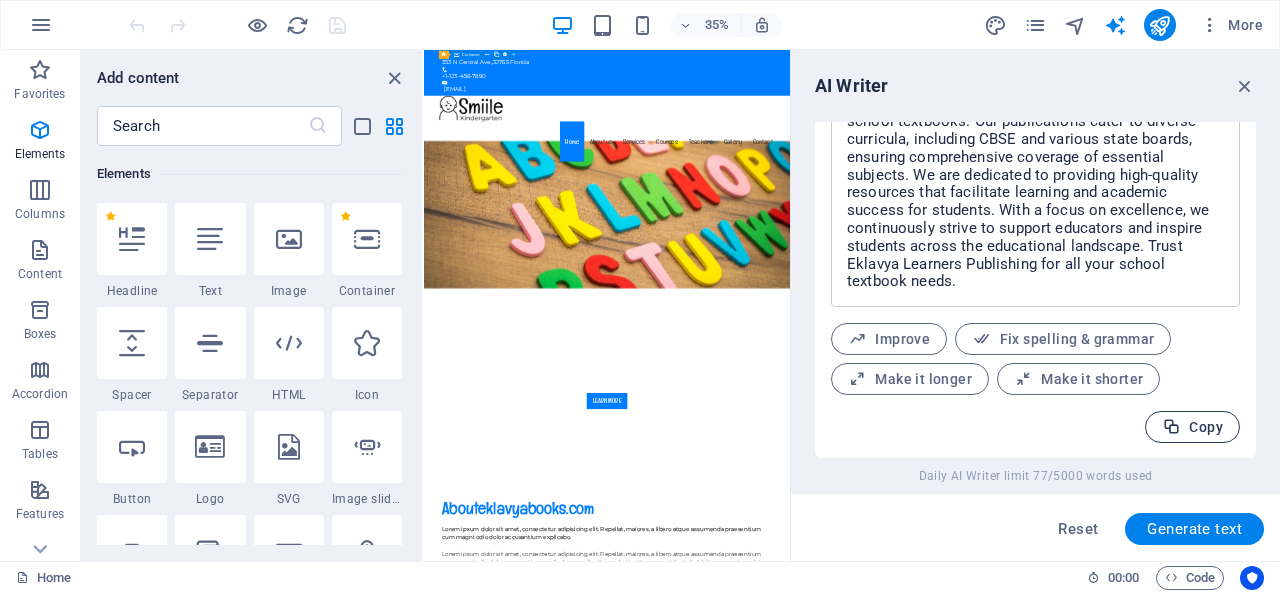 click on "Copy" at bounding box center [1192, 427] 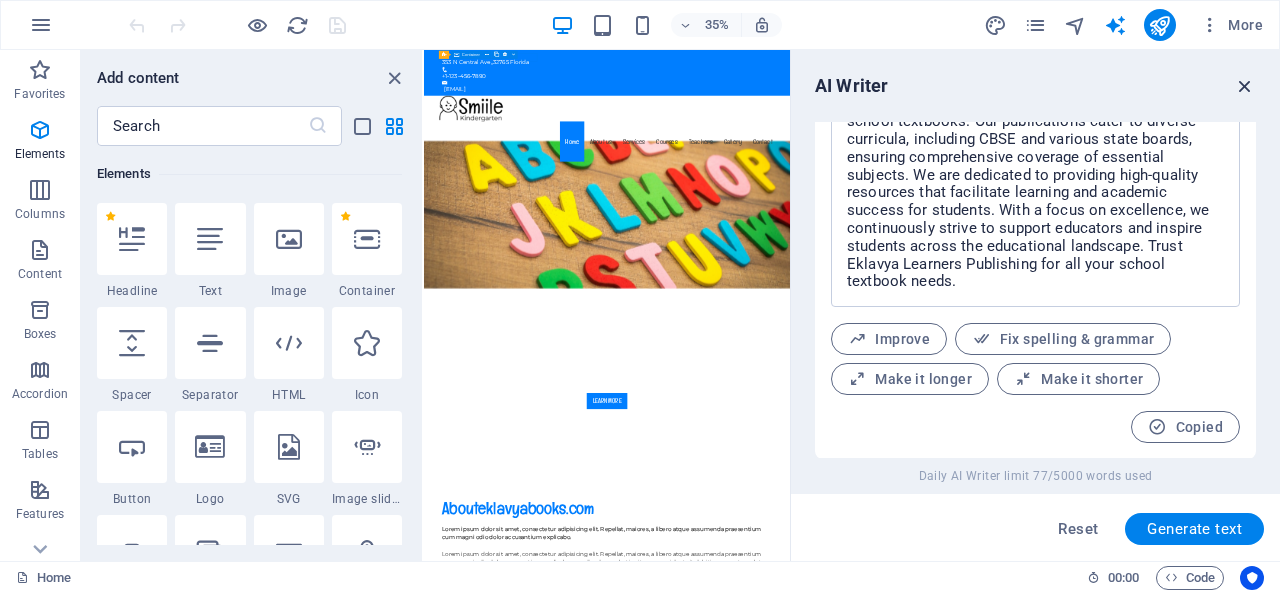 click at bounding box center [1245, 86] 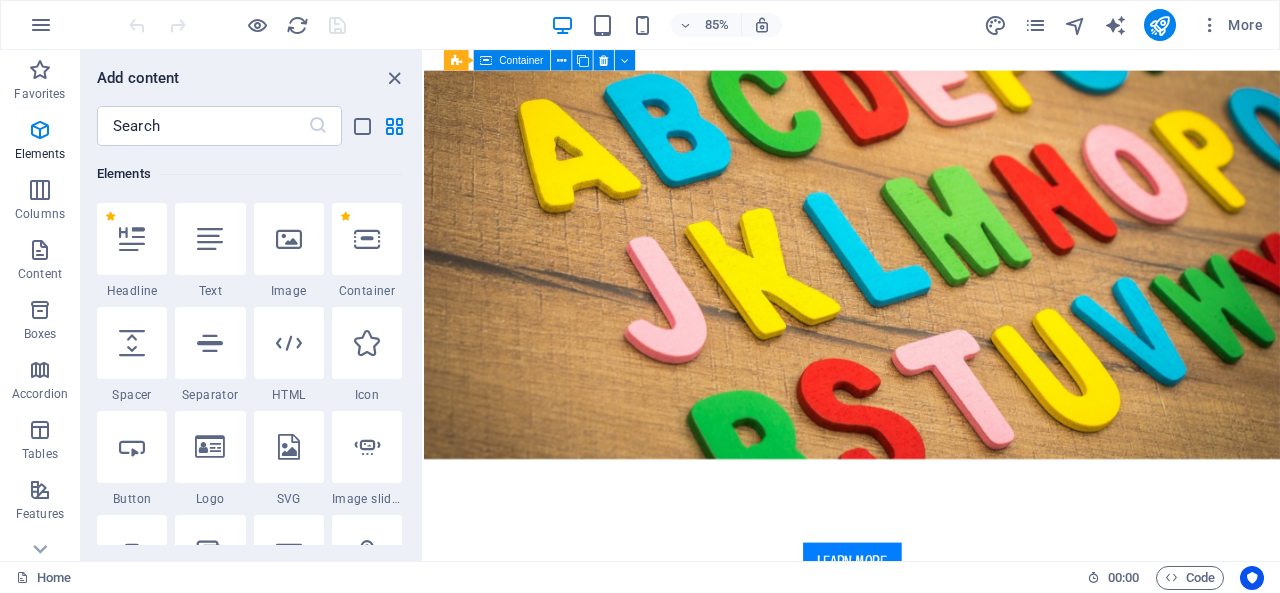 scroll, scrollTop: 501, scrollLeft: 0, axis: vertical 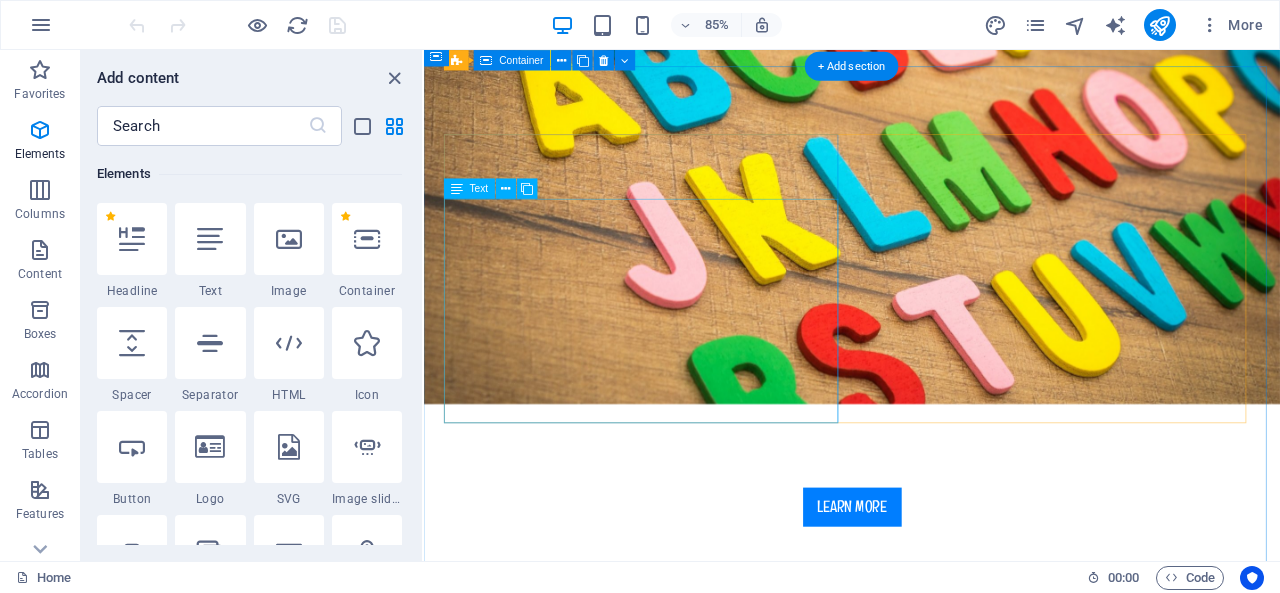 click on "Lorem ipsum dolor sit amet, consectetur adipisicing elit. Repellat, maiores, a libero atque assumenda praesentium cum magni odio dolor accusantium explicabo. Lorem ipsum dolor sit amet, consectetur adipisicing elit. Repellat, maiores, a libero atque assumenda praesentium cum magni odio dolor accusantium explicabo repudiandae molestiae itaque provident sit debitis aspernatur soluta deserunt incidunt ad cumque ex laboriosam. Distinctio, mollitia, molestias excepturi voluptatem veritatis iusto nam nulla." at bounding box center (928, 931) 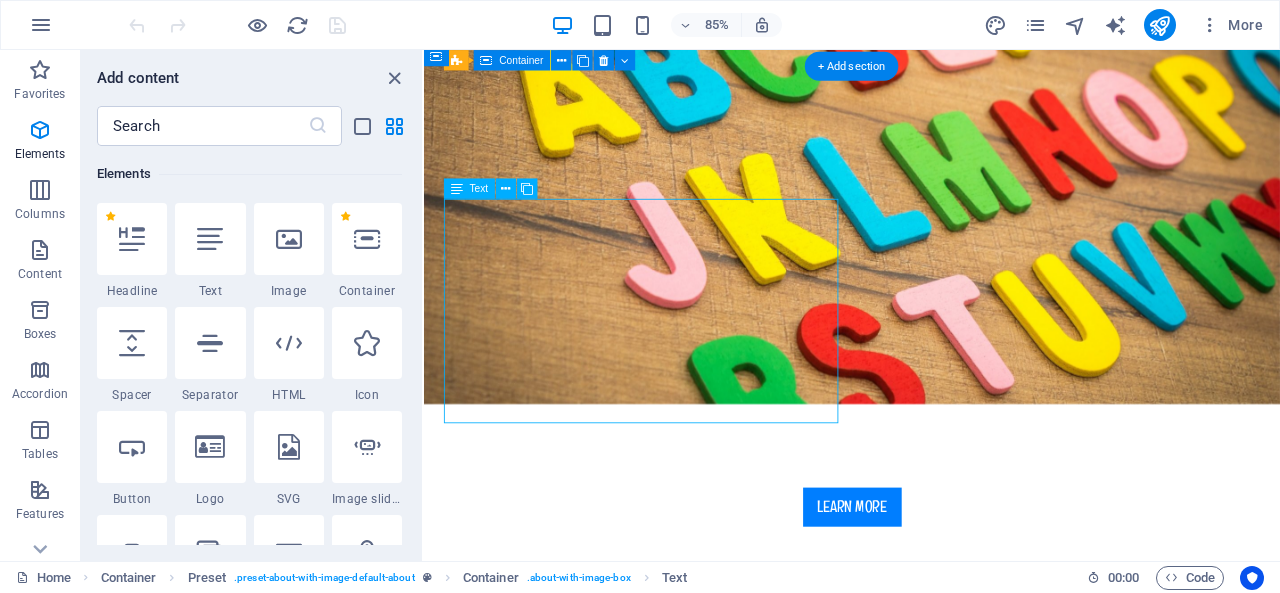 click on "Lorem ipsum dolor sit amet, consectetur adipisicing elit. Repellat, maiores, a libero atque assumenda praesentium cum magni odio dolor accusantium explicabo. Lorem ipsum dolor sit amet, consectetur adipisicing elit. Repellat, maiores, a libero atque assumenda praesentium cum magni odio dolor accusantium explicabo repudiandae molestiae itaque provident sit debitis aspernatur soluta deserunt incidunt ad cumque ex laboriosam. Distinctio, mollitia, molestias excepturi voluptatem veritatis iusto nam nulla." at bounding box center [928, 931] 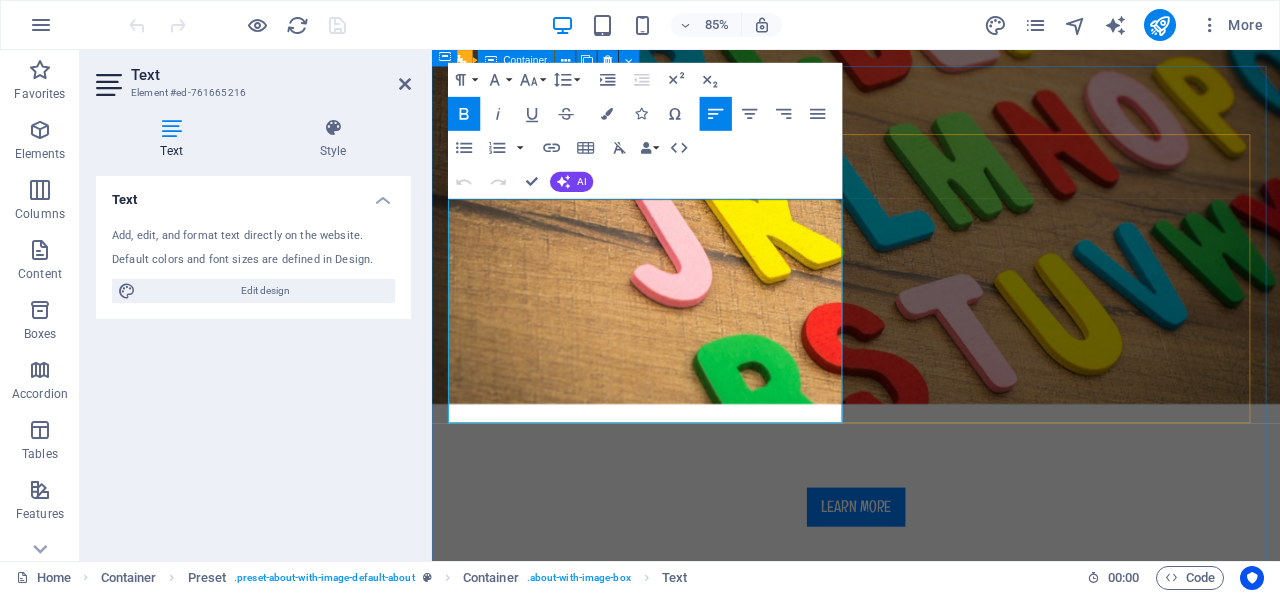 click on "Lorem ipsum dolor sit amet, consectetur adipisicing elit. Repellat, maiores, a libero atque assumenda praesentium cum magni odio dolor accusantium explicabo repudiandae molestiae itaque provident sit debitis aspernatur soluta deserunt incidunt ad cumque ex laboriosam. Distinctio, mollitia, molestias excepturi voluptatem veritatis iusto nam nulla." at bounding box center (931, 967) 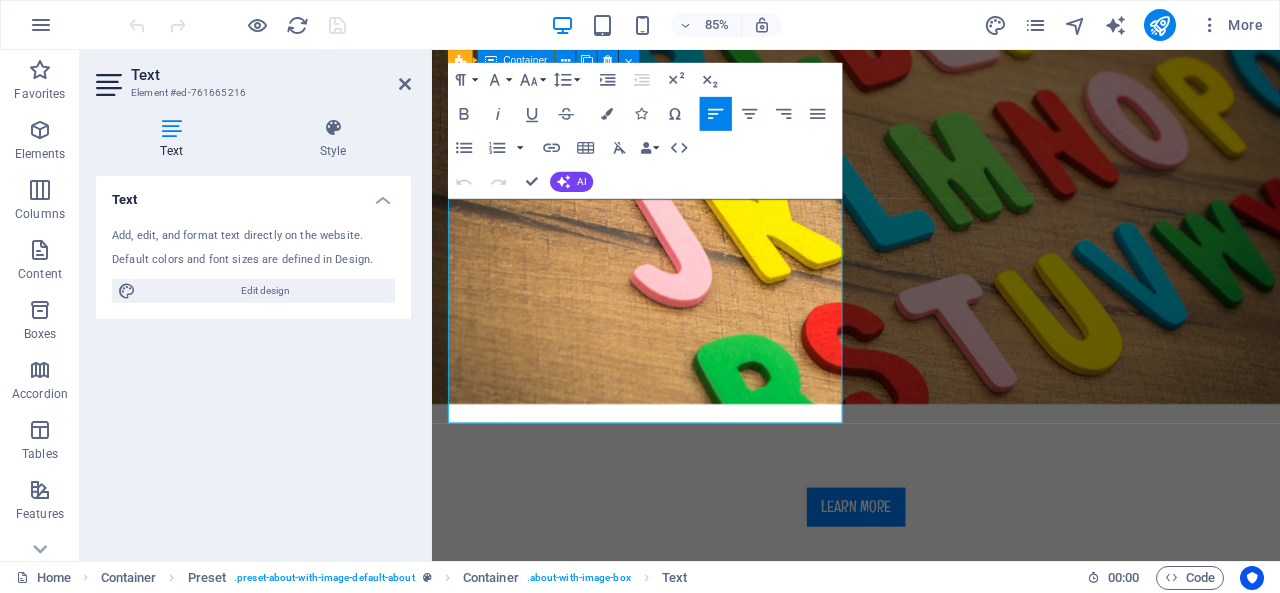 drag, startPoint x: 765, startPoint y: 477, endPoint x: 830, endPoint y: 214, distance: 270.91327 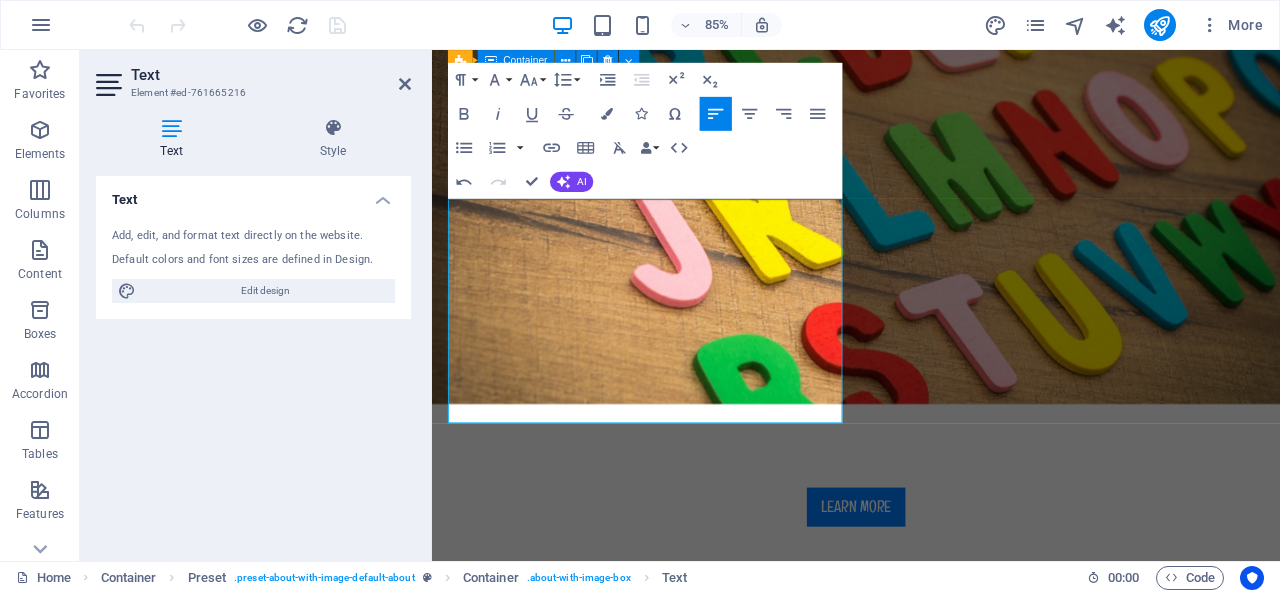 scroll, scrollTop: 10505, scrollLeft: 2, axis: both 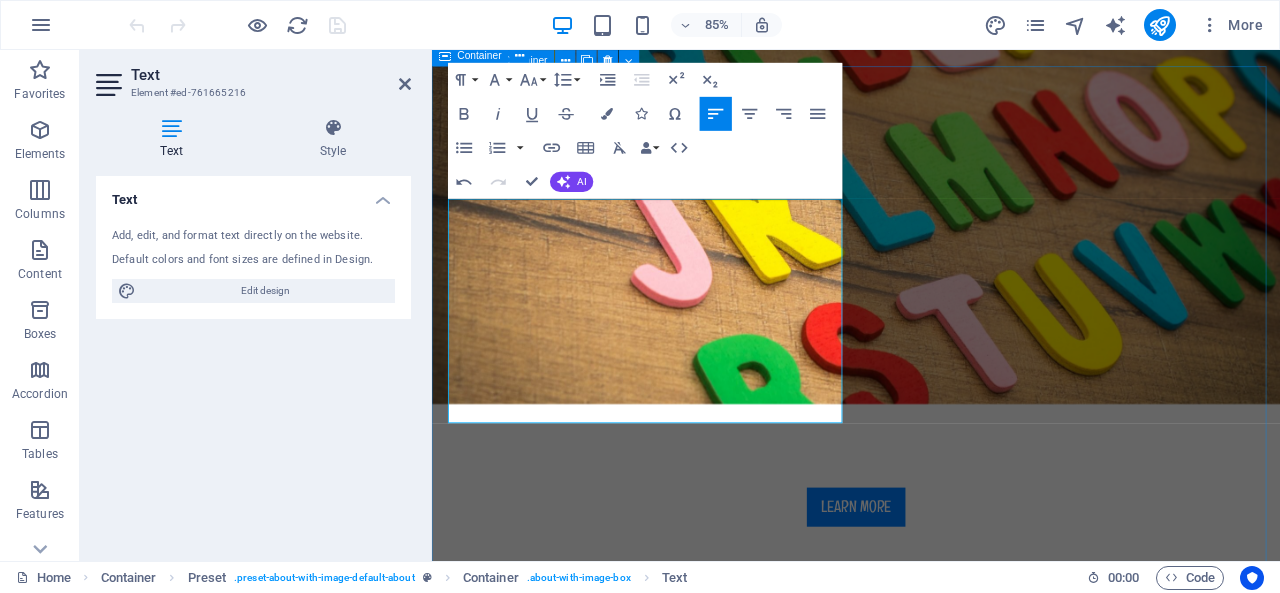drag, startPoint x: 530, startPoint y: 279, endPoint x: 445, endPoint y: 238, distance: 94.371605 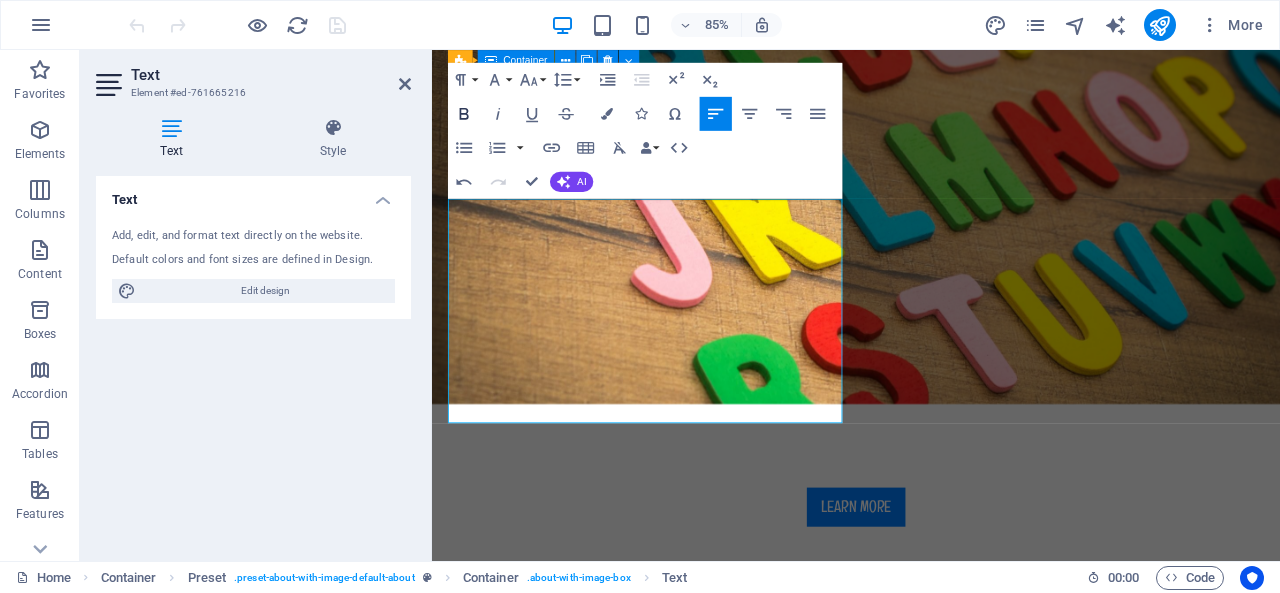 click 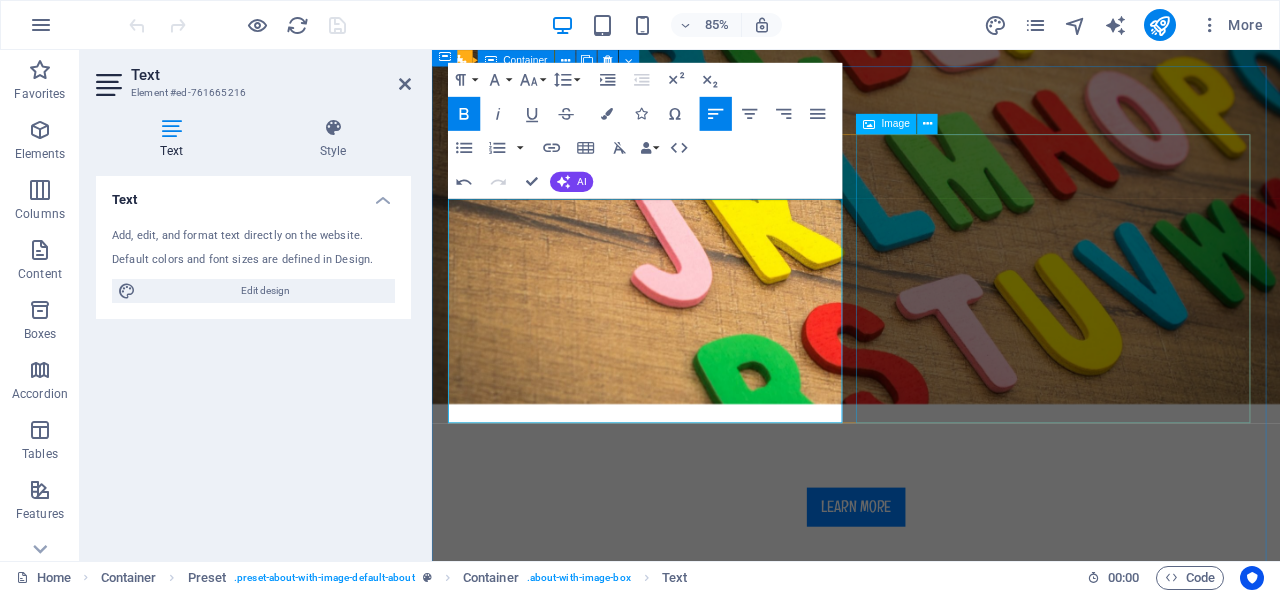 click at bounding box center (603, 1095) 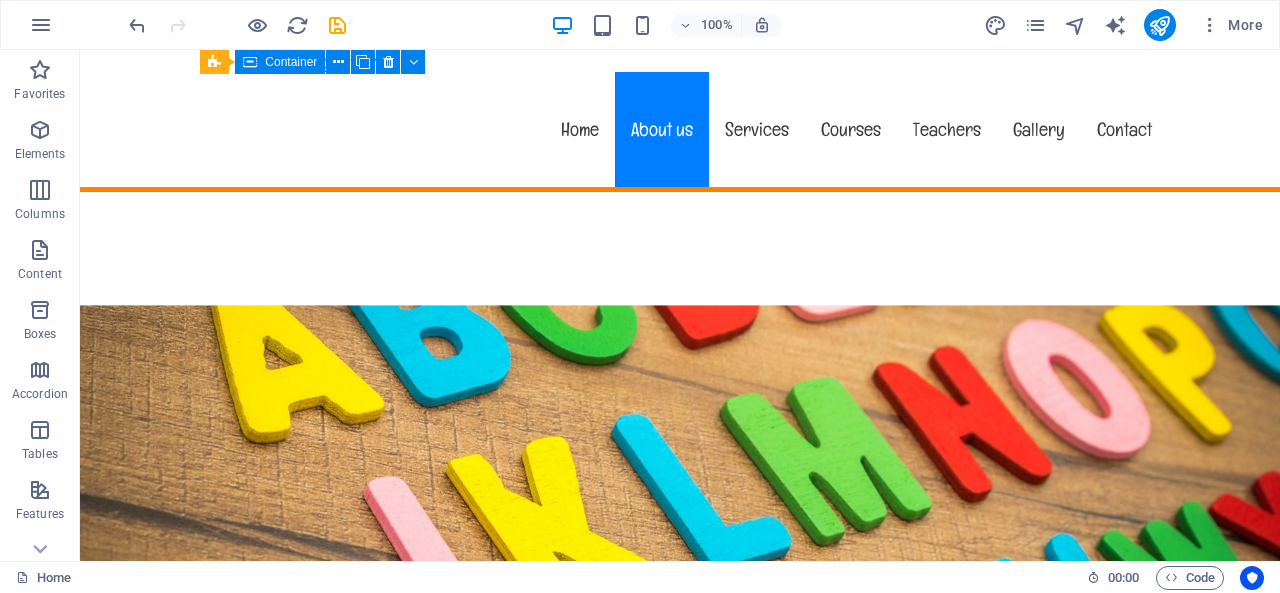 scroll, scrollTop: 0, scrollLeft: 0, axis: both 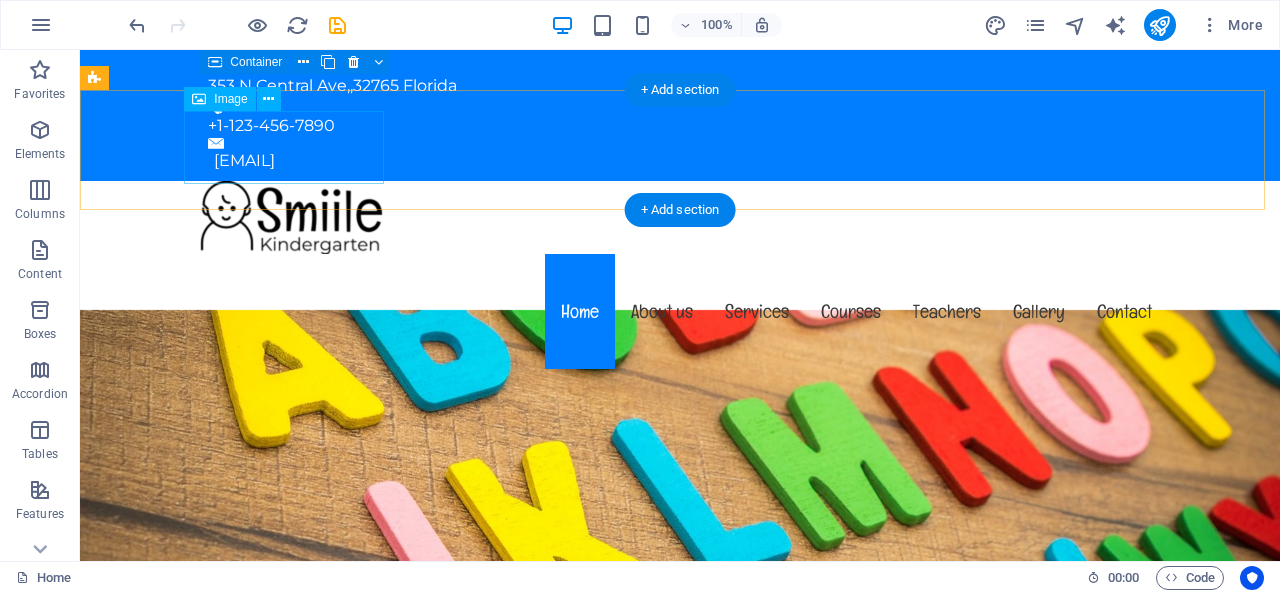 click at bounding box center (680, 217) 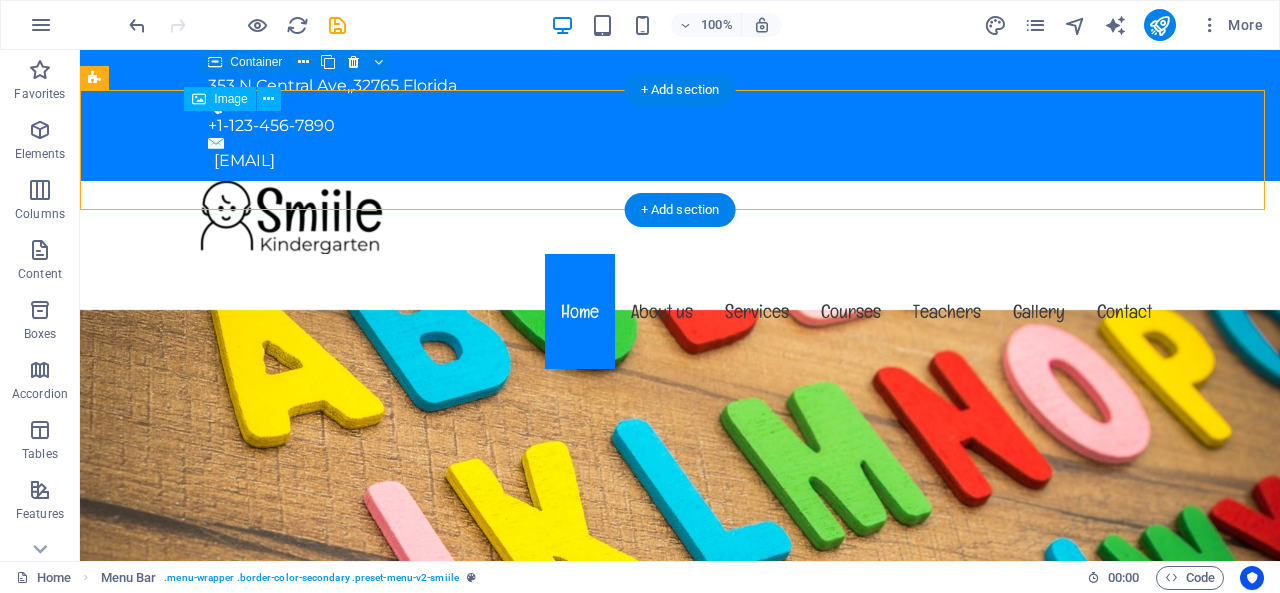click at bounding box center [680, 217] 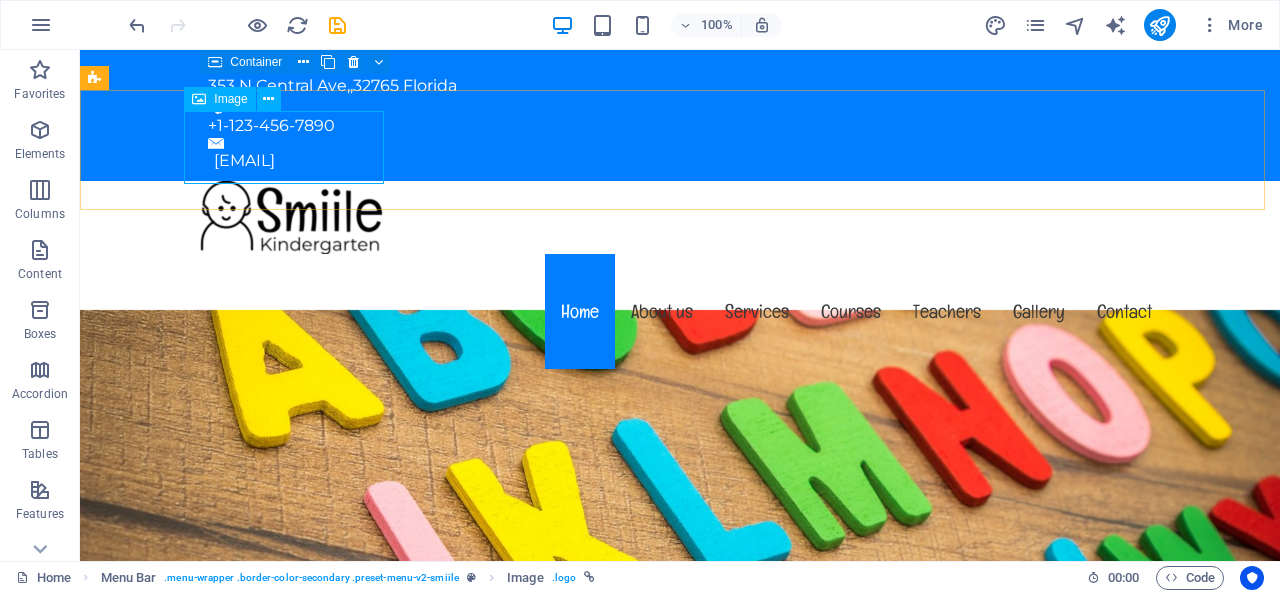 click on "Image" at bounding box center [219, 99] 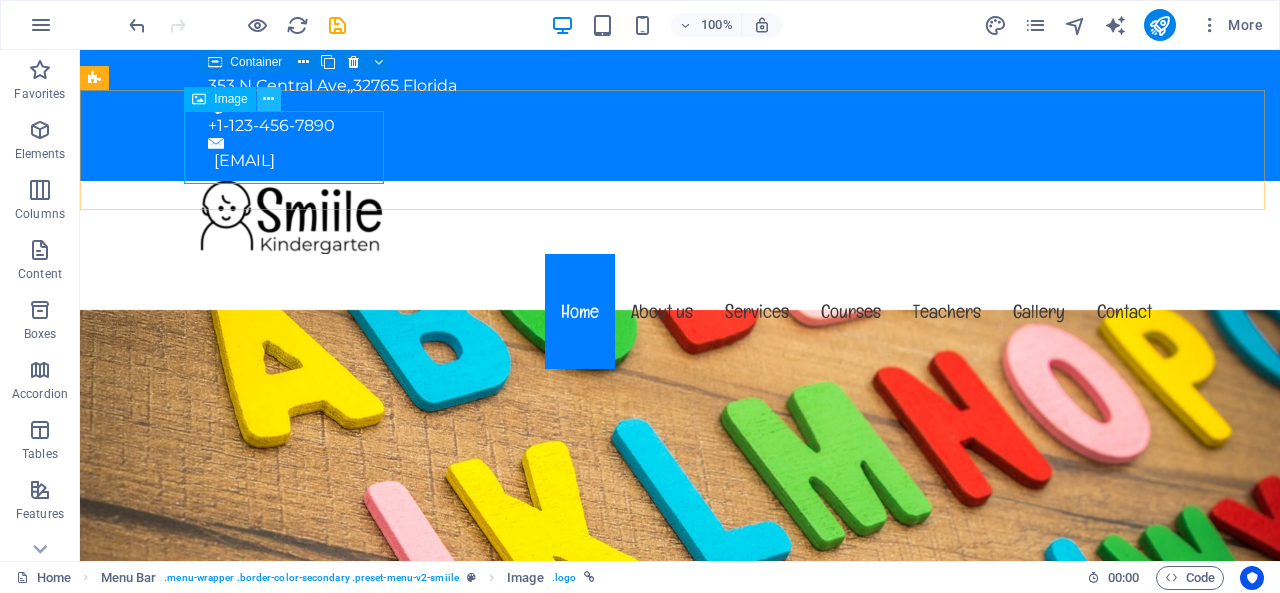 click at bounding box center (268, 99) 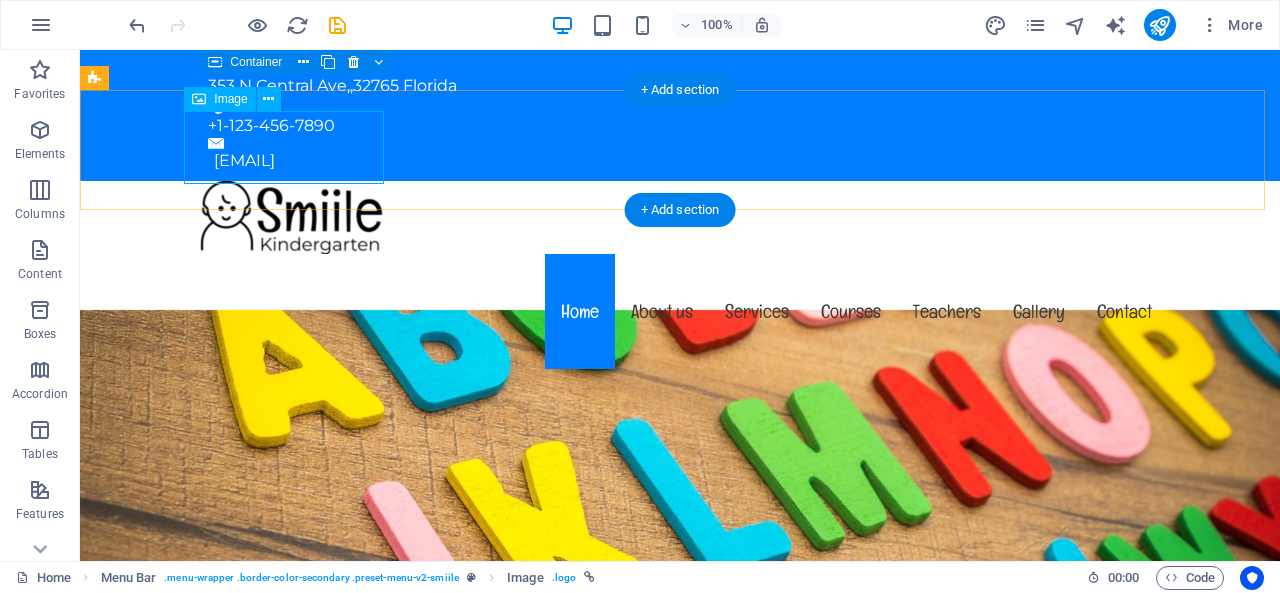 click at bounding box center [680, 217] 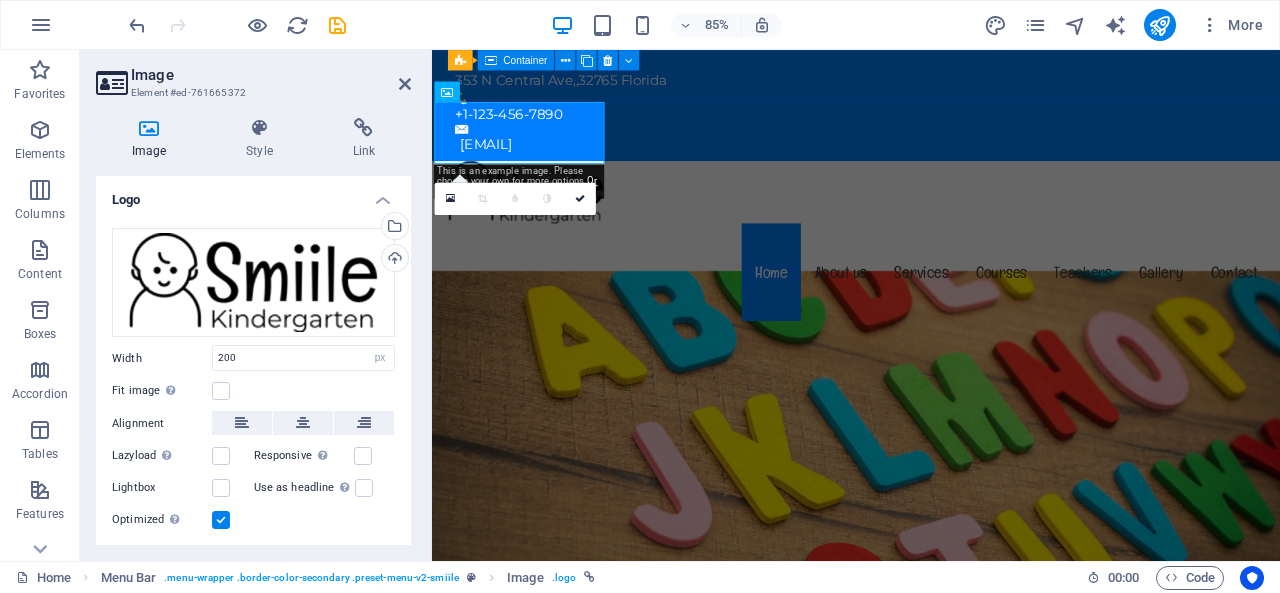 click at bounding box center (149, 128) 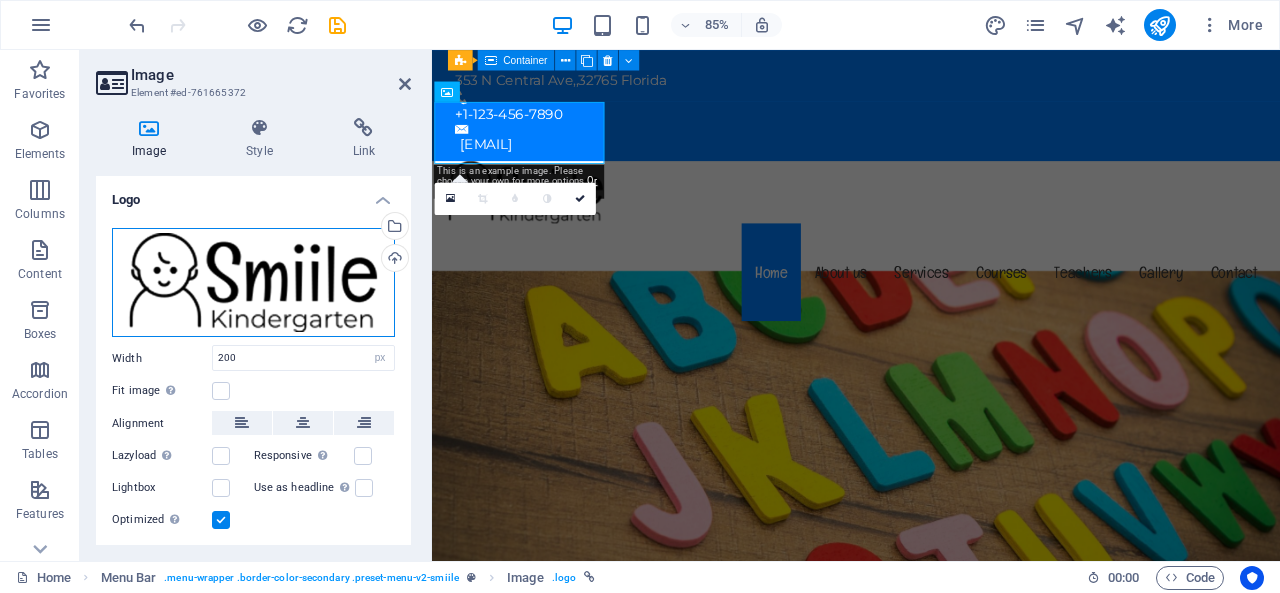 click on "Drag files here, click to choose files or select files from Files or our free stock photos & videos" at bounding box center (253, 283) 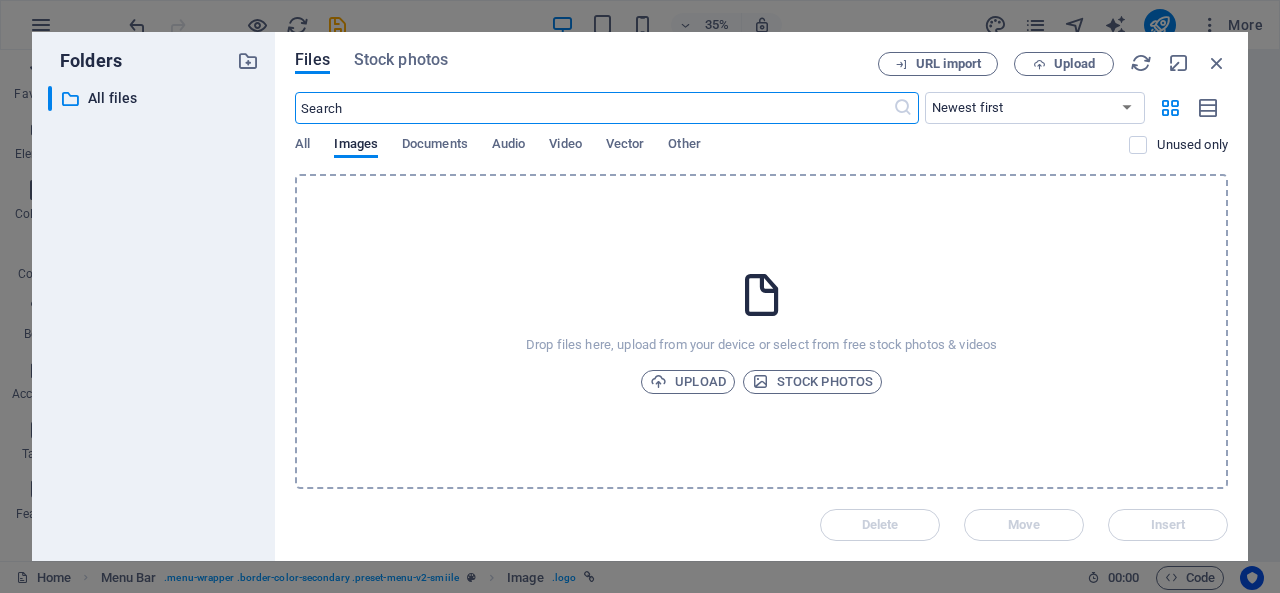click at bounding box center [762, 295] 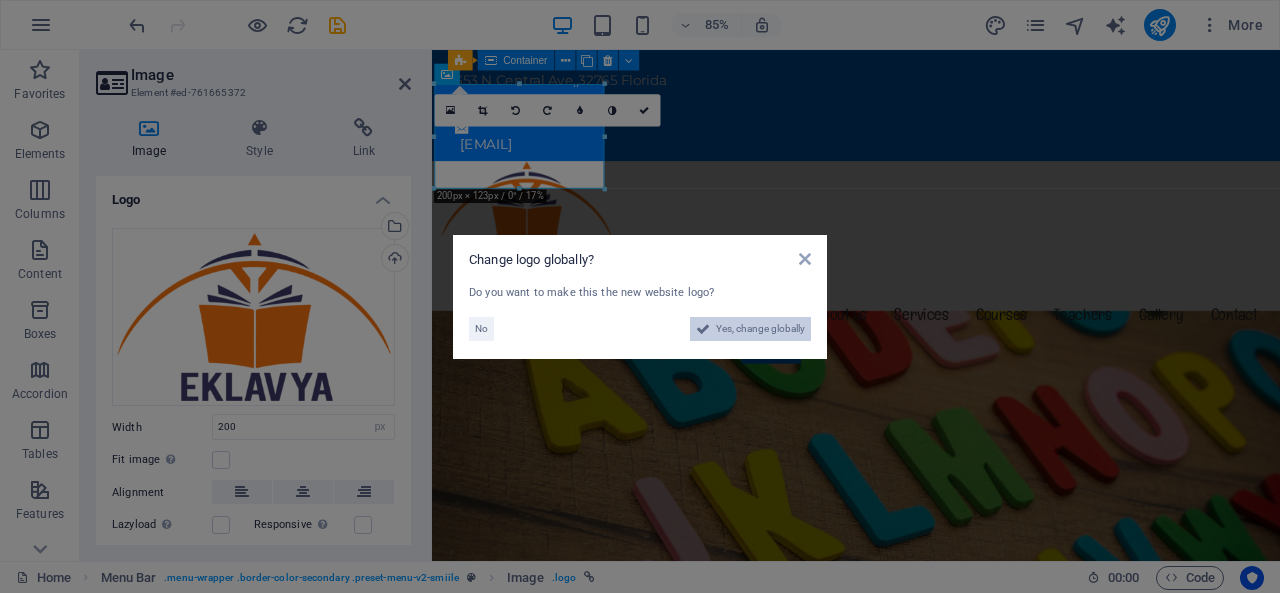 click on "Yes, change globally" at bounding box center [760, 329] 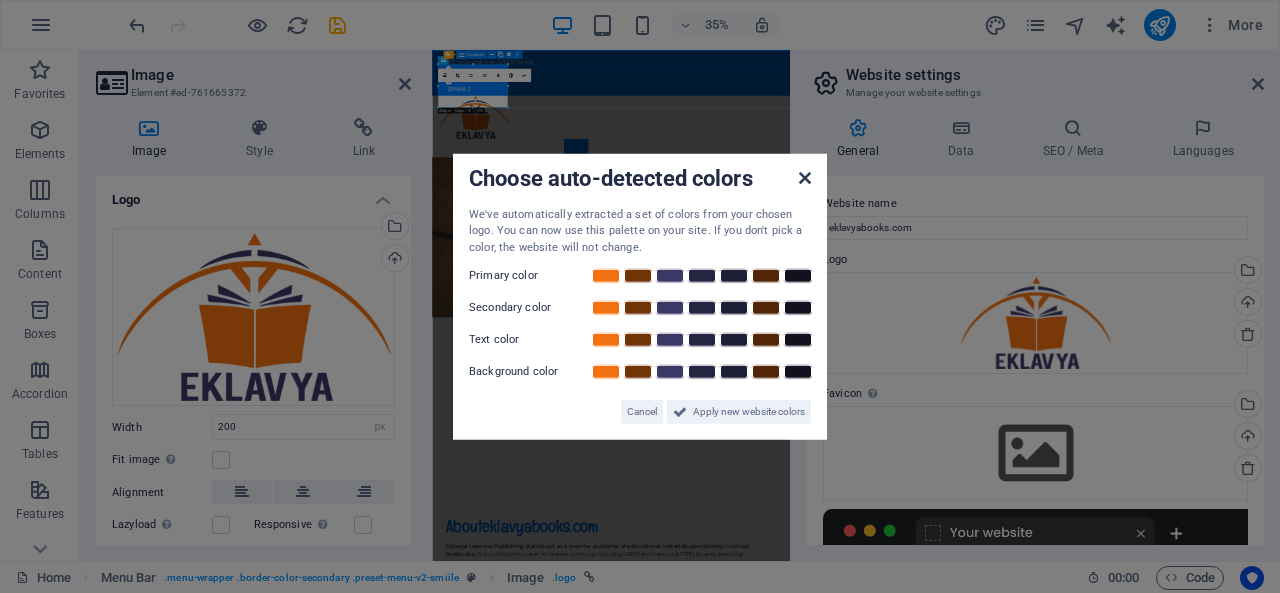 click at bounding box center (805, 177) 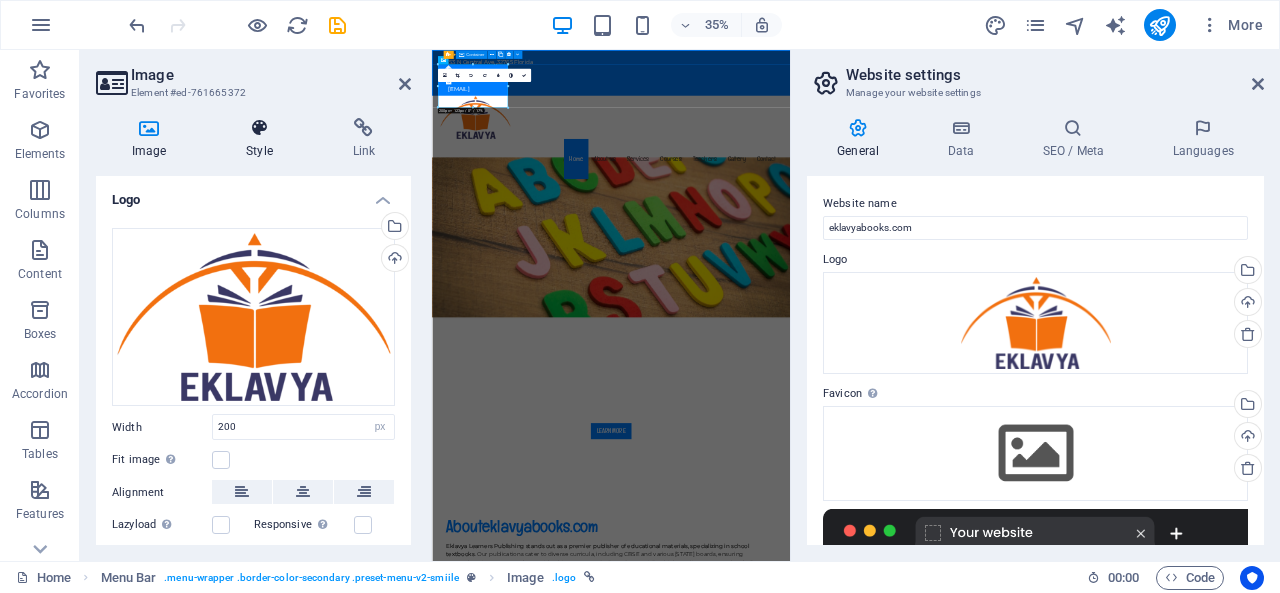 click at bounding box center (259, 128) 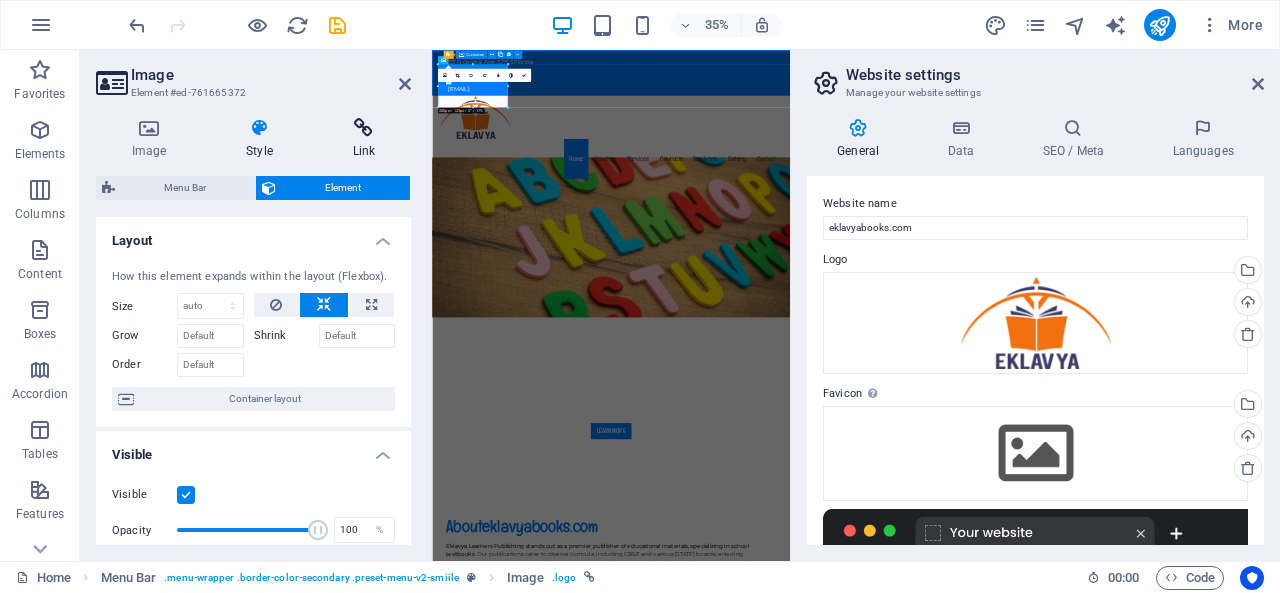 click at bounding box center [364, 128] 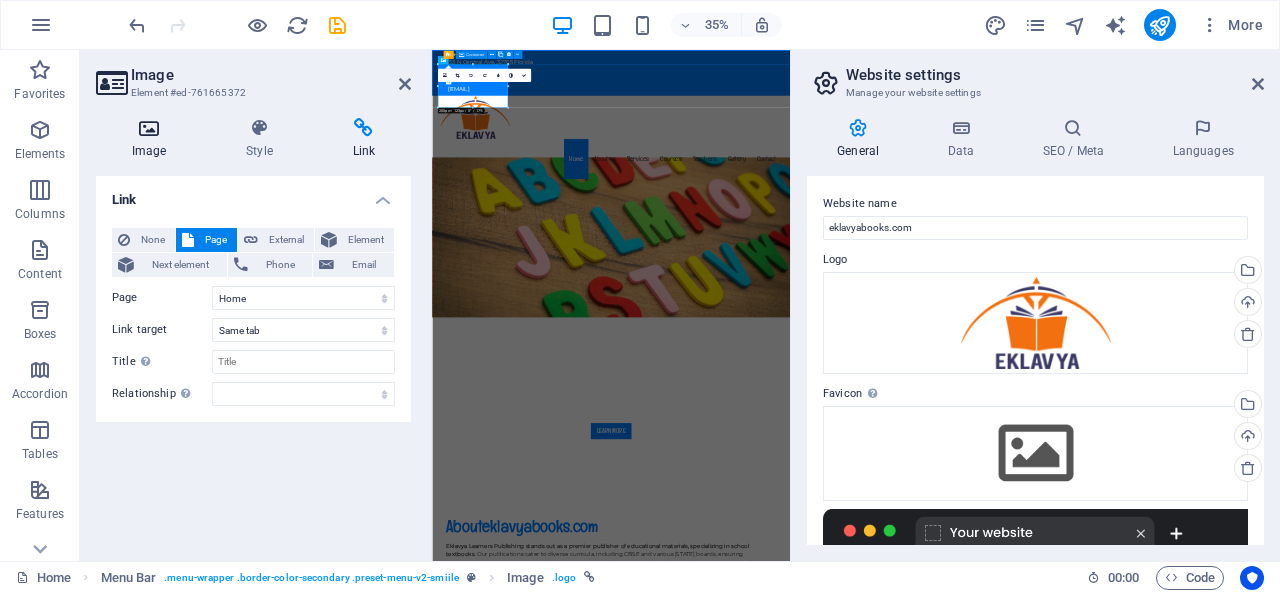 click on "Image" at bounding box center [153, 139] 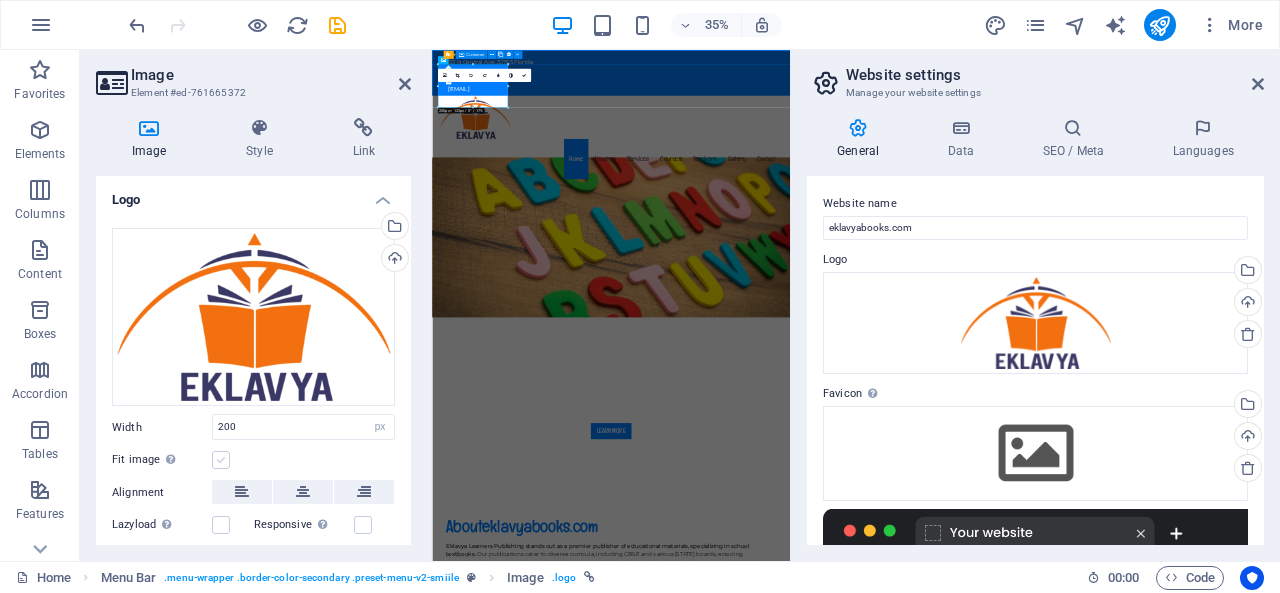 click at bounding box center [221, 460] 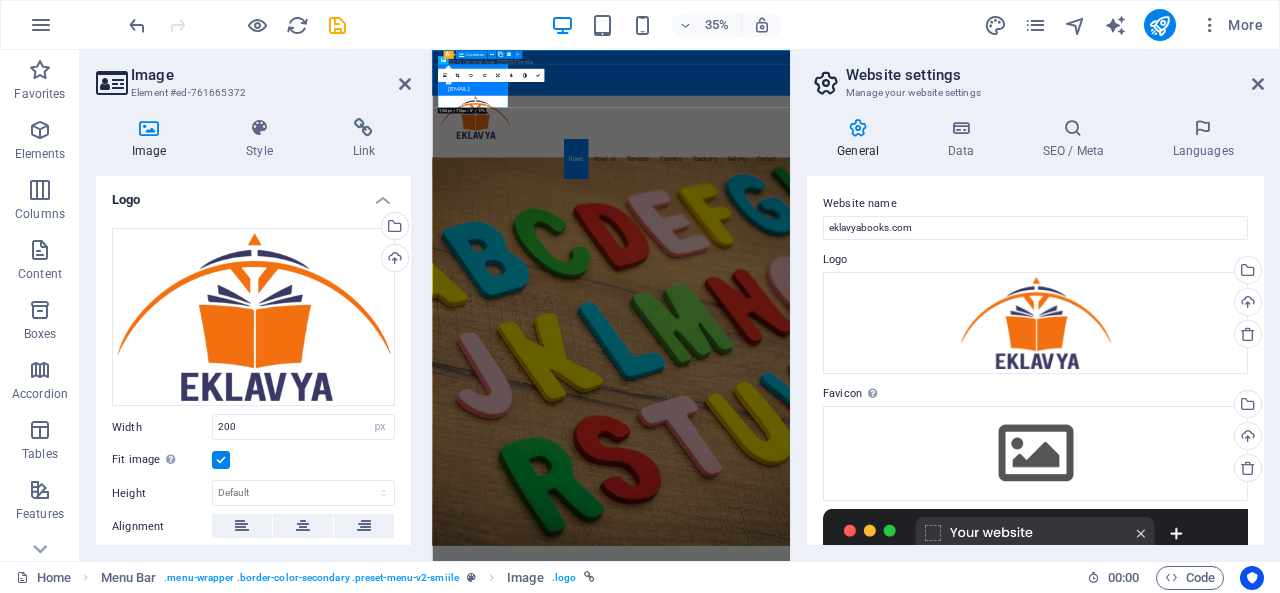 drag, startPoint x: 406, startPoint y: 290, endPoint x: 406, endPoint y: 305, distance: 15 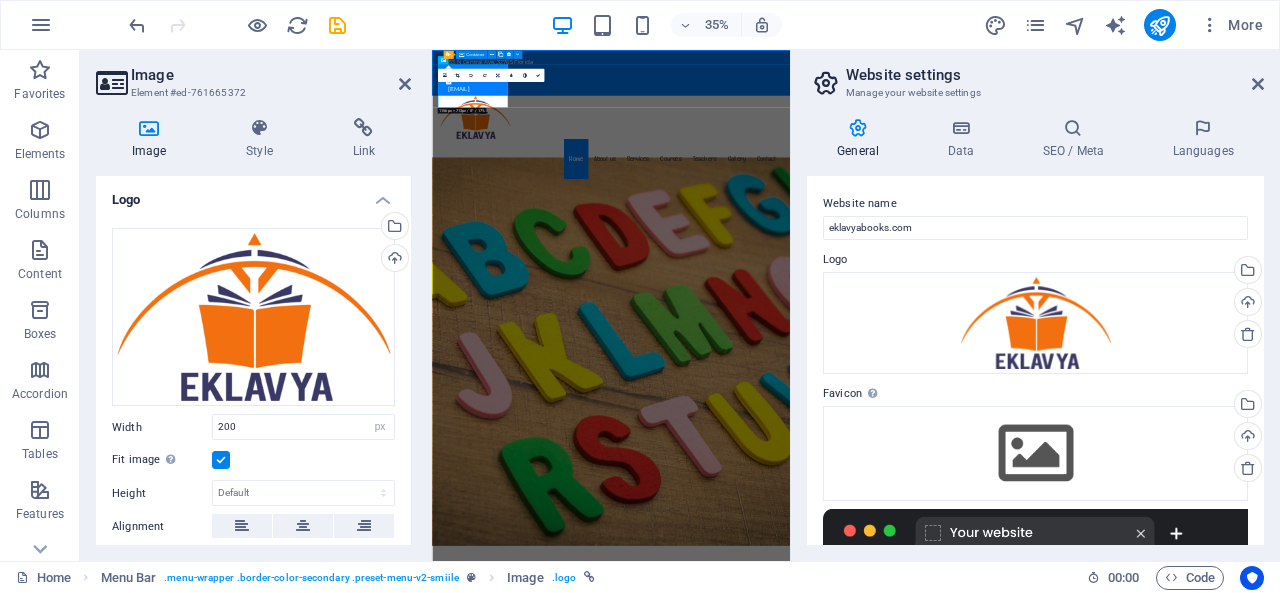 click on "Drag files here, click to choose files or select files from Files or our free stock photos & videos Select files from the file manager, stock photos, or upload file(s) Upload Width 200 Default auto px rem % em vh vw Fit image Automatically fit image to a fixed width and height Height Default auto px Alignment Lazyload Loading images after the page loads improves page speed. Responsive Automatically load retina image and smartphone optimized sizes. Lightbox Use as headline The image will be wrapped in an H1 headline tag. Useful for giving alternative text the weight of an H1 headline, e.g. for the logo. Leave unchecked if uncertain. Optimized Images are compressed to improve page speed. Position Direction Custom X offset 50 px rem % vh vw Y offset 50 px rem % vh vw" at bounding box center [253, 482] 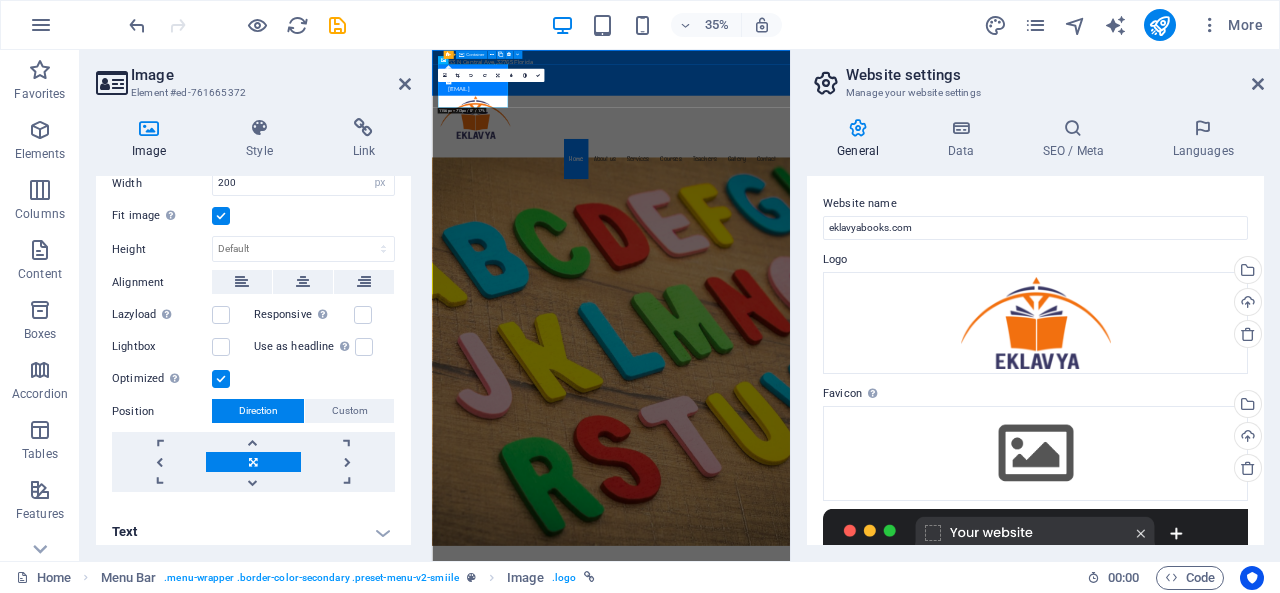 scroll, scrollTop: 250, scrollLeft: 0, axis: vertical 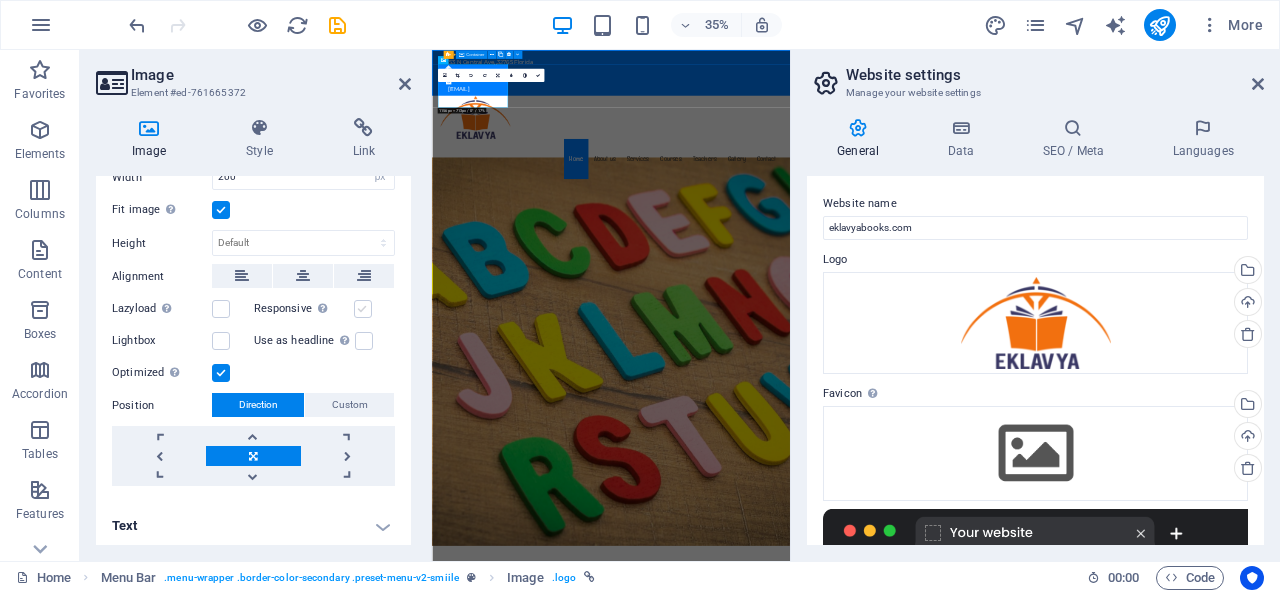 click at bounding box center [363, 309] 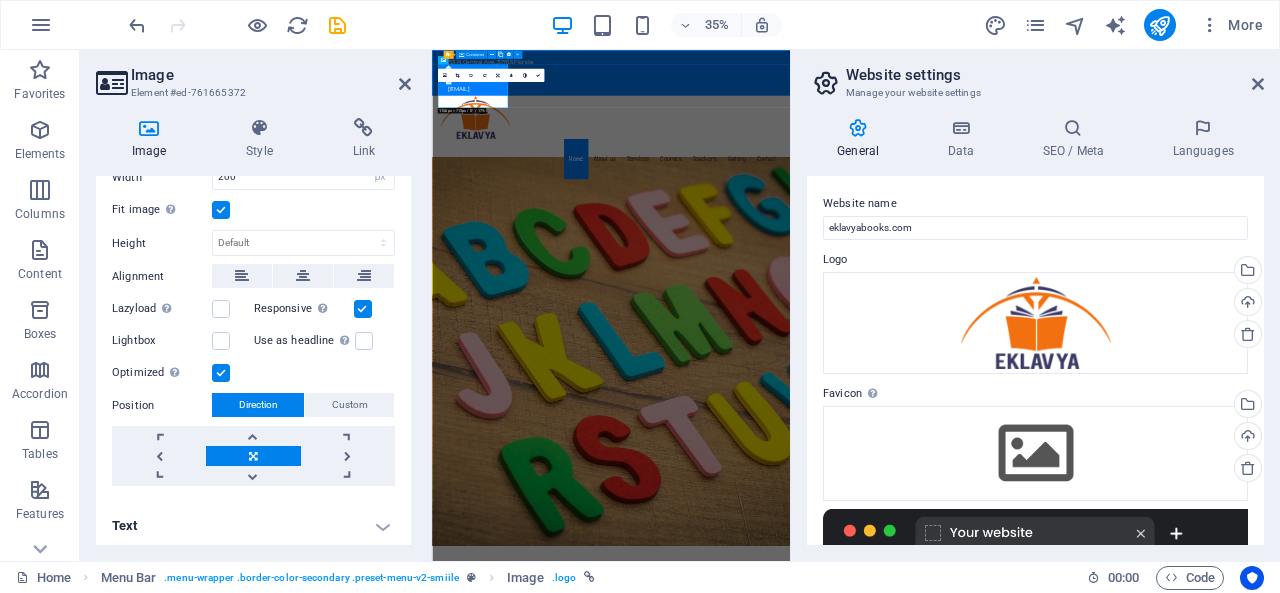 click on "Website settings" at bounding box center (1055, 75) 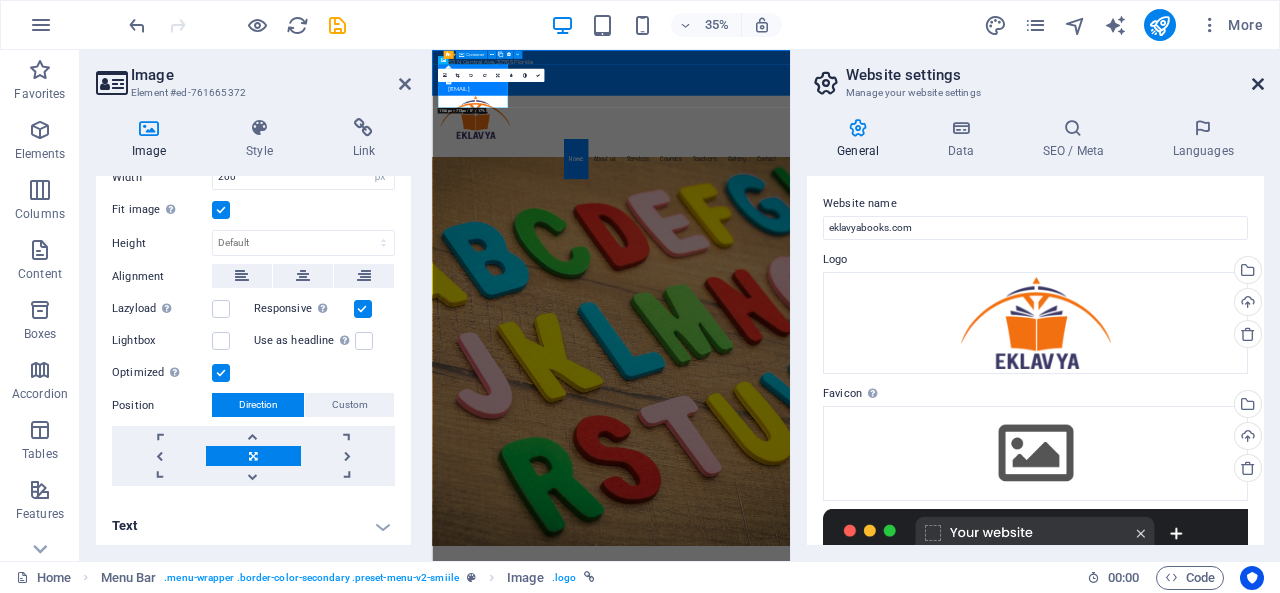 click at bounding box center (1258, 84) 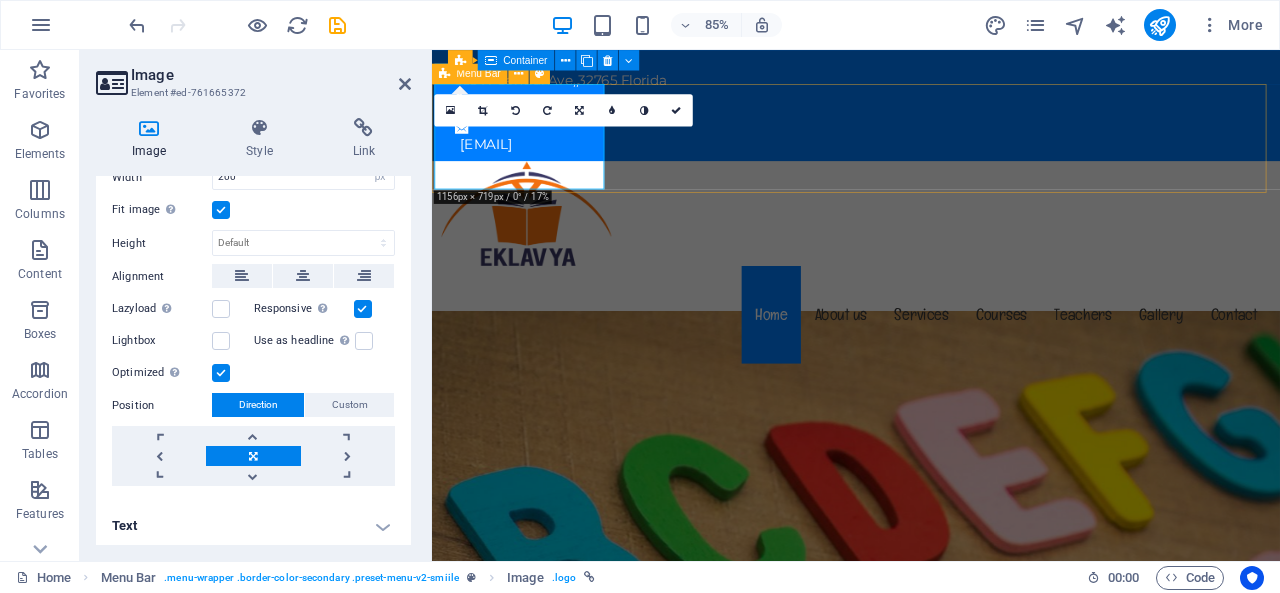 drag, startPoint x: 1122, startPoint y: 195, endPoint x: 1369, endPoint y: 172, distance: 248.06854 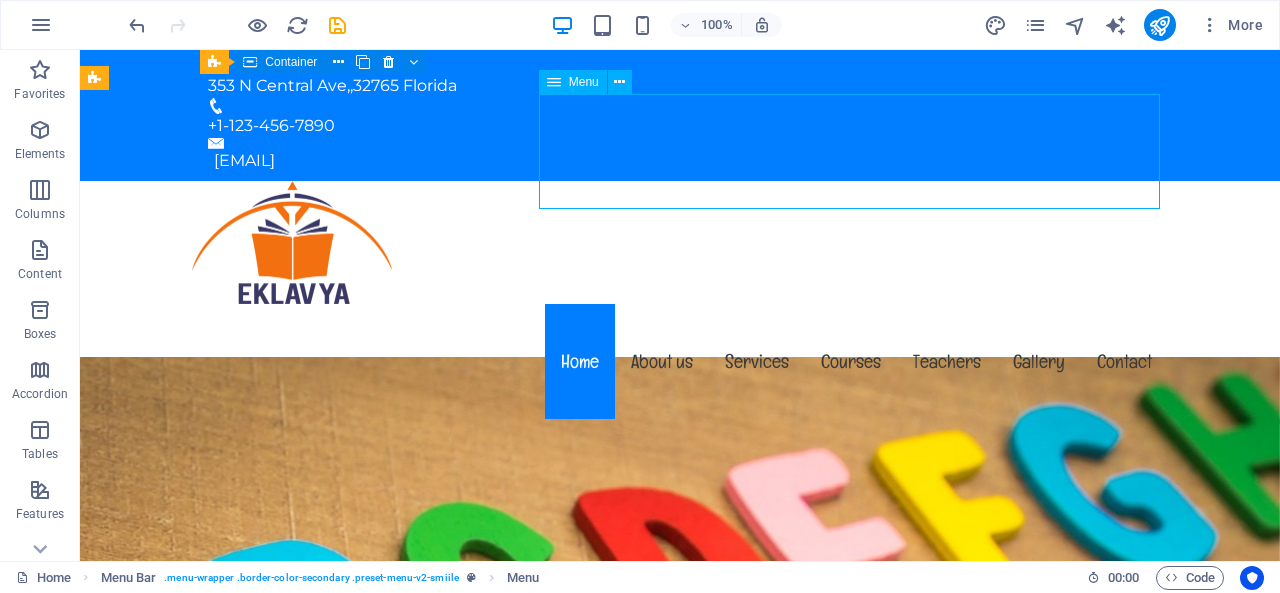 click on "Home About us Services Courses Teachers Gallery Contact" at bounding box center [680, 361] 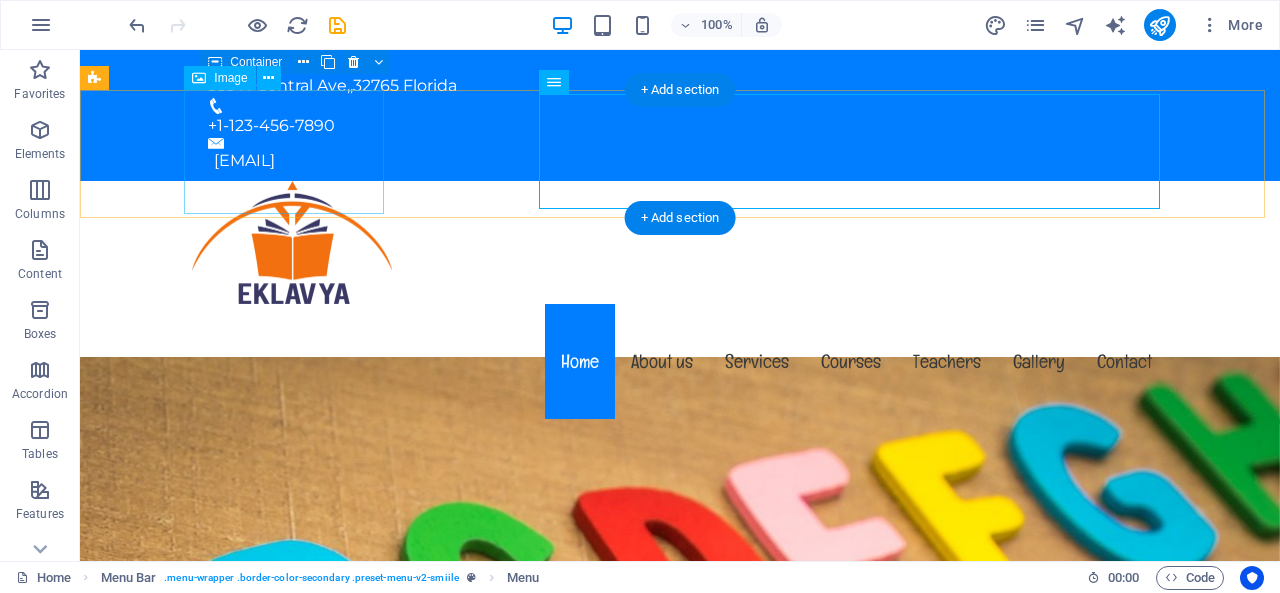 click at bounding box center (680, 243) 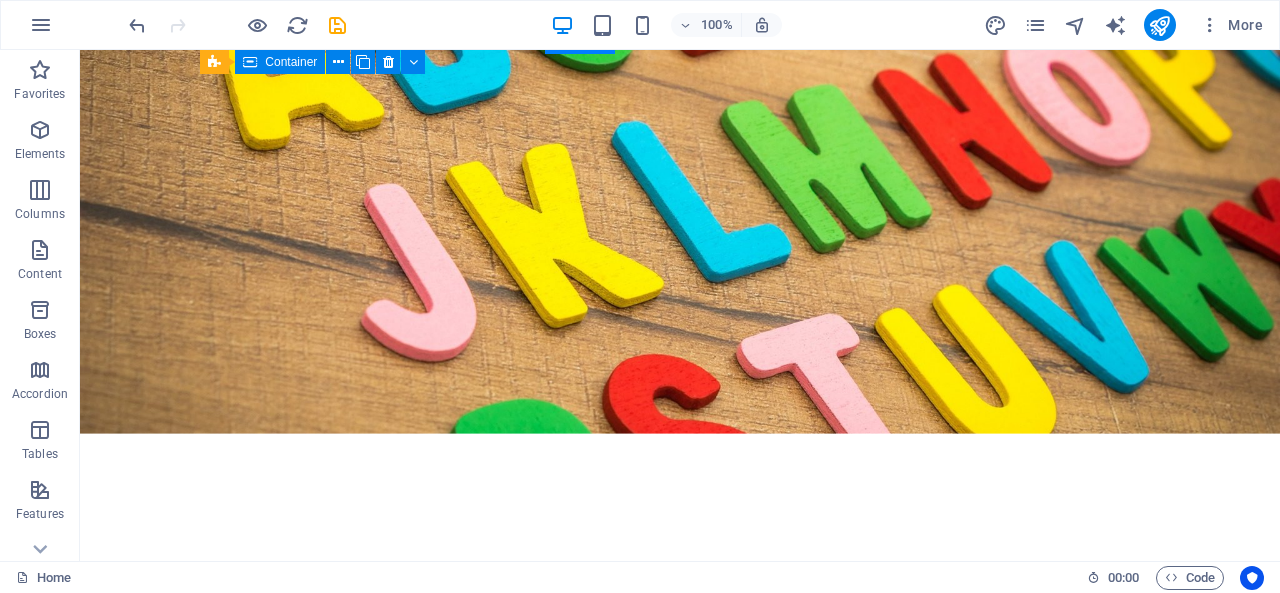 scroll, scrollTop: 0, scrollLeft: 0, axis: both 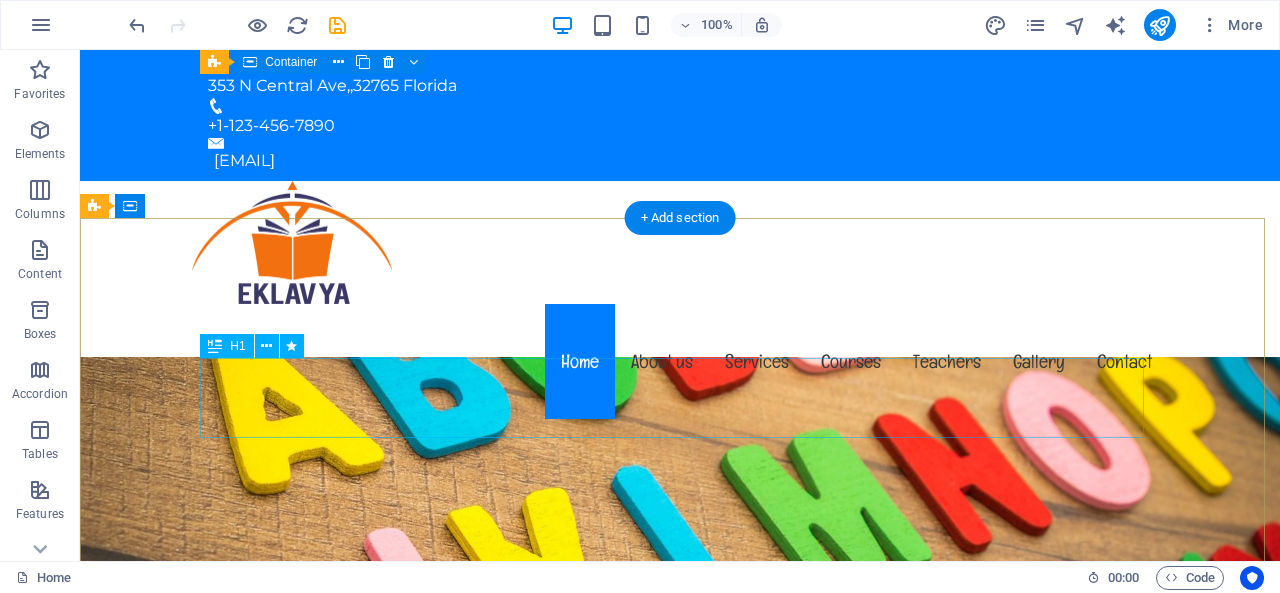 click on "The friendly kindergarten in [STATE]" at bounding box center [680, 1025] 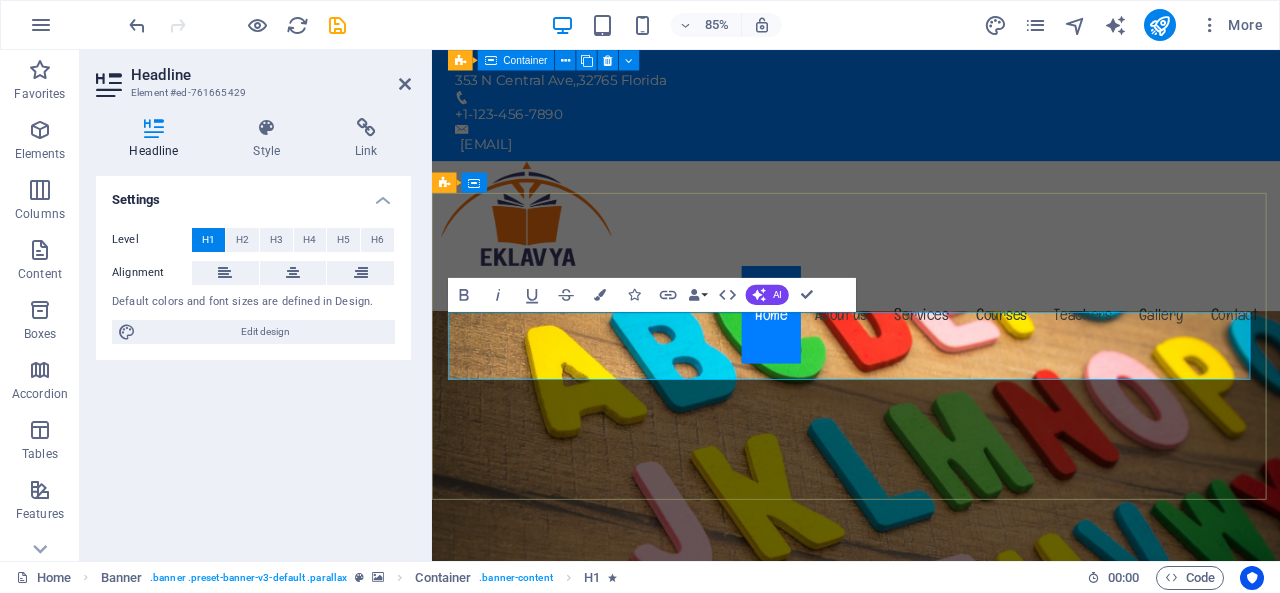 click on "The friendly kindergarten in [STATE]" at bounding box center (931, 1025) 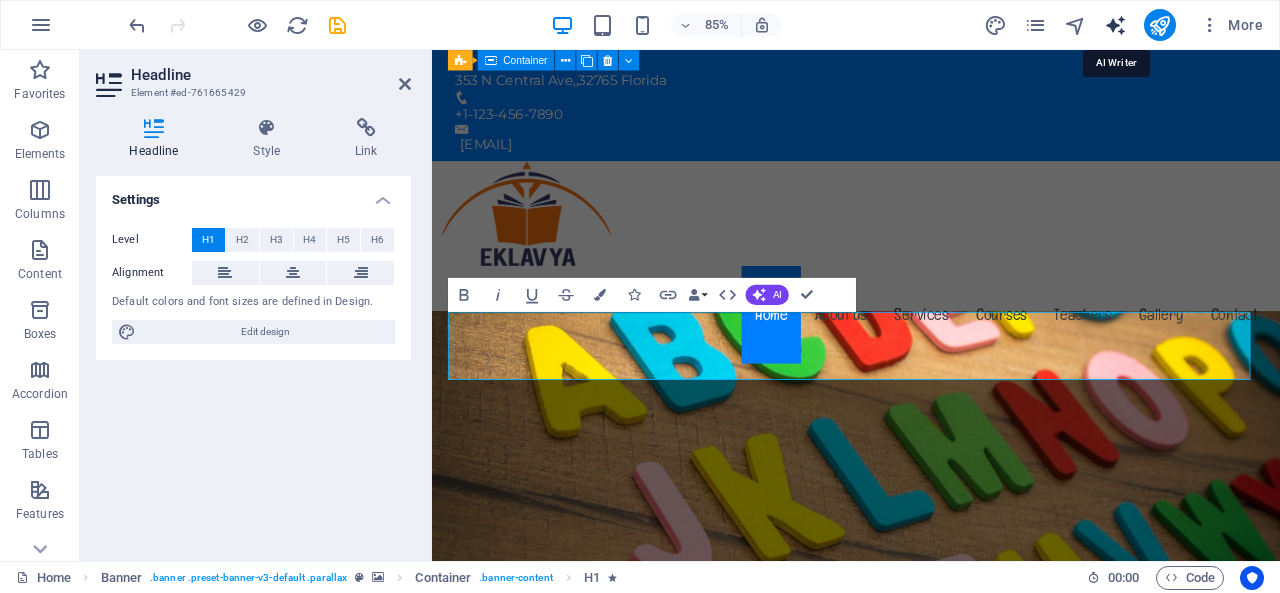 click at bounding box center (1115, 25) 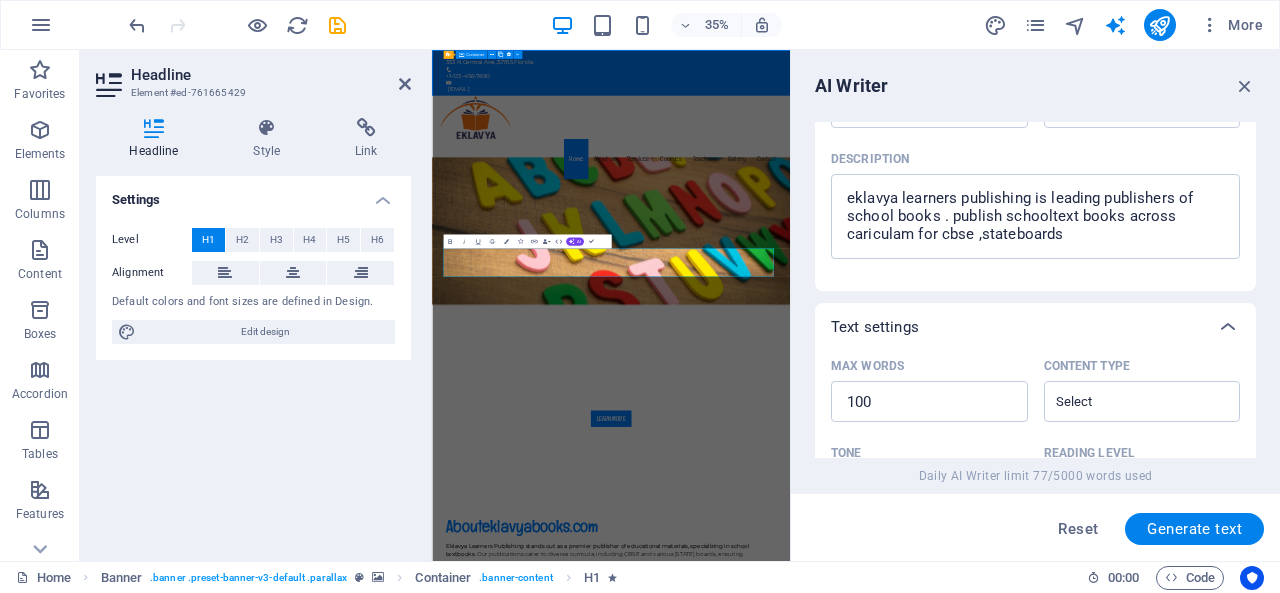 scroll, scrollTop: 228, scrollLeft: 0, axis: vertical 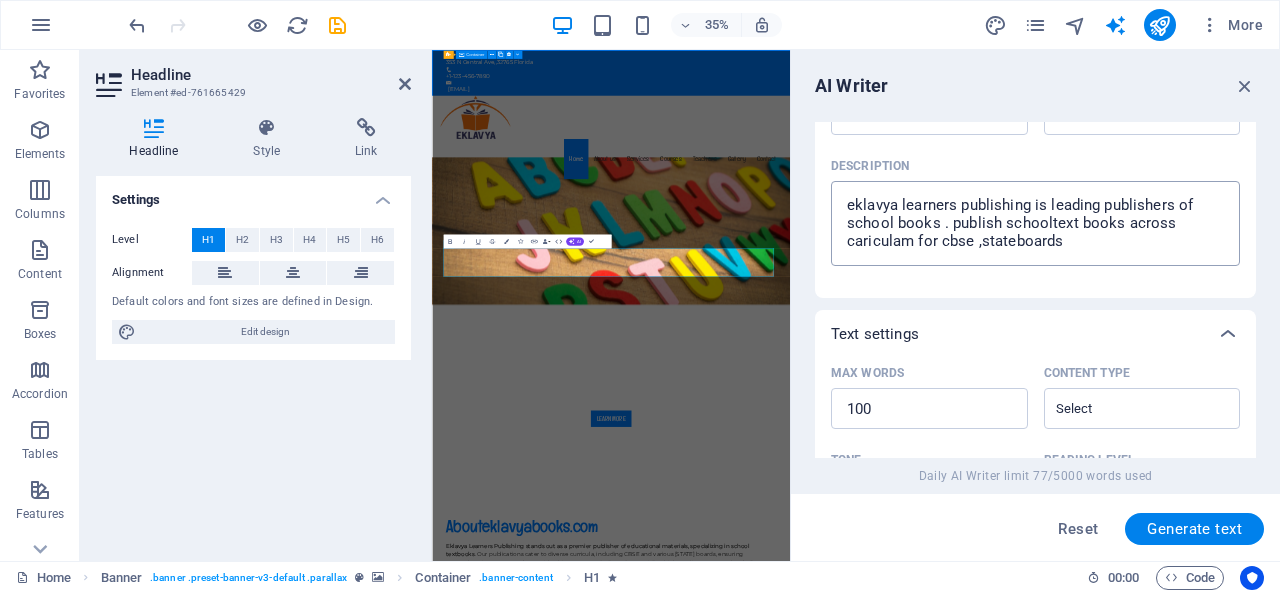 click on "eklavya learners publishing is leading publishers of school books . publish schooltext books across cariculam for cbse ,stateboards" at bounding box center (1035, 223) 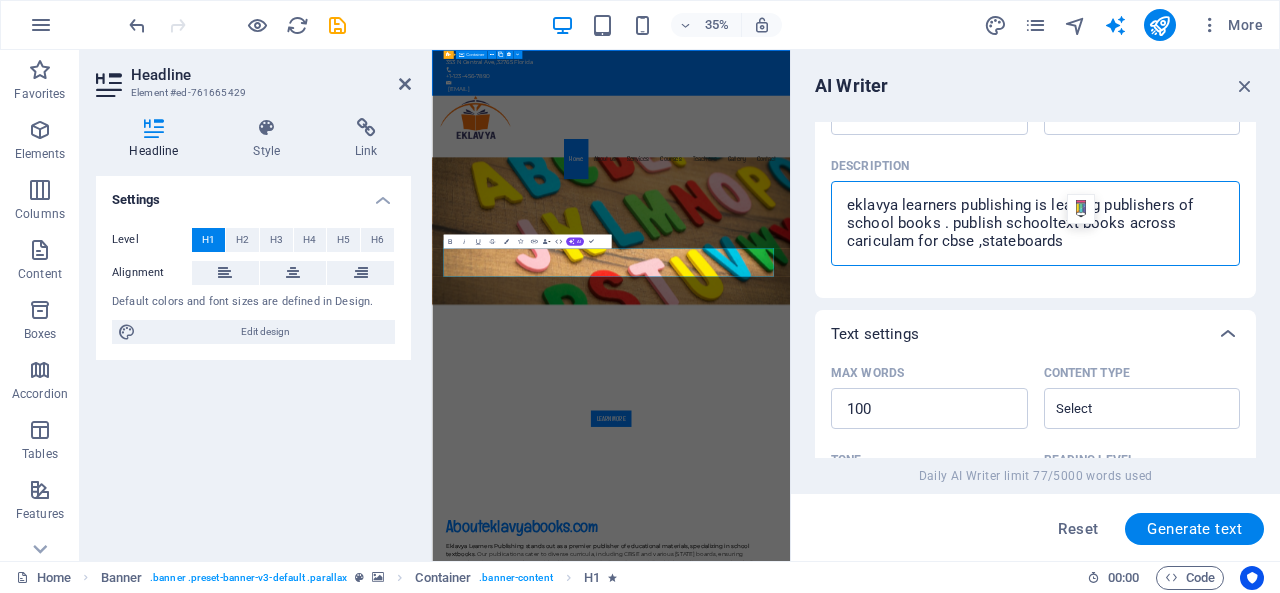 drag, startPoint x: 1073, startPoint y: 241, endPoint x: 816, endPoint y: 213, distance: 258.52078 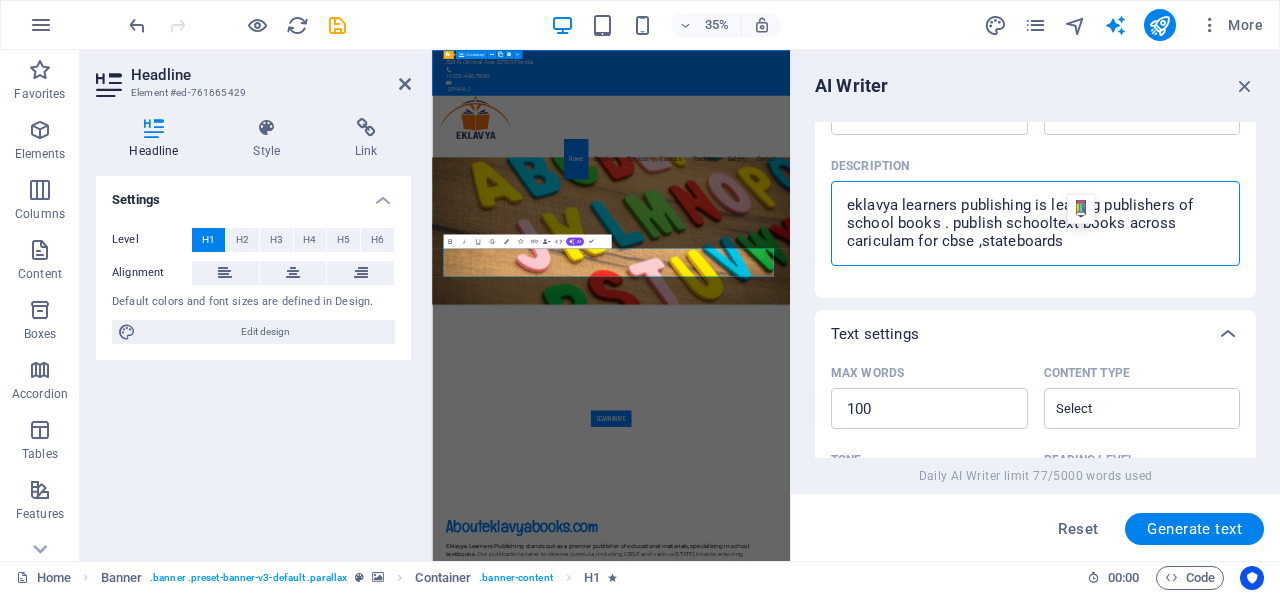 click on "Element ​ You can only choose headline and text elements. Existing text in the selected element will be overwritten. Input language Albanian Arabic Armenian Awadhi Azerbaijani Bashkir Basque Belarusian Bengali Bhojpuri Bosnian Brazilian Portuguese Bulgarian Cantonese (Yue) Catalan Chhattisgarhi Chinese Croatian Czech Danish Dogri Dutch English Estonian Faroese Finnish French Galician Georgian German Greek Gujarati Haryanvi Hindi Hungarian Indonesian Irish Italian Japanese Javanese Kannada Kashmiri Kazakh Konkani Korean Kyrgyz Latvian Lithuanian Macedonian Maithili Malay Maltese Mandarin Mandarin Chinese Marathi Marwari Min Nan Moldovan Mongolian Montenegrin Nepali Norwegian Oriya Pashto Persian (Farsi) Polish Portuguese Punjabi Rajasthani Romanian Russian Sanskrit Santali Serbian Sindhi Sinhala Slovak Slovene Slovenian Spanish Ukrainian Urdu Uzbek Vietnamese Welsh Wu Output language Albanian Arabic Armenian Awadhi Azerbaijani Bashkir Basque Belarusian Bengali Bhojpuri Bosnian Brazilian Portuguese Bulgarian" at bounding box center (1035, 120) 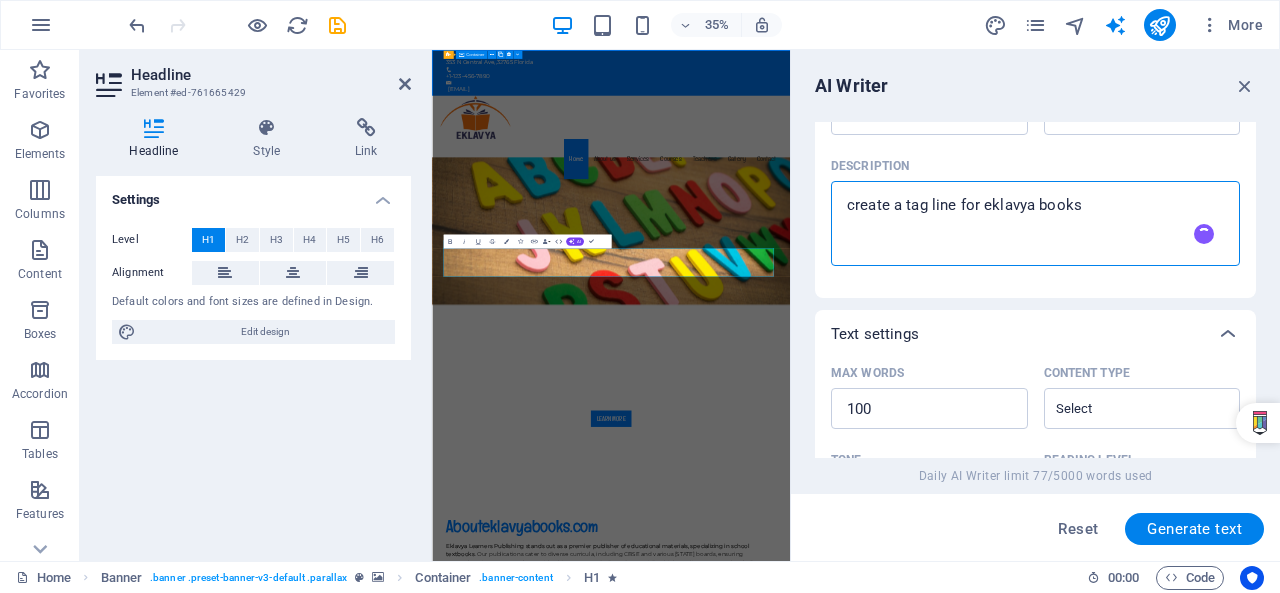 click on "create a tag line for eklavya books" at bounding box center (1035, 223) 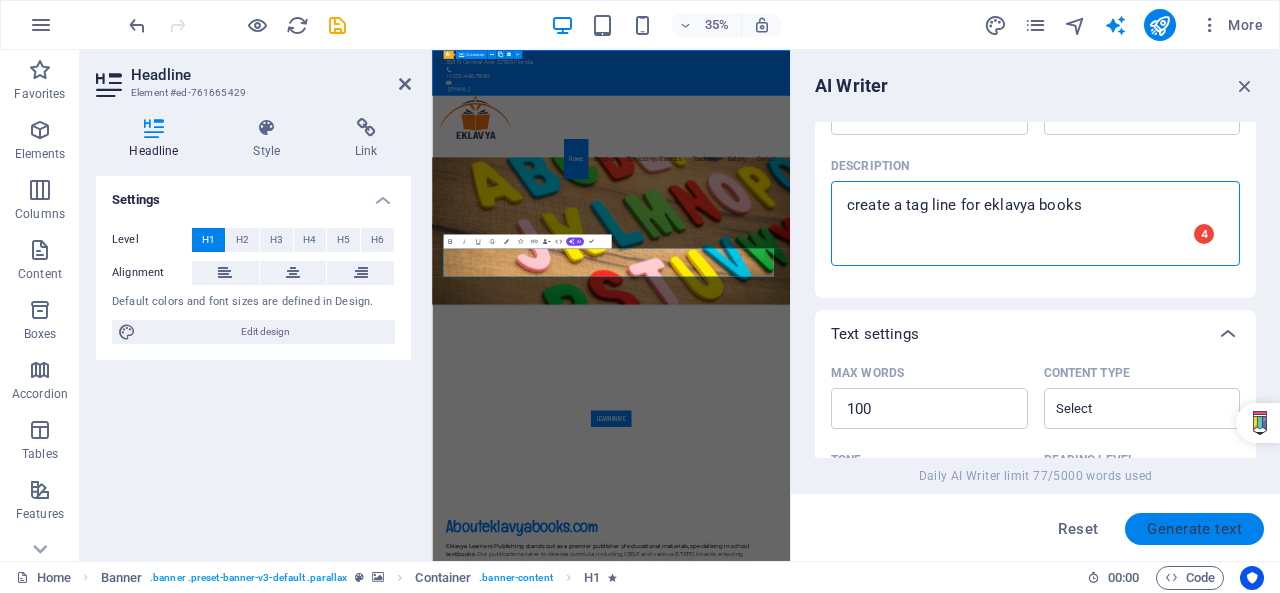 click on "Generate text" at bounding box center [1194, 529] 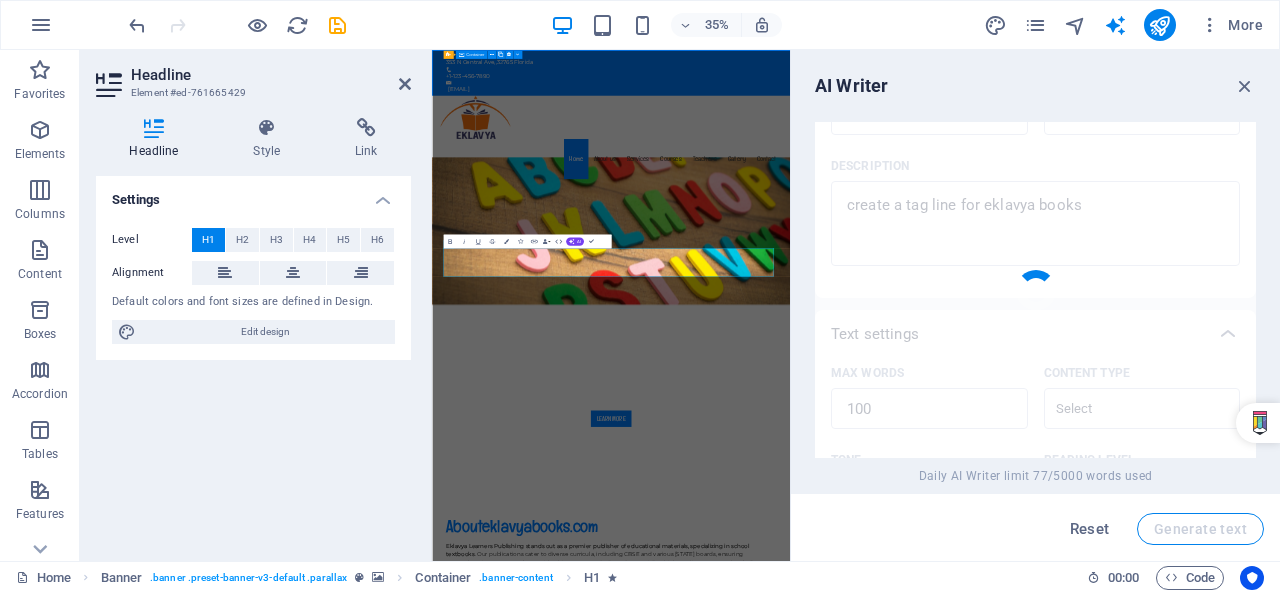 click on "Reset Generate text" at bounding box center [1035, 529] 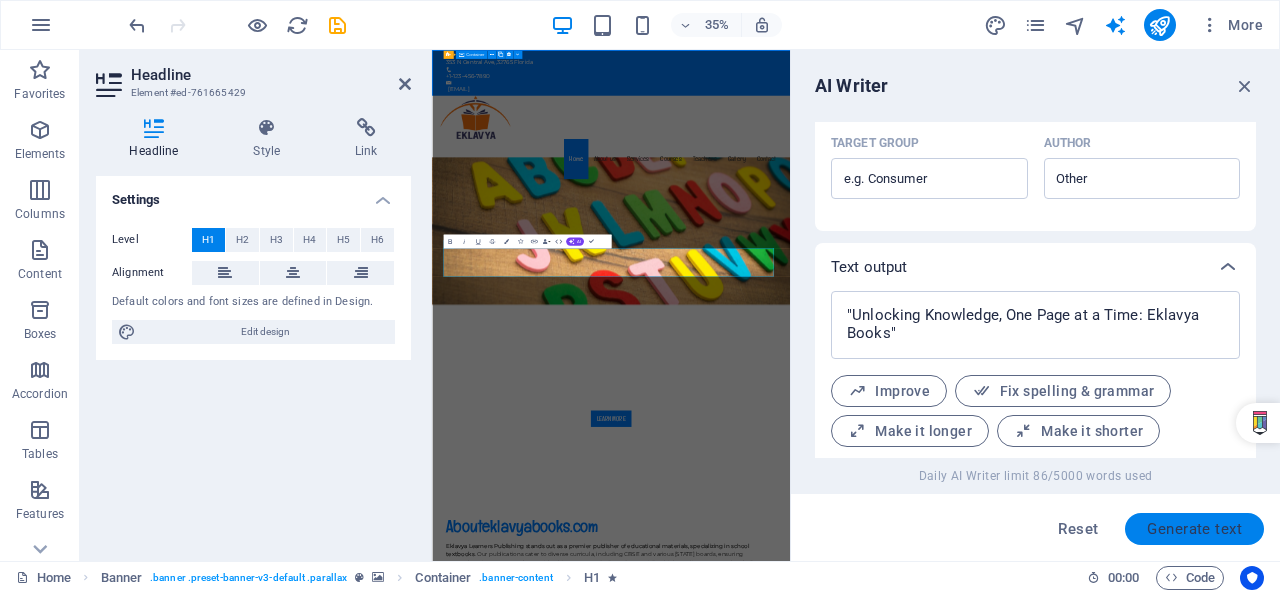 scroll, scrollTop: 684, scrollLeft: 0, axis: vertical 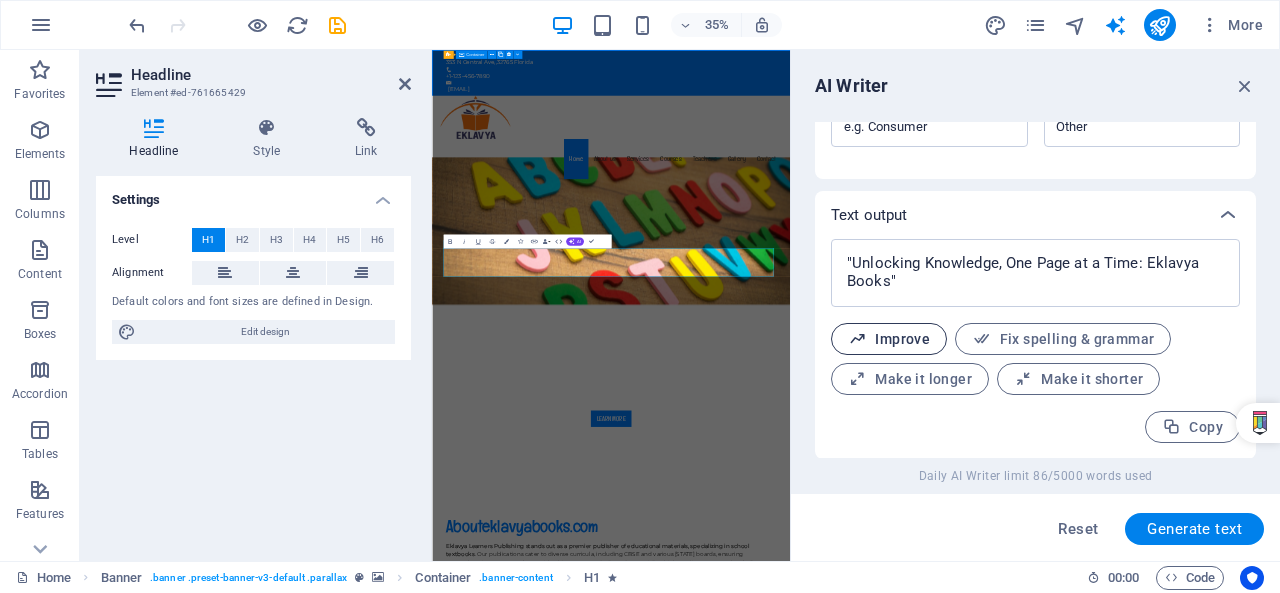 click on "Improve" at bounding box center (889, 339) 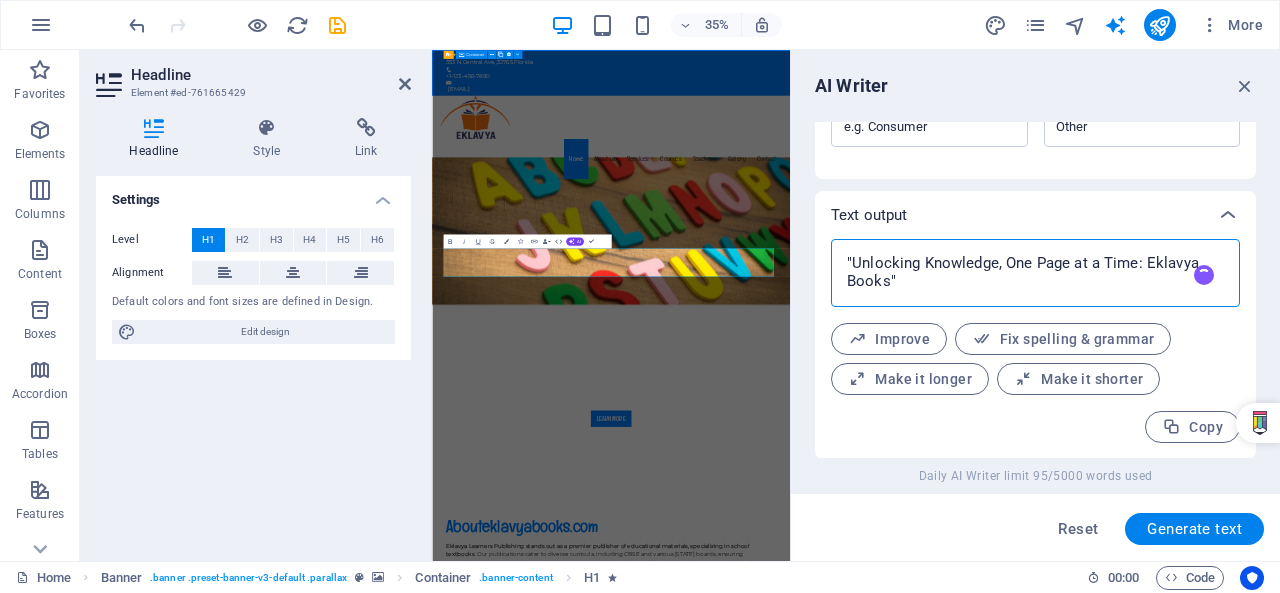 drag, startPoint x: 850, startPoint y: 259, endPoint x: 977, endPoint y: 290, distance: 130.72873 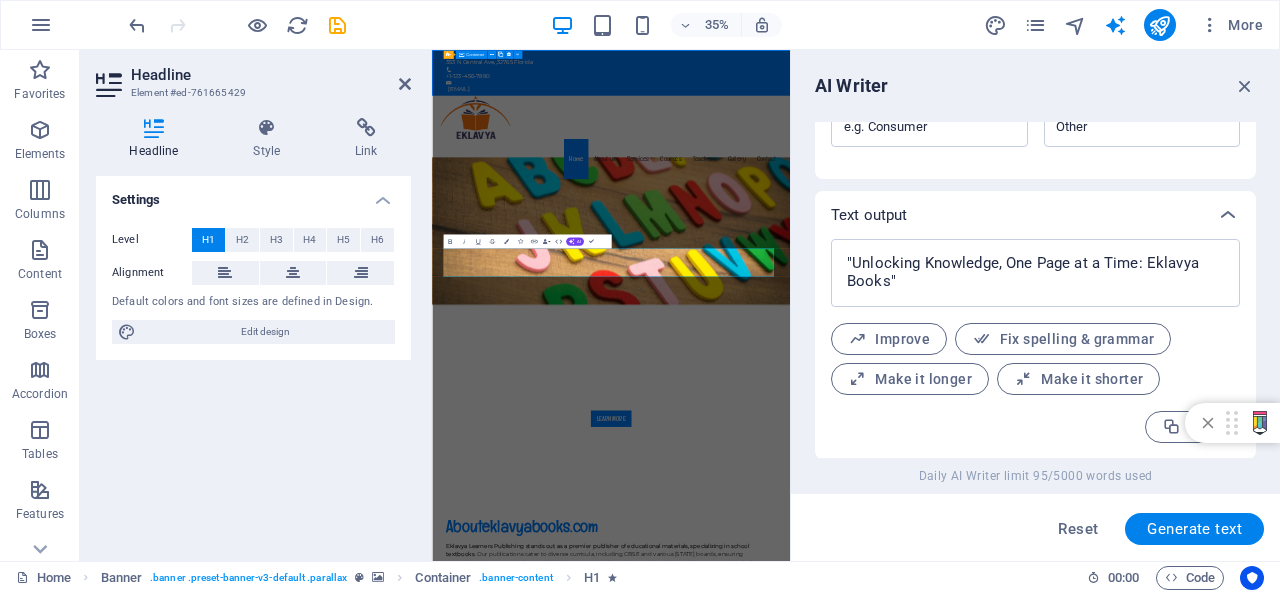 click 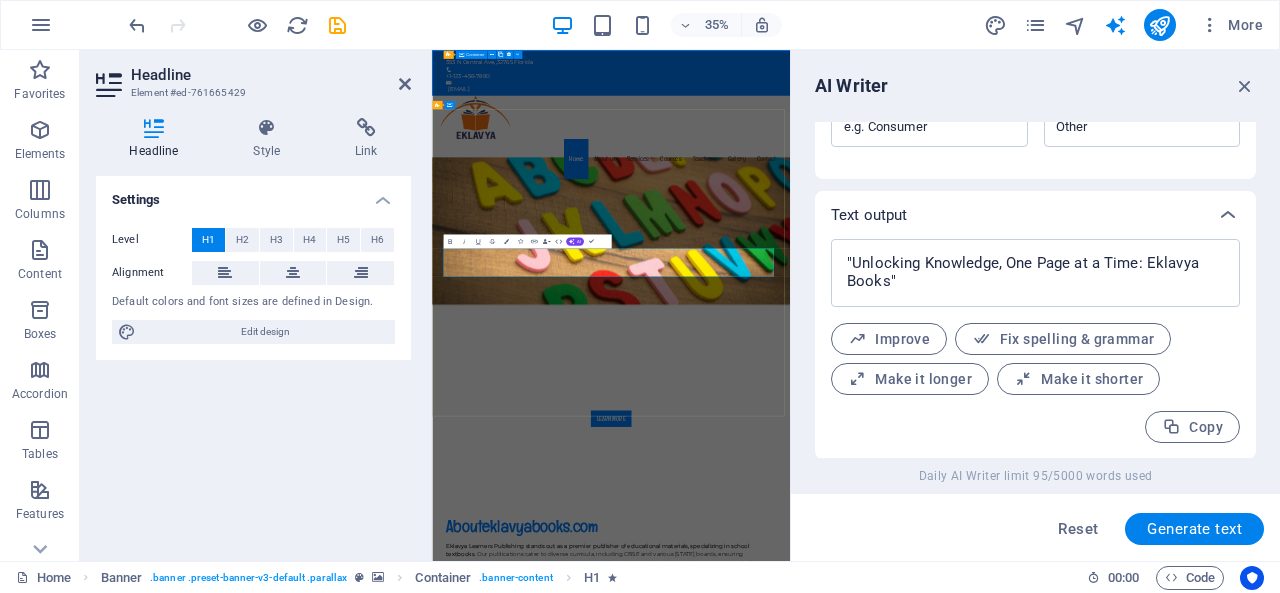 click on "The friendly kindergarten in [STATE]" at bounding box center [943, 1025] 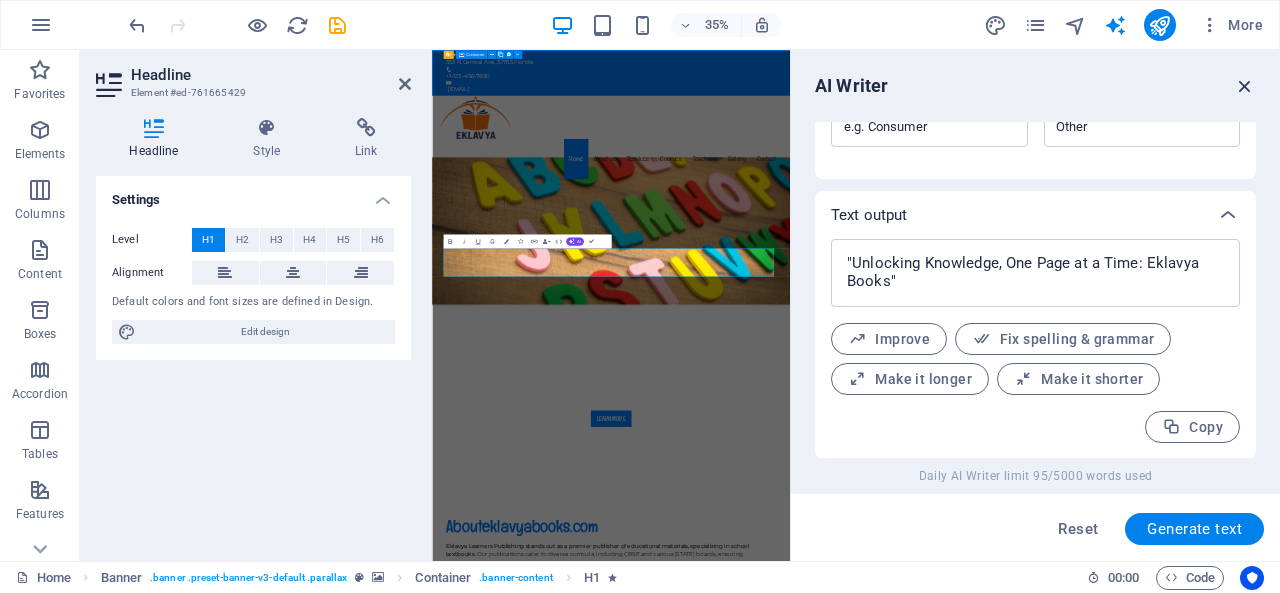 click at bounding box center [1245, 86] 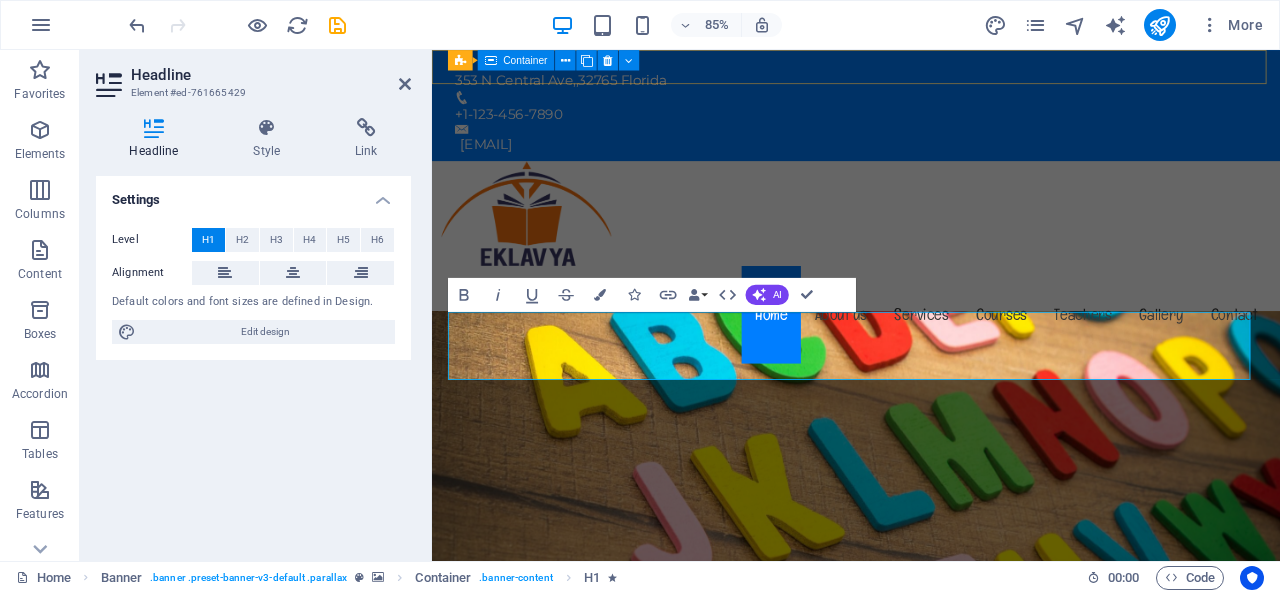 drag, startPoint x: 1386, startPoint y: 85, endPoint x: 1326, endPoint y: 211, distance: 139.55644 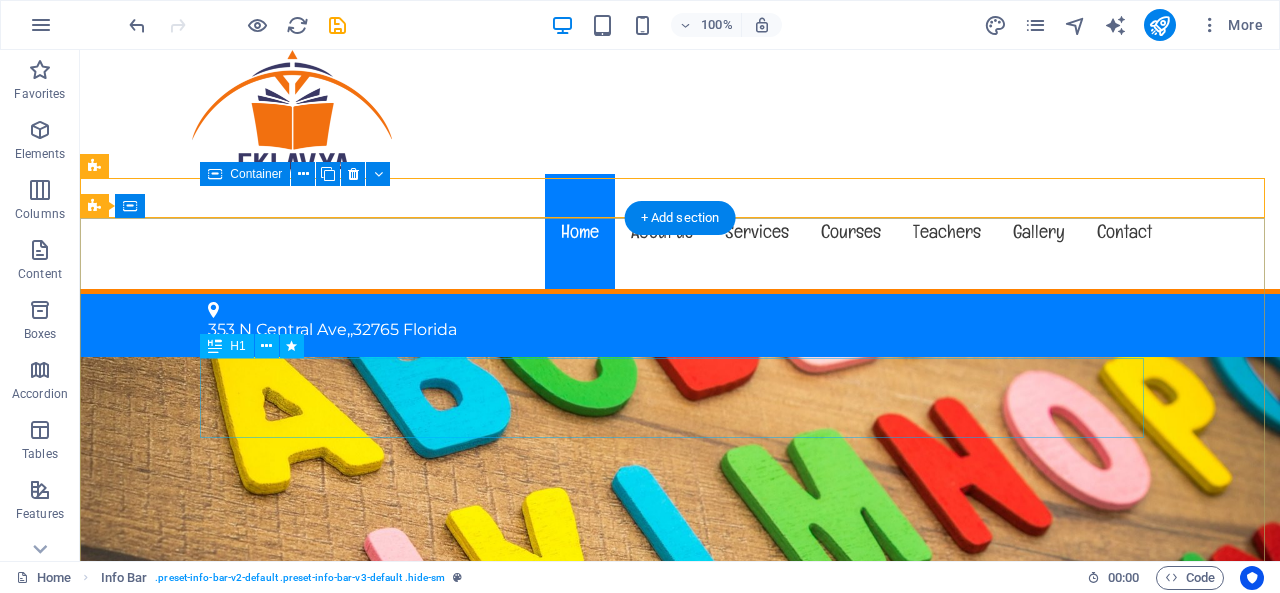 click on "The friendly kindergarten in [STATE]" at bounding box center (680, 1025) 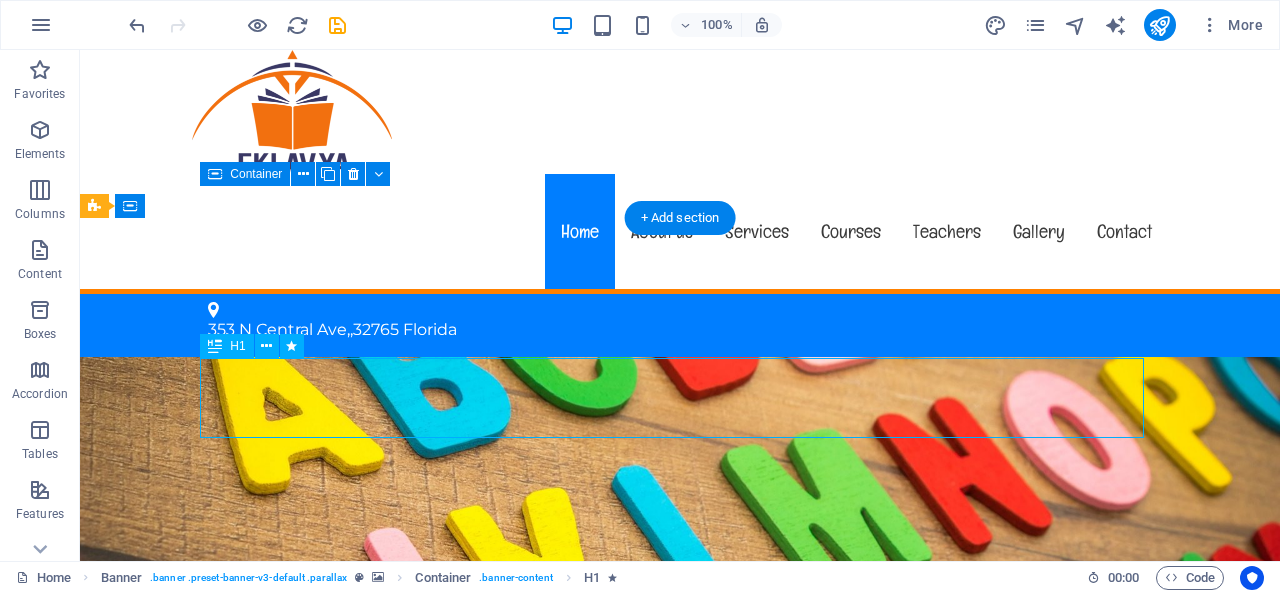 click on "The friendly kindergarten in [STATE]" at bounding box center (680, 1025) 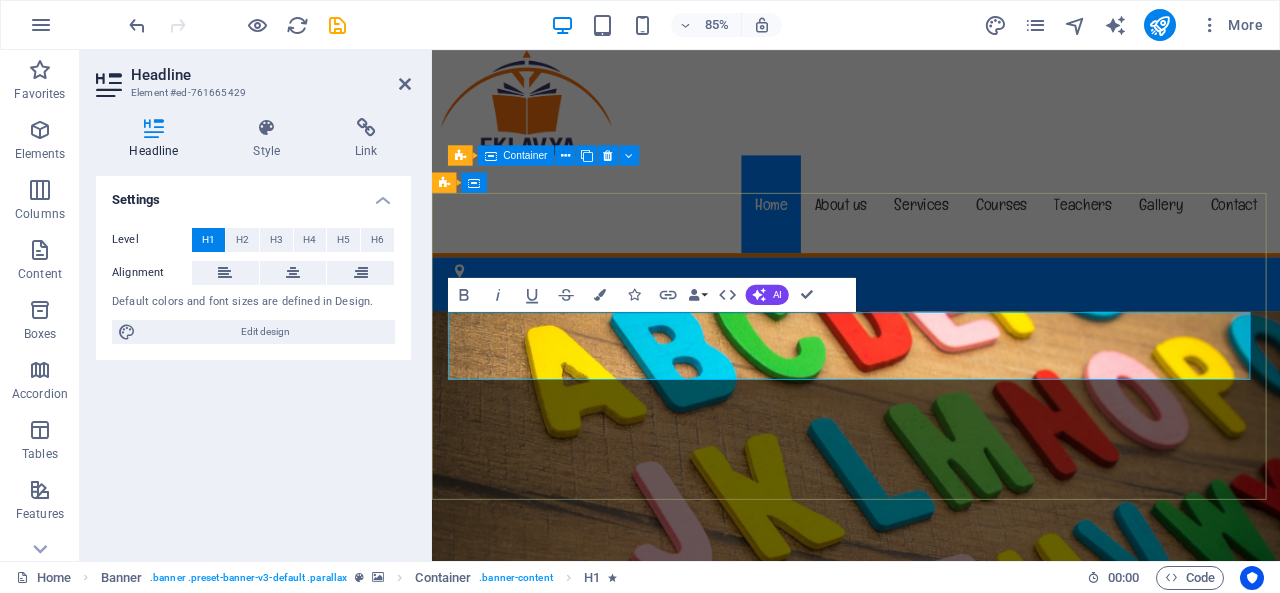 click on "The friendly kindergarten in [STATE]" at bounding box center (931, 1025) 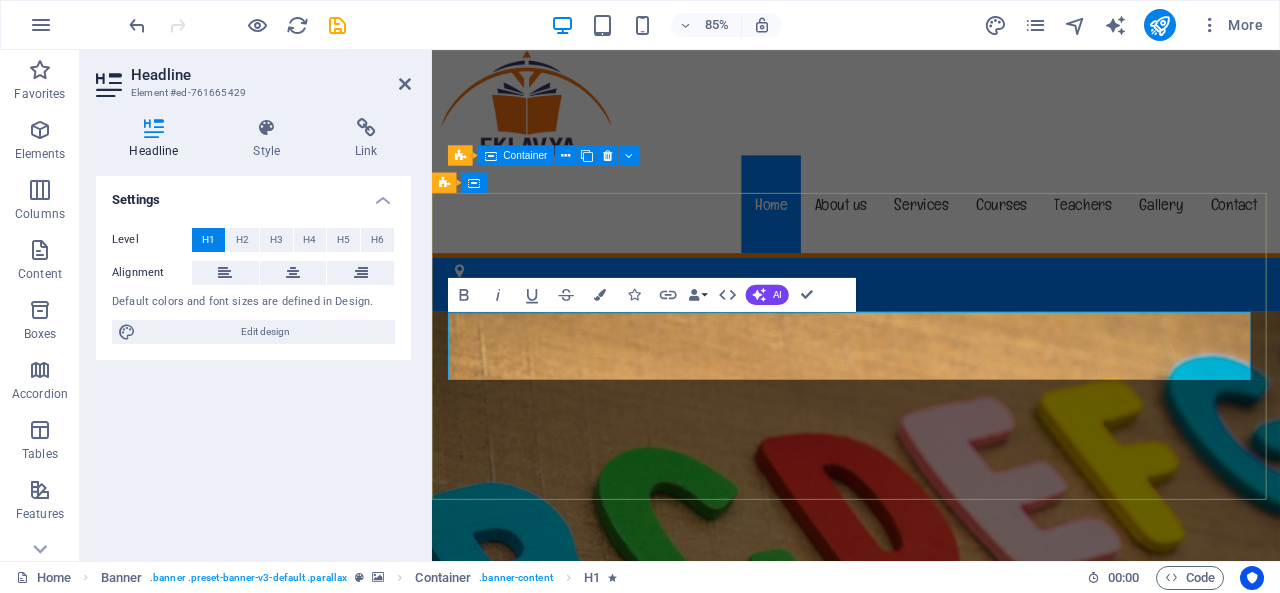 scroll, scrollTop: 10505, scrollLeft: 2, axis: both 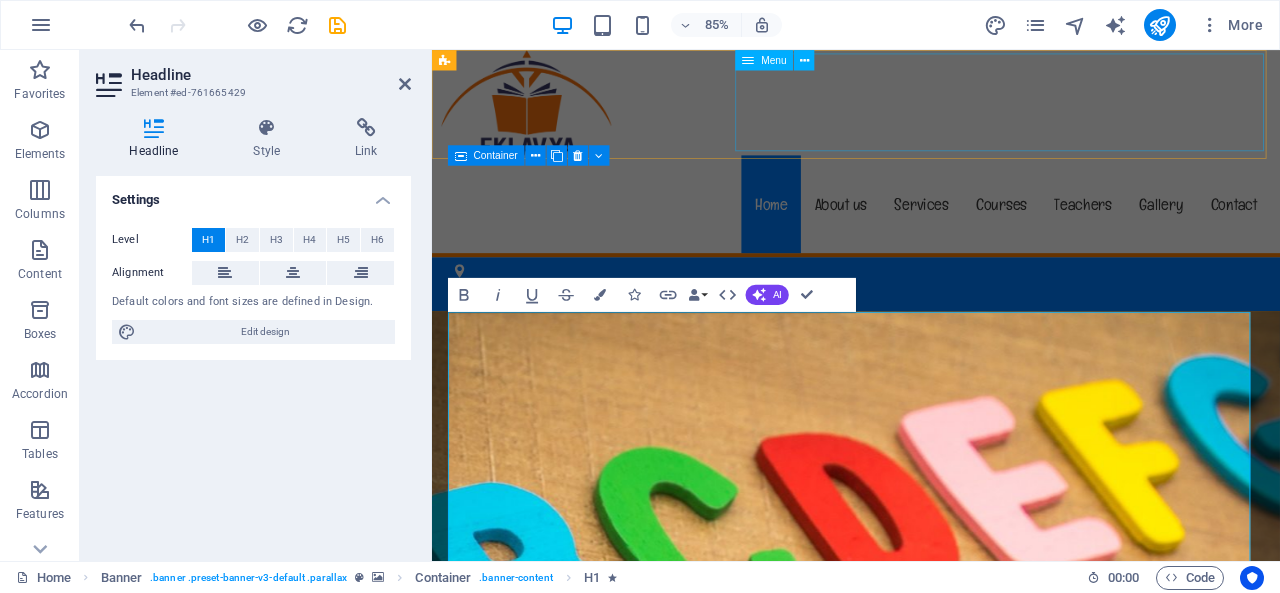 click on "Home About us Services Courses Teachers Gallery Contact" at bounding box center [931, 231] 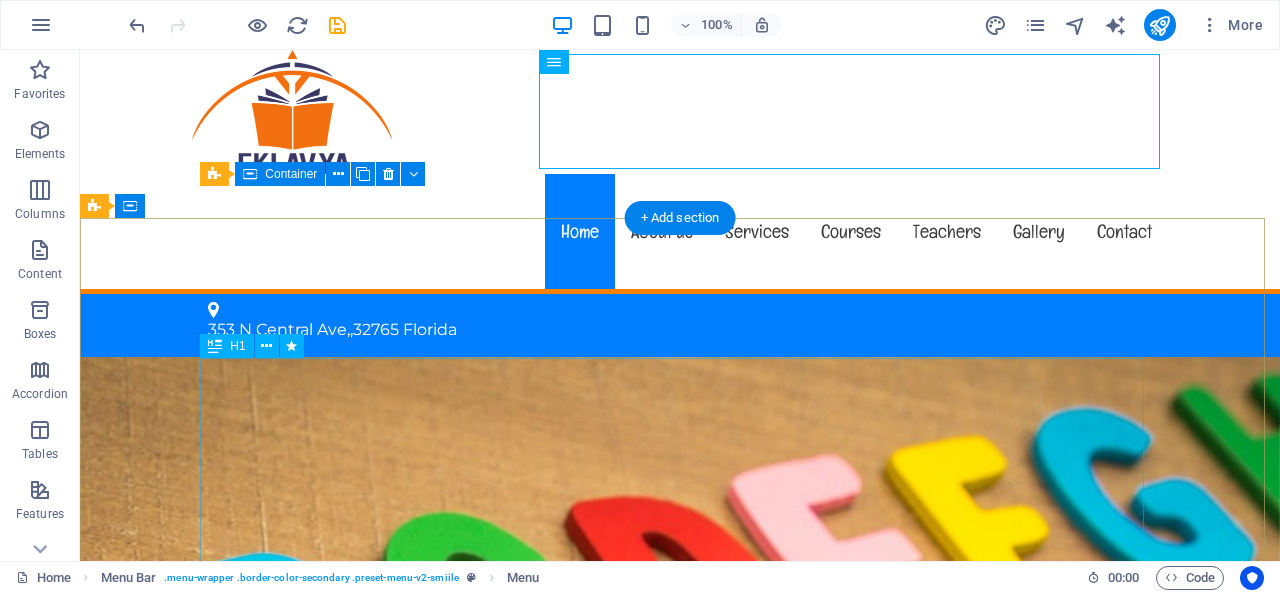 click on "Eklavya Learners Publishing stands out as a premier publisher of educational materials, specializing in school textbooks. Our publications cater to diverse curricula, including CBSE and various state boards, ensuring comprehensive coverage of essential subjects. We are dedicated to providing high-quality resources that facilitate learning and academic success for students. With a focus on excellence, we continuously strive to support educators and inspire students across the educational landscape. Trust Eklavya Learners Publishing for all your school textbook needs." at bounding box center (680, 2433) 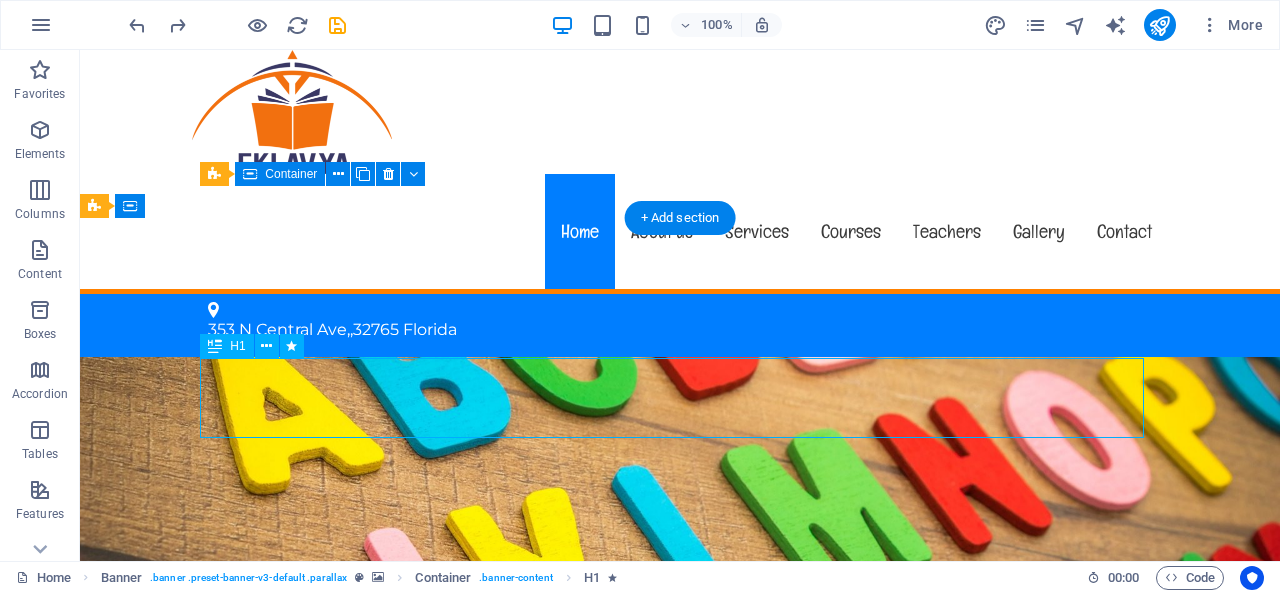 click on "The friendly kindergarten in [STATE]" at bounding box center (680, 1025) 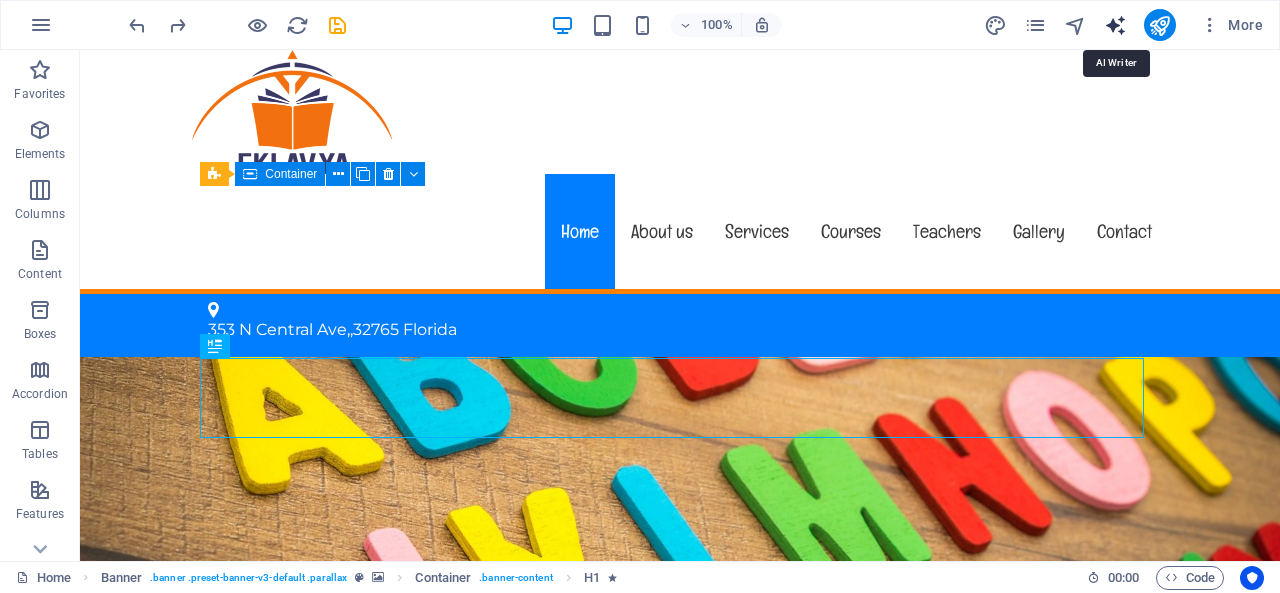 click at bounding box center (1115, 25) 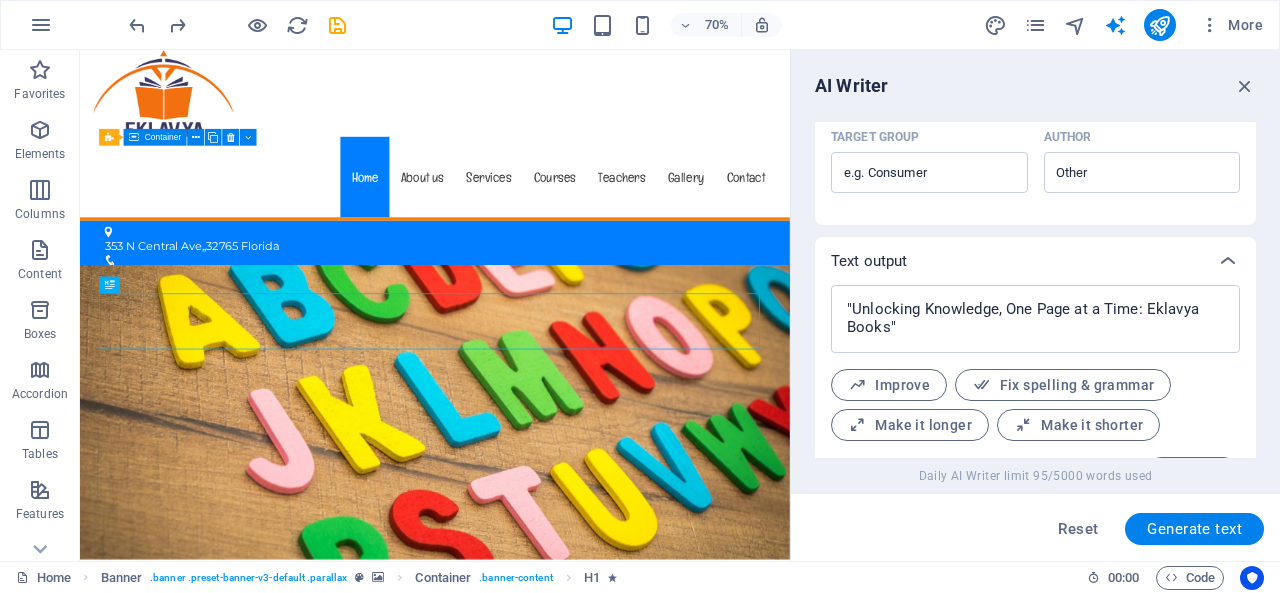 scroll, scrollTop: 642, scrollLeft: 0, axis: vertical 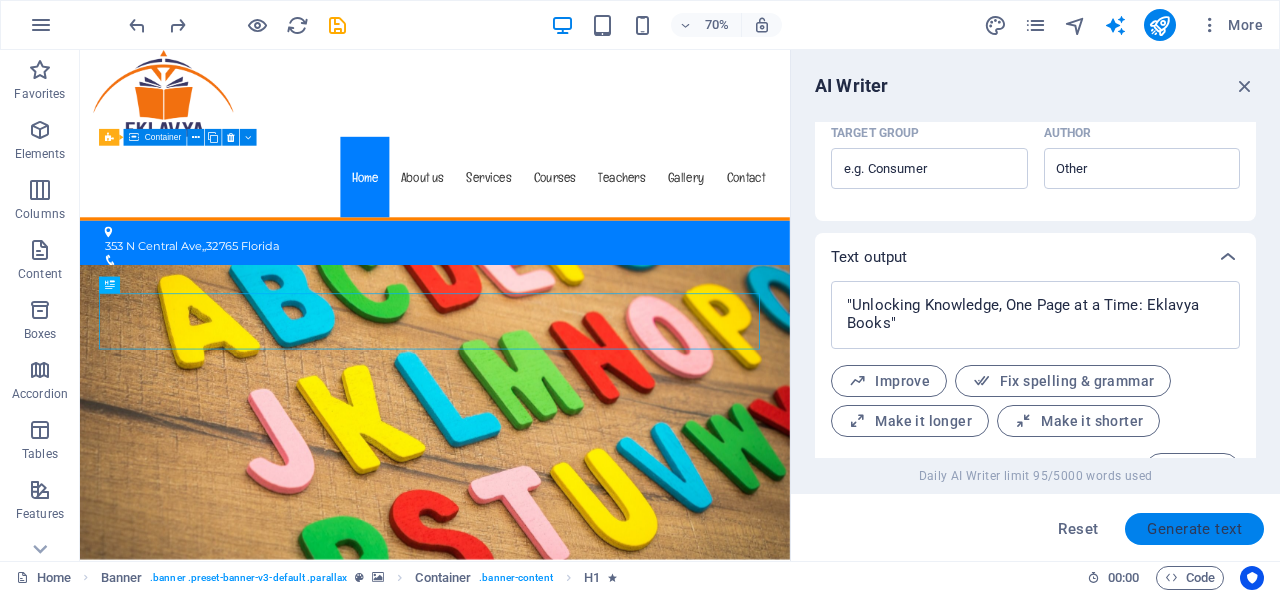 click on "Generate text" at bounding box center (1194, 529) 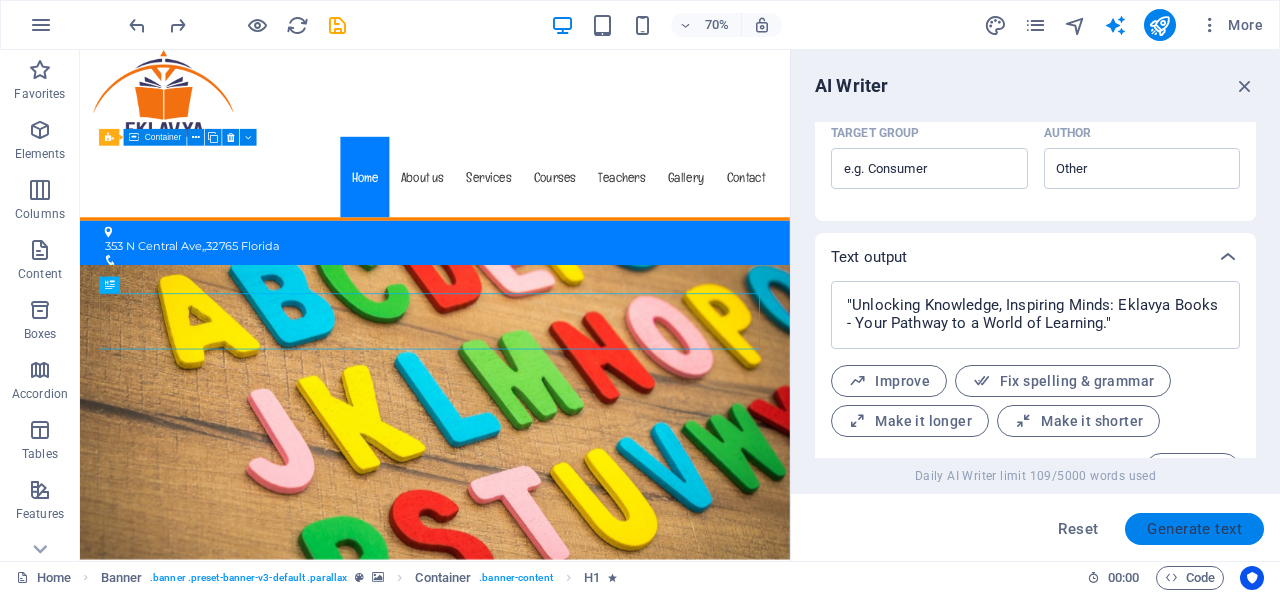 scroll, scrollTop: 684, scrollLeft: 0, axis: vertical 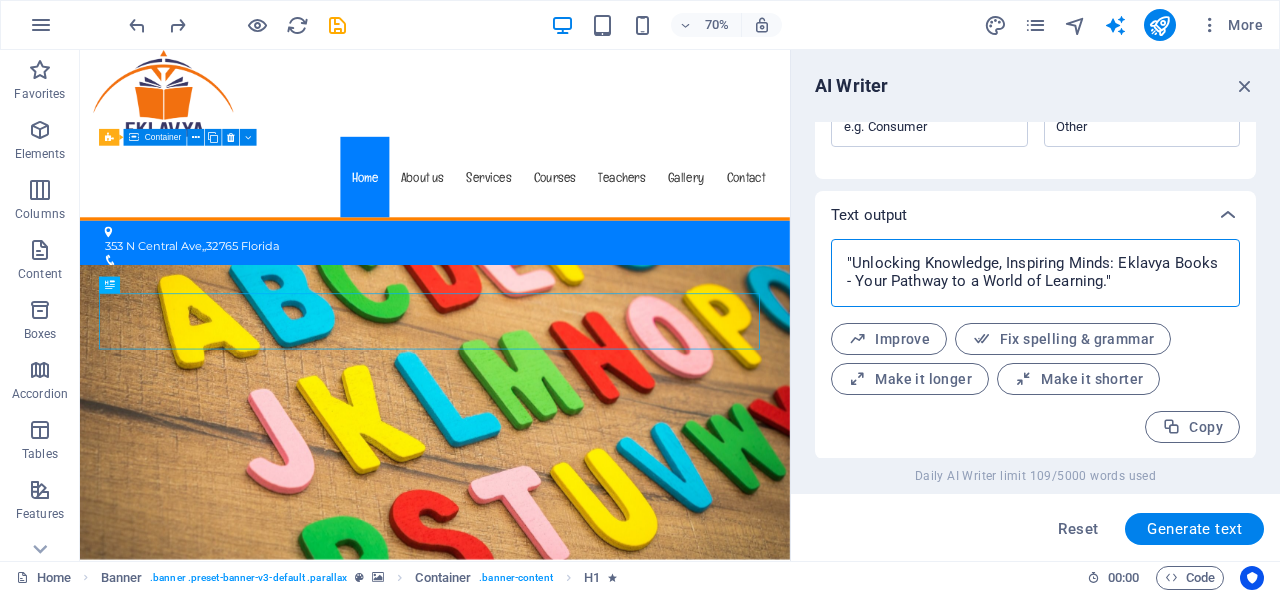 drag, startPoint x: 1116, startPoint y: 283, endPoint x: 1110, endPoint y: 421, distance: 138.13037 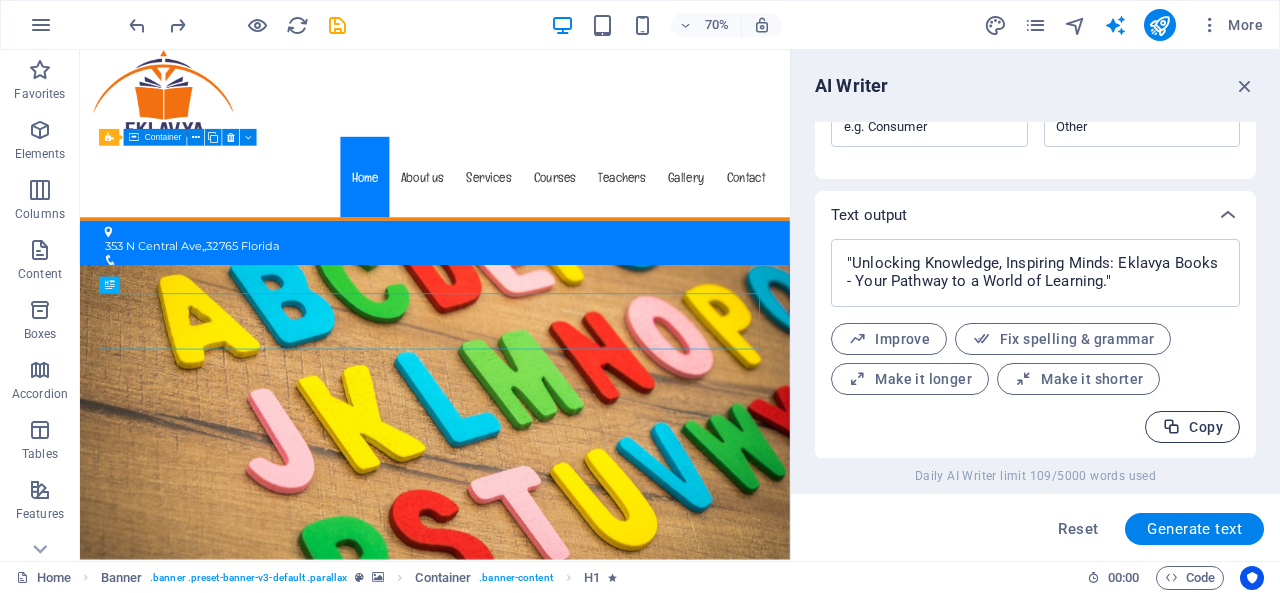 click on "Copy" at bounding box center [1192, 427] 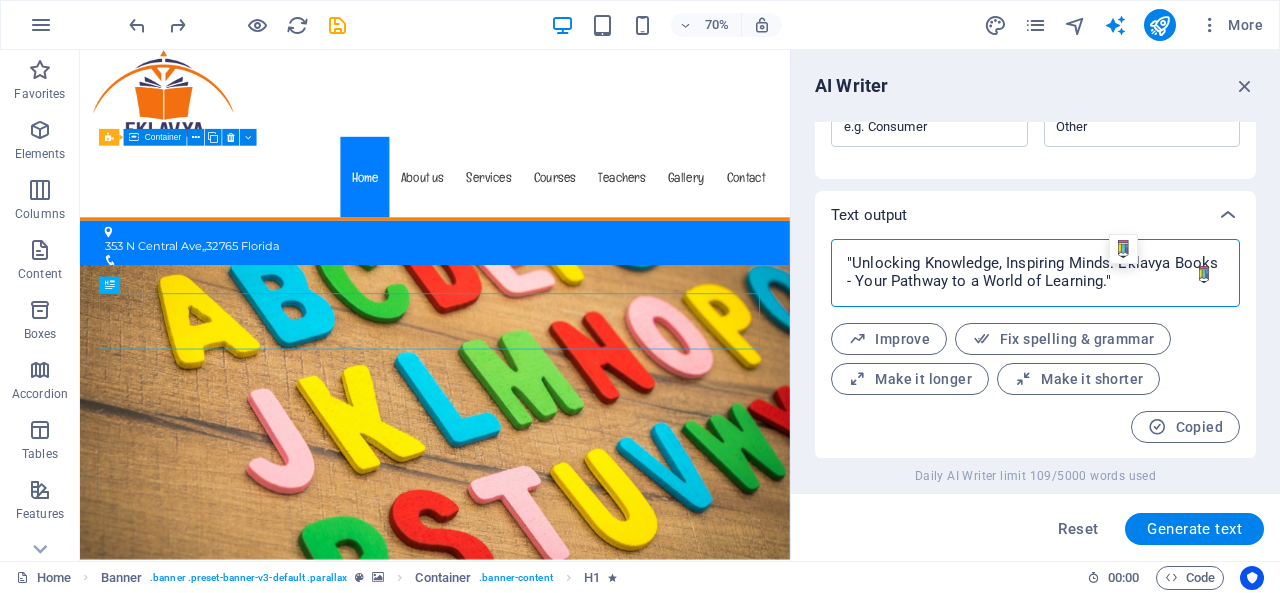 drag, startPoint x: 842, startPoint y: 263, endPoint x: 1180, endPoint y: 287, distance: 338.851 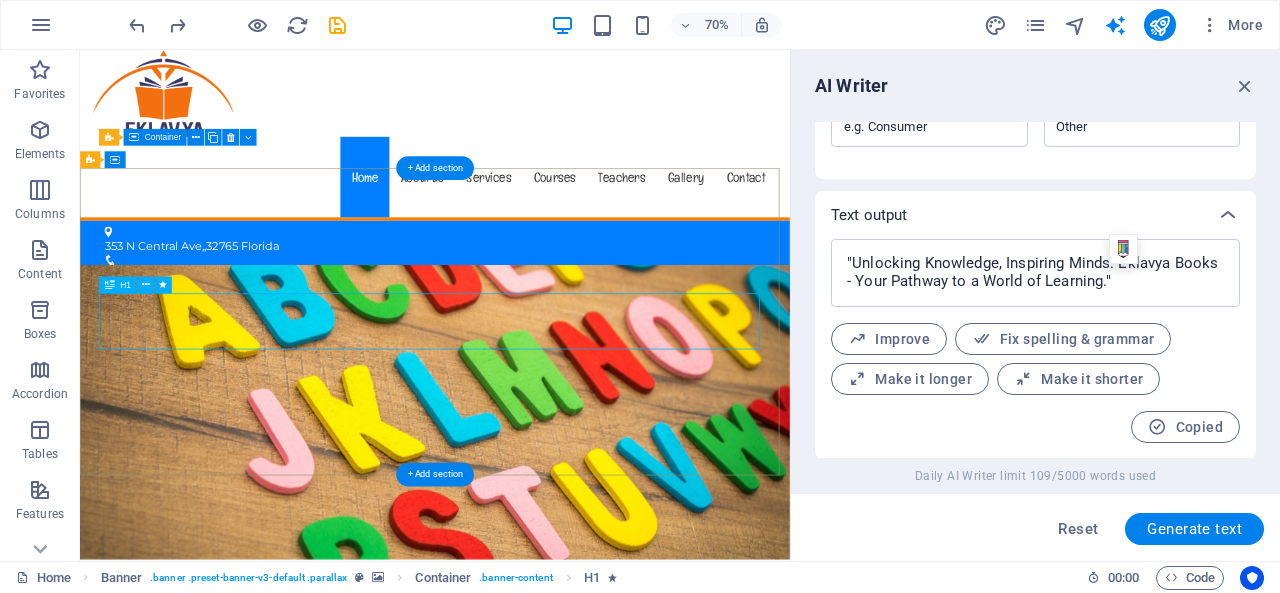 click on "The friendly kindergarten in [STATE]" at bounding box center (587, 1025) 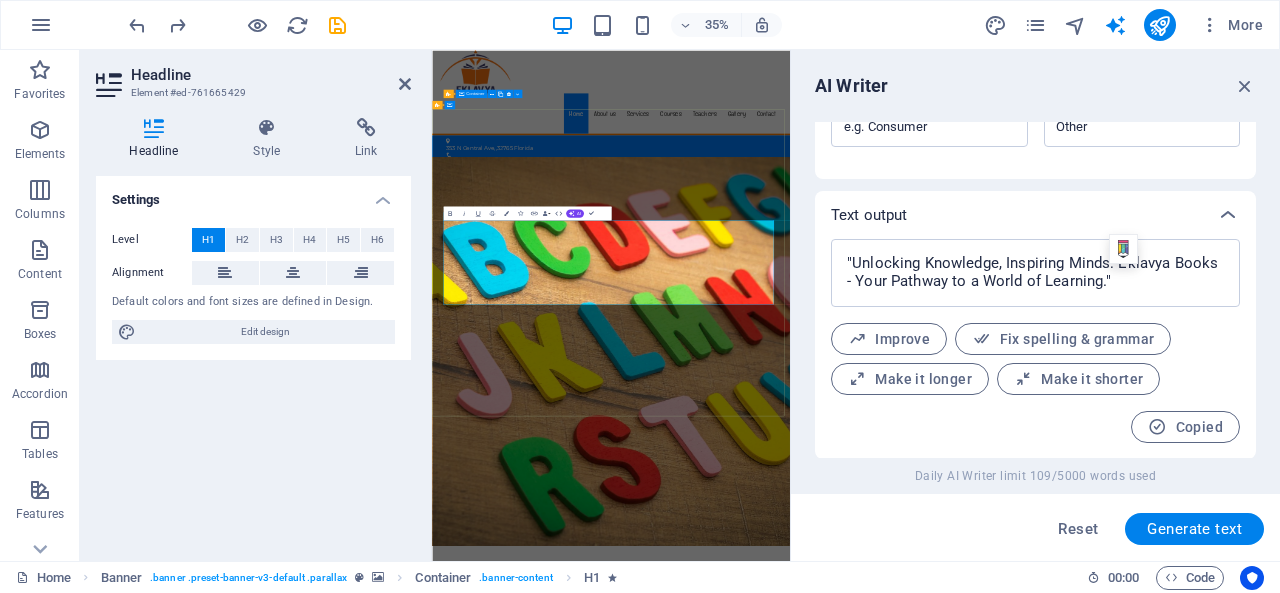 scroll, scrollTop: 307, scrollLeft: 4, axis: both 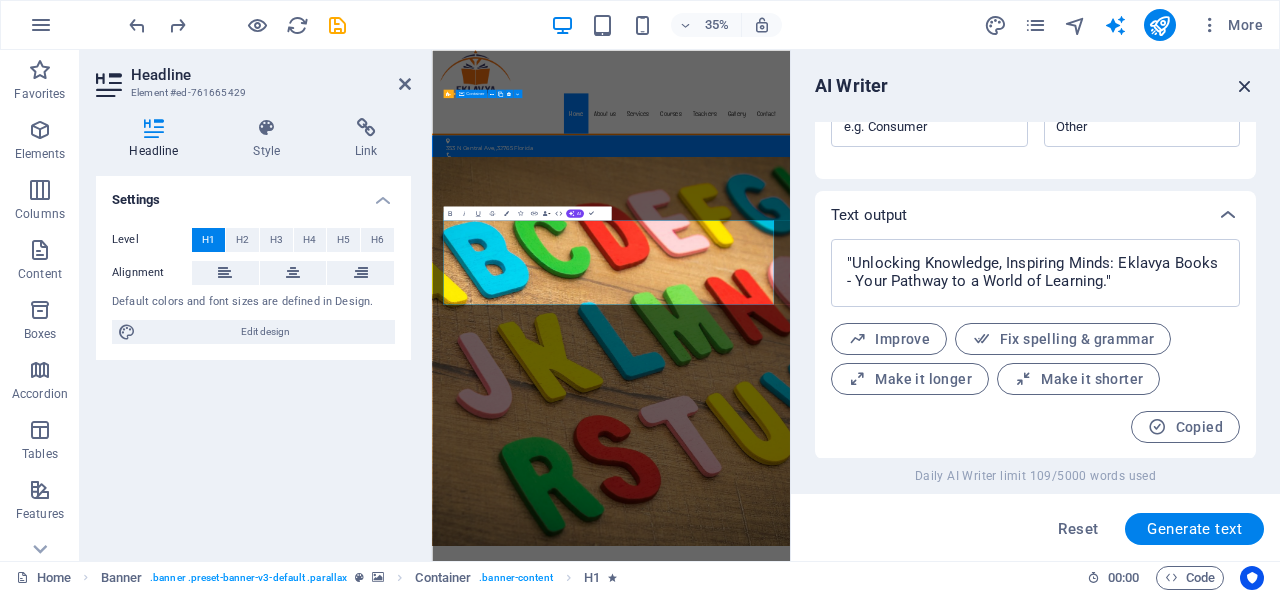 click at bounding box center (1245, 86) 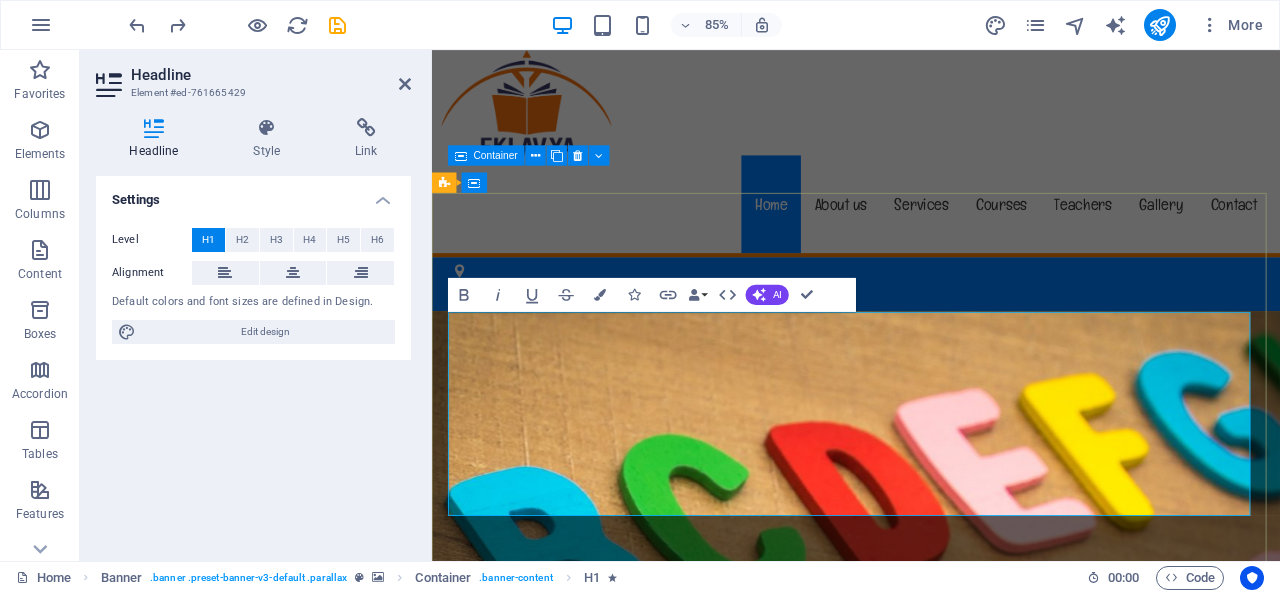 click on ""Unlocking Knowledge, Inspiring Minds: Eklavya Books - Your Pathway to a World of Learning."" at bounding box center [931, 1794] 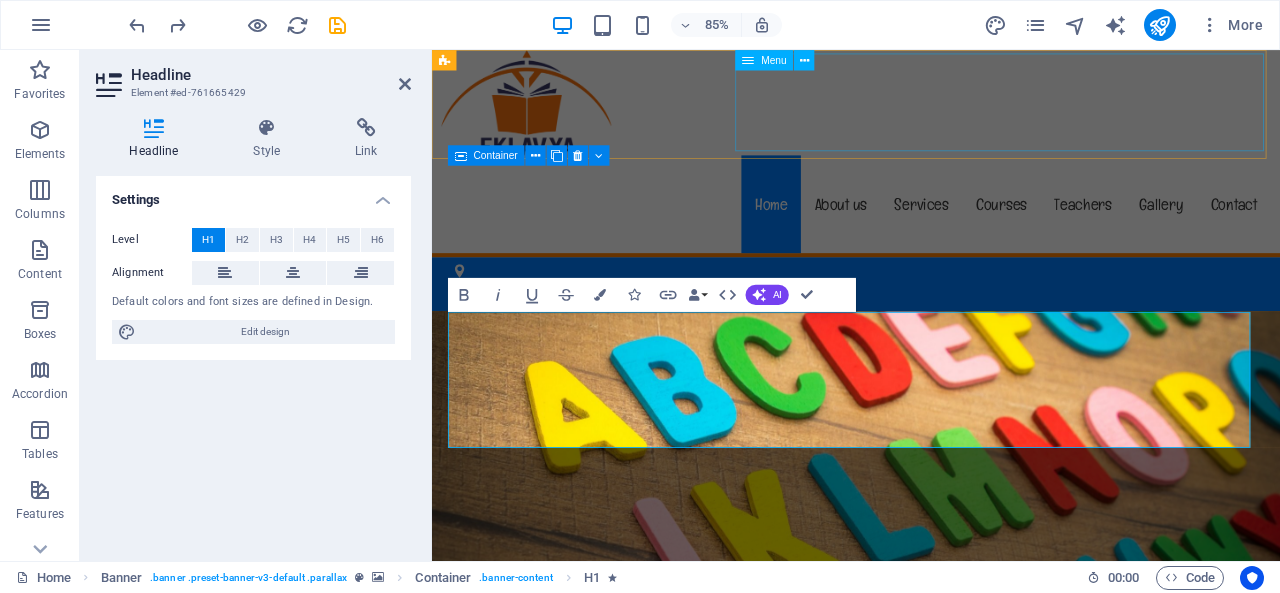 click on "Home About us Services Courses Teachers Gallery Contact" at bounding box center [931, 231] 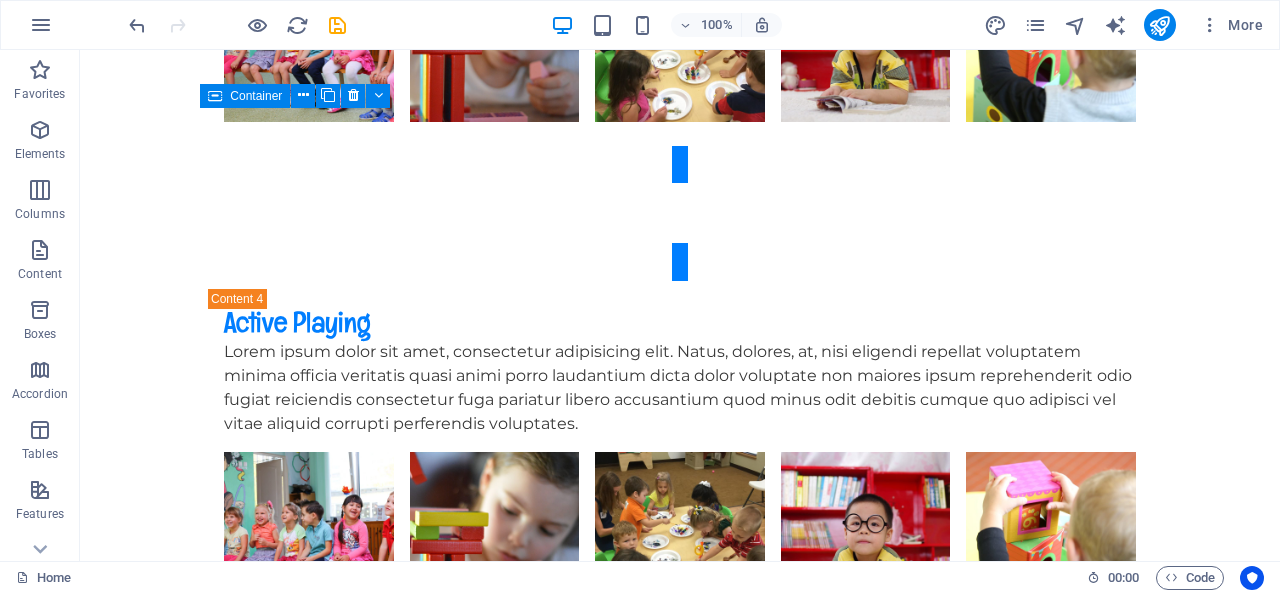 scroll, scrollTop: 78, scrollLeft: 0, axis: vertical 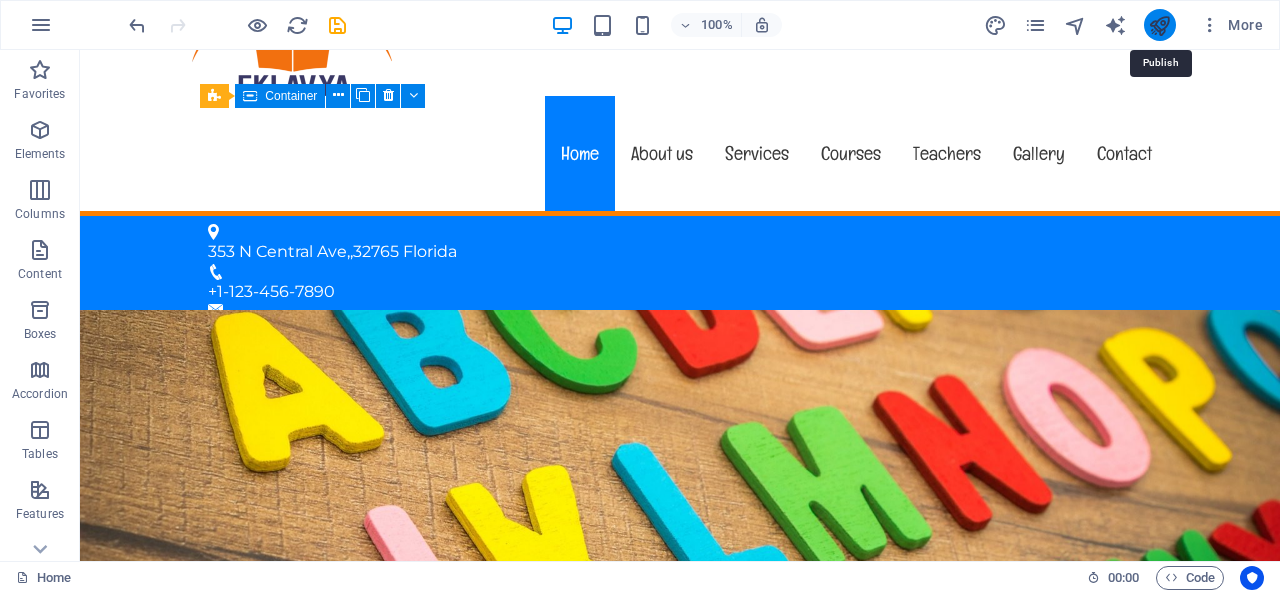 click at bounding box center (1159, 25) 